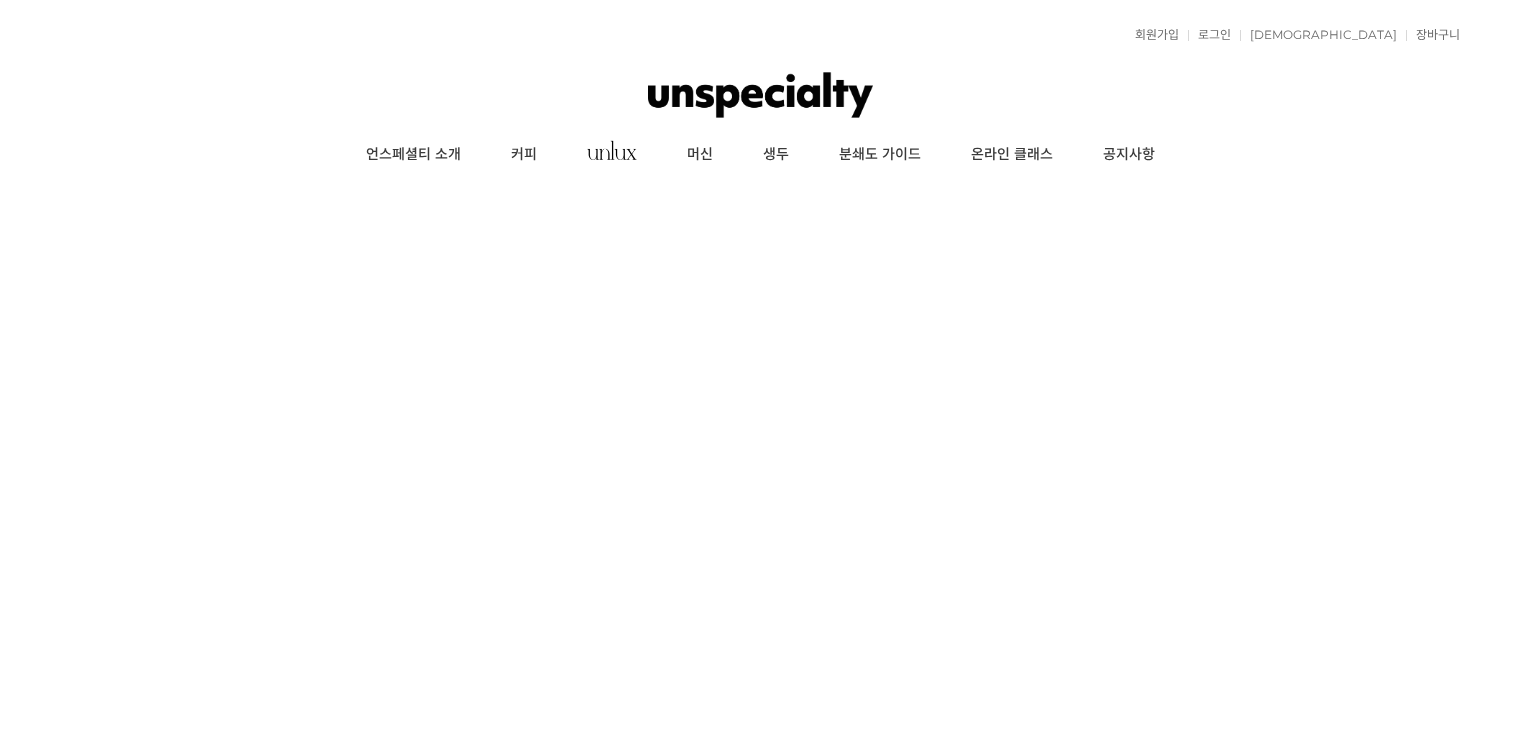 scroll, scrollTop: 0, scrollLeft: 0, axis: both 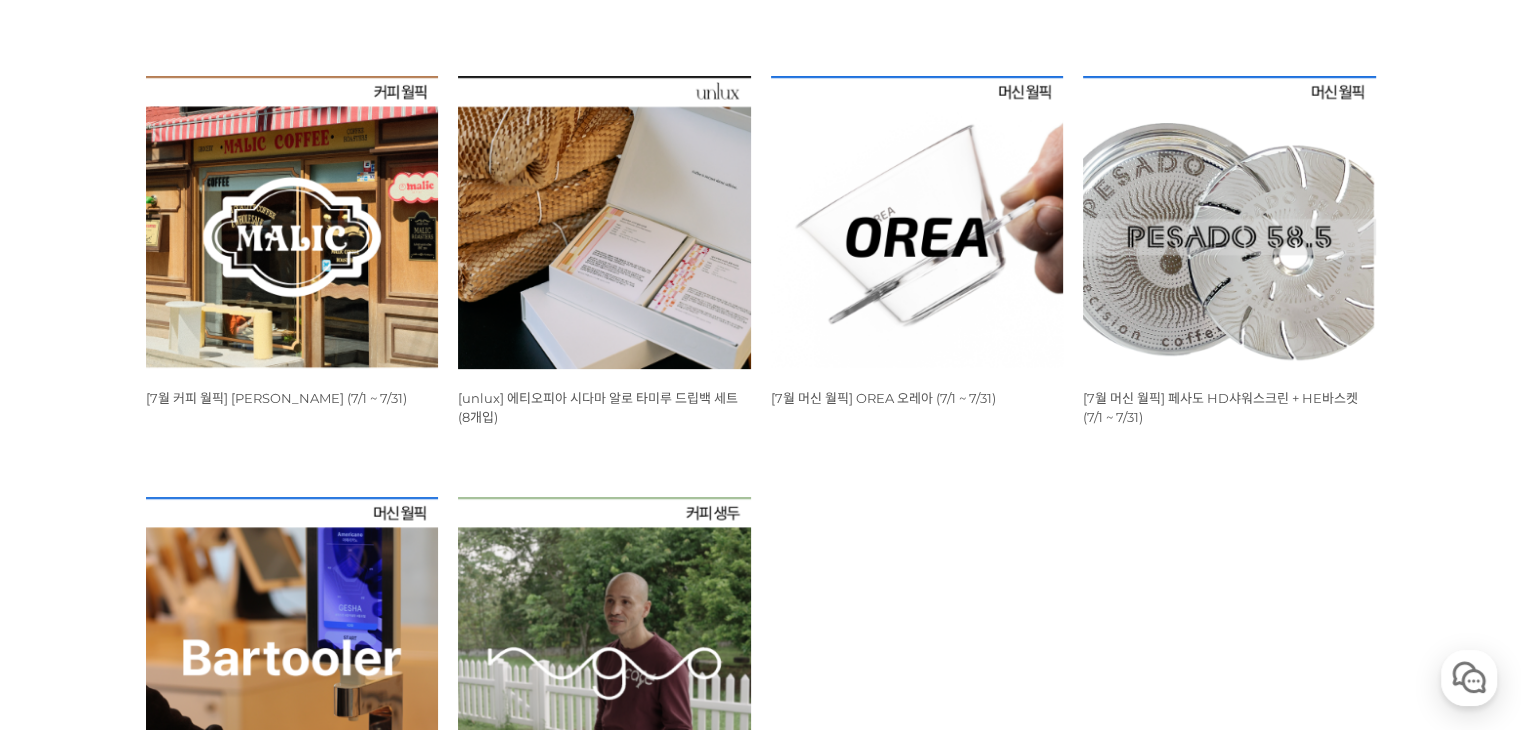 click at bounding box center (292, 222) 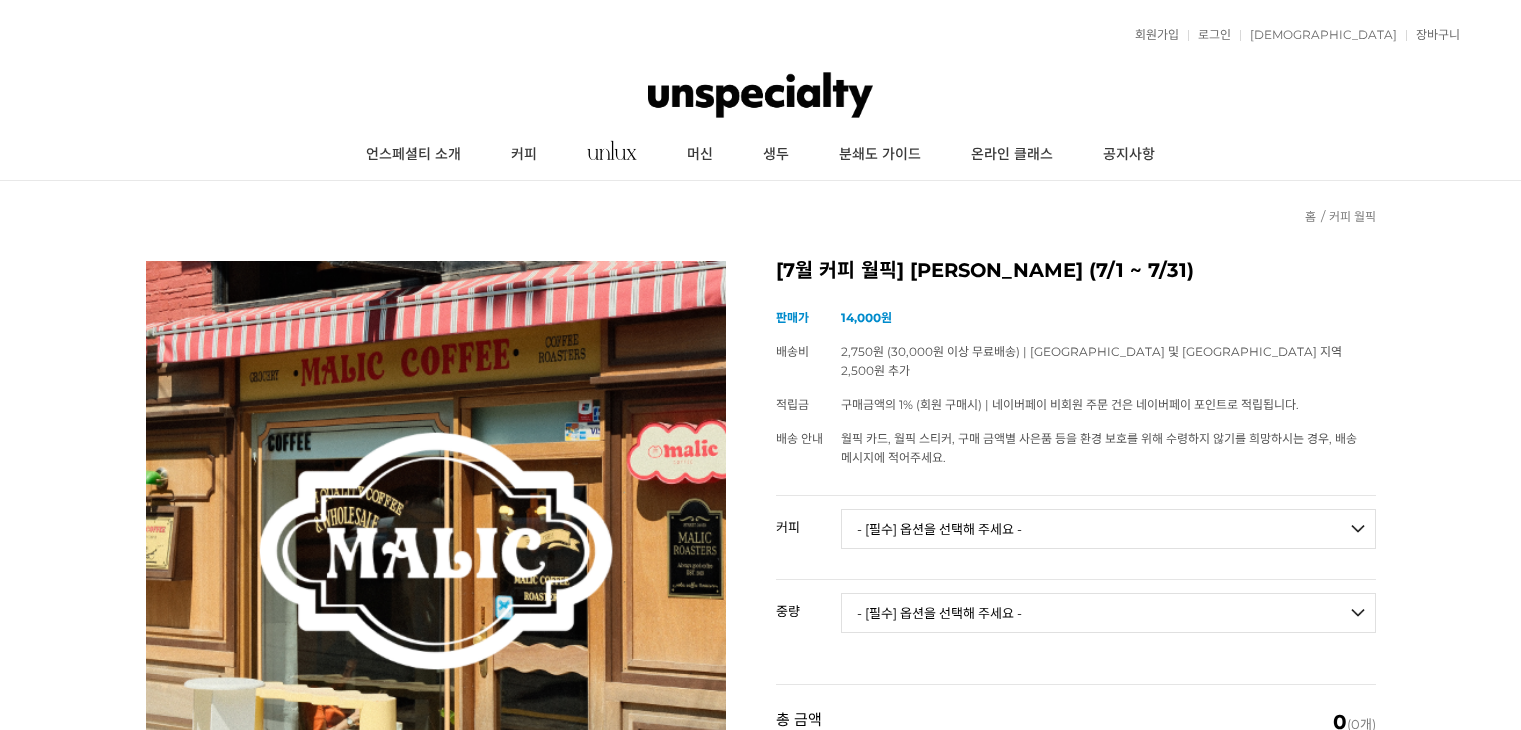 scroll, scrollTop: 0, scrollLeft: 0, axis: both 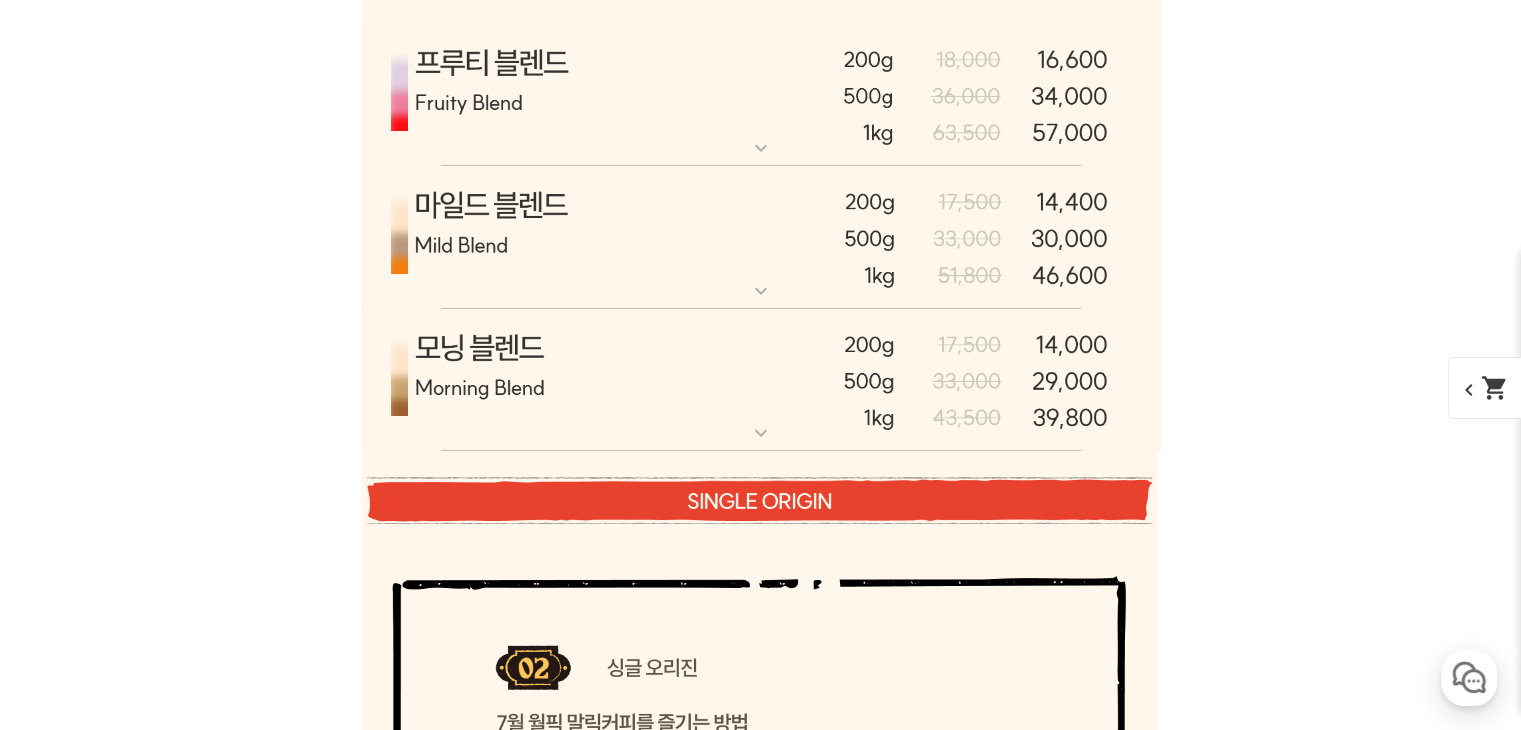 click at bounding box center (761, -145) 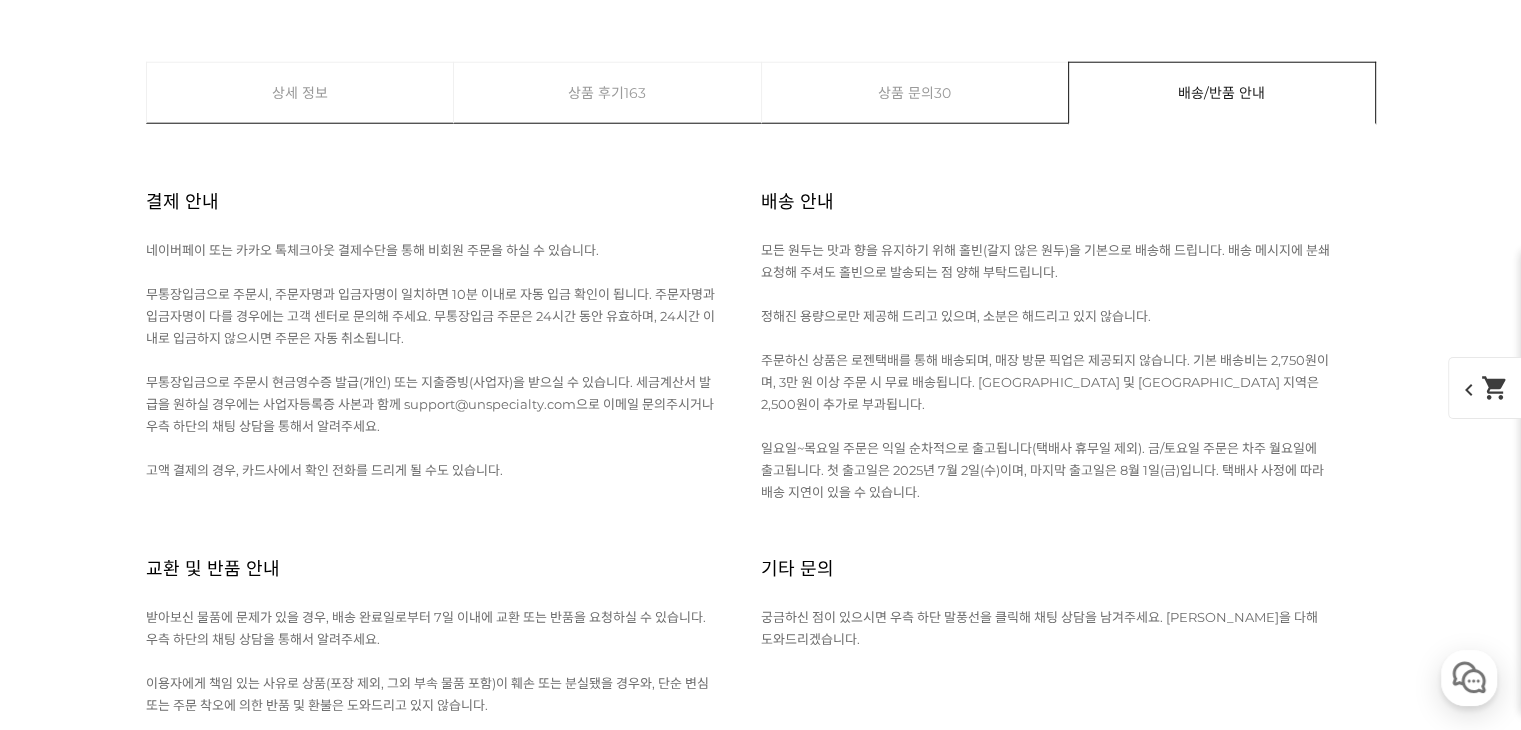 scroll, scrollTop: 13020, scrollLeft: 0, axis: vertical 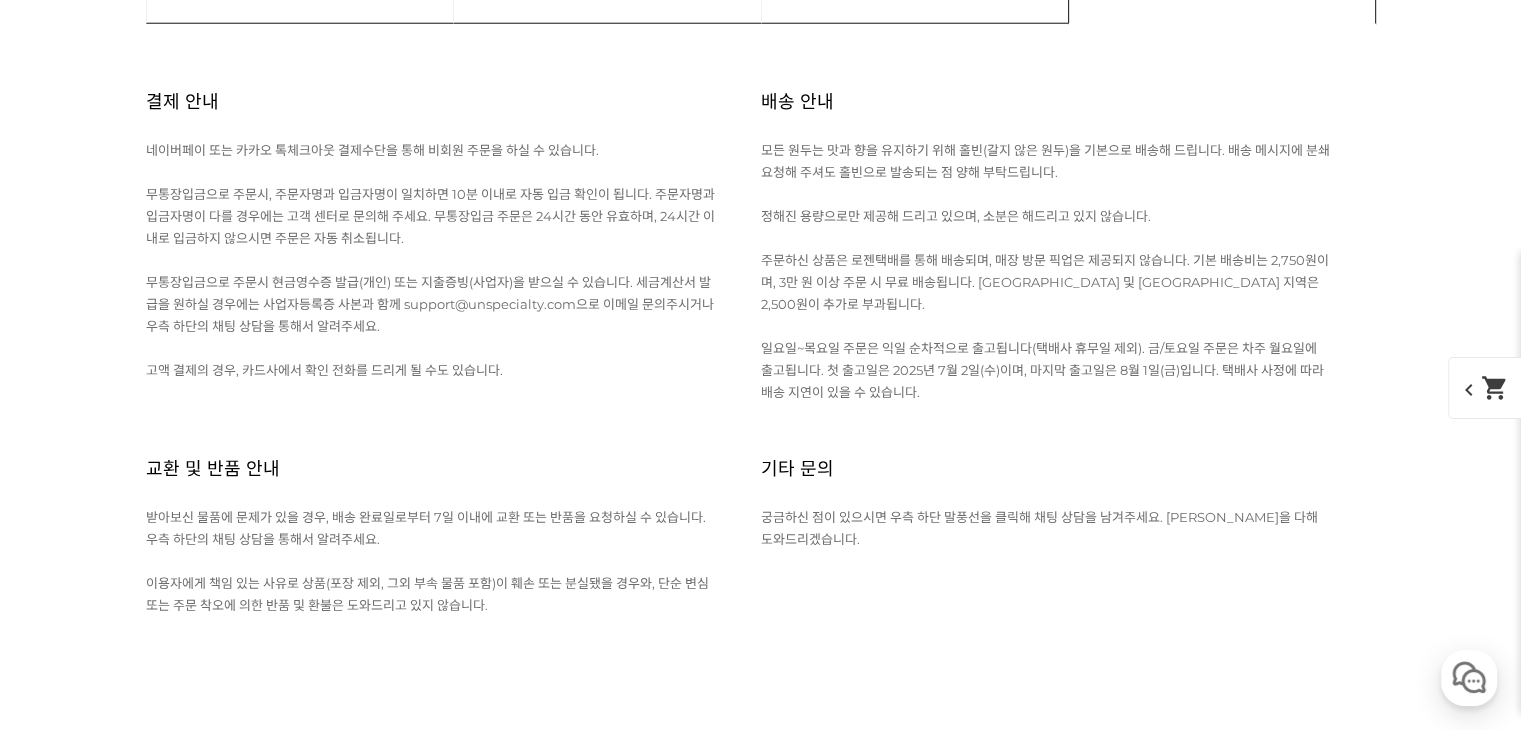 click on "expand_more" at bounding box center [761, -3046] 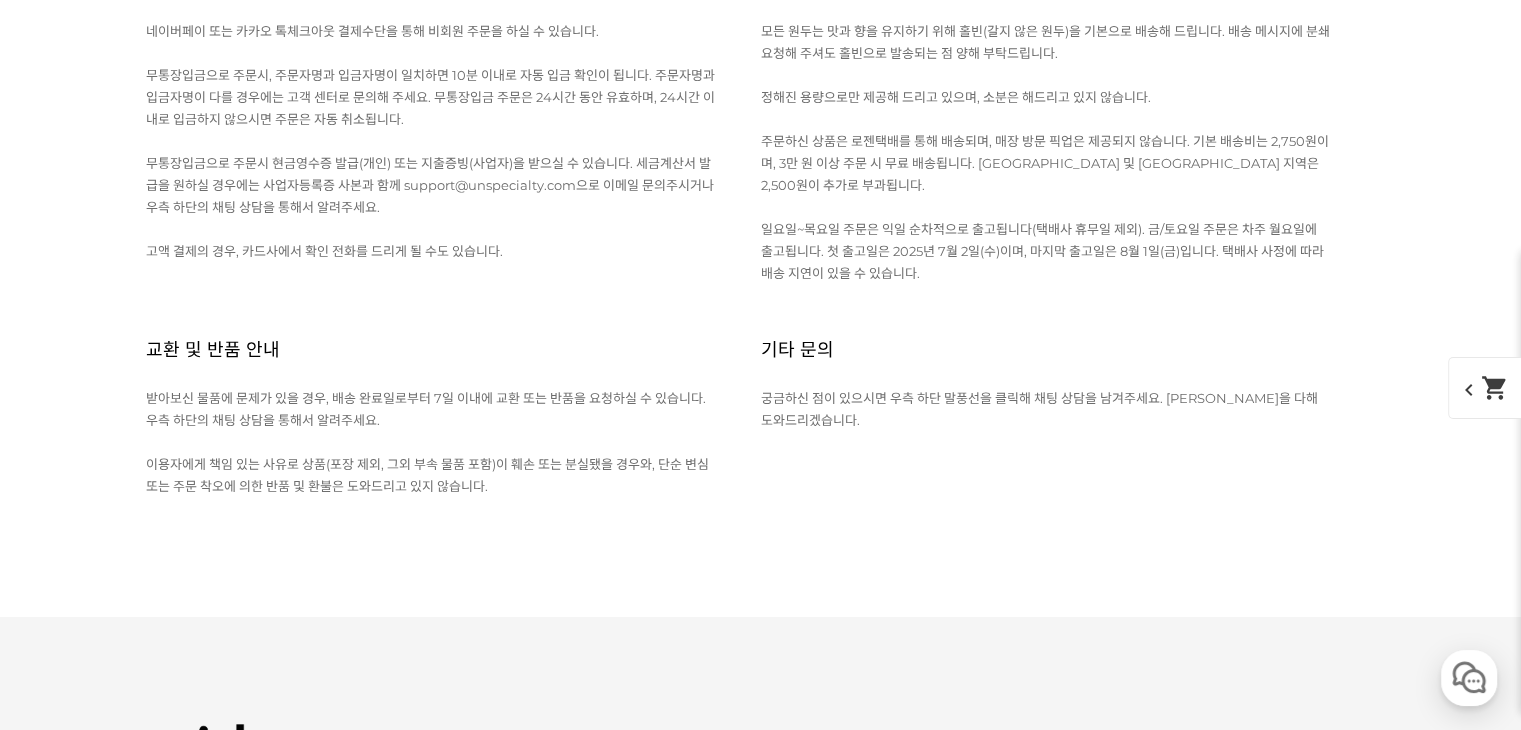 scroll, scrollTop: 14320, scrollLeft: 0, axis: vertical 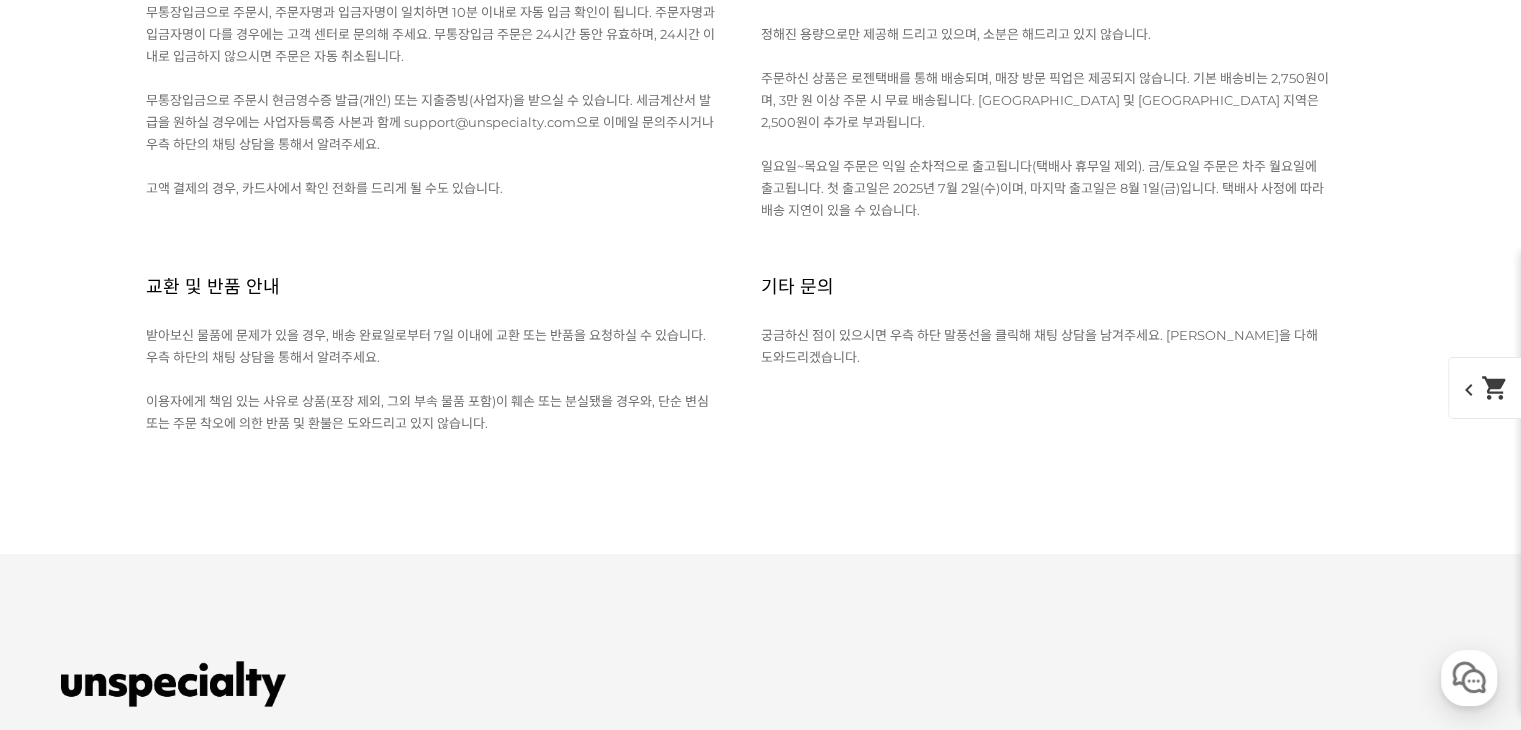 click at bounding box center [761, -3202] 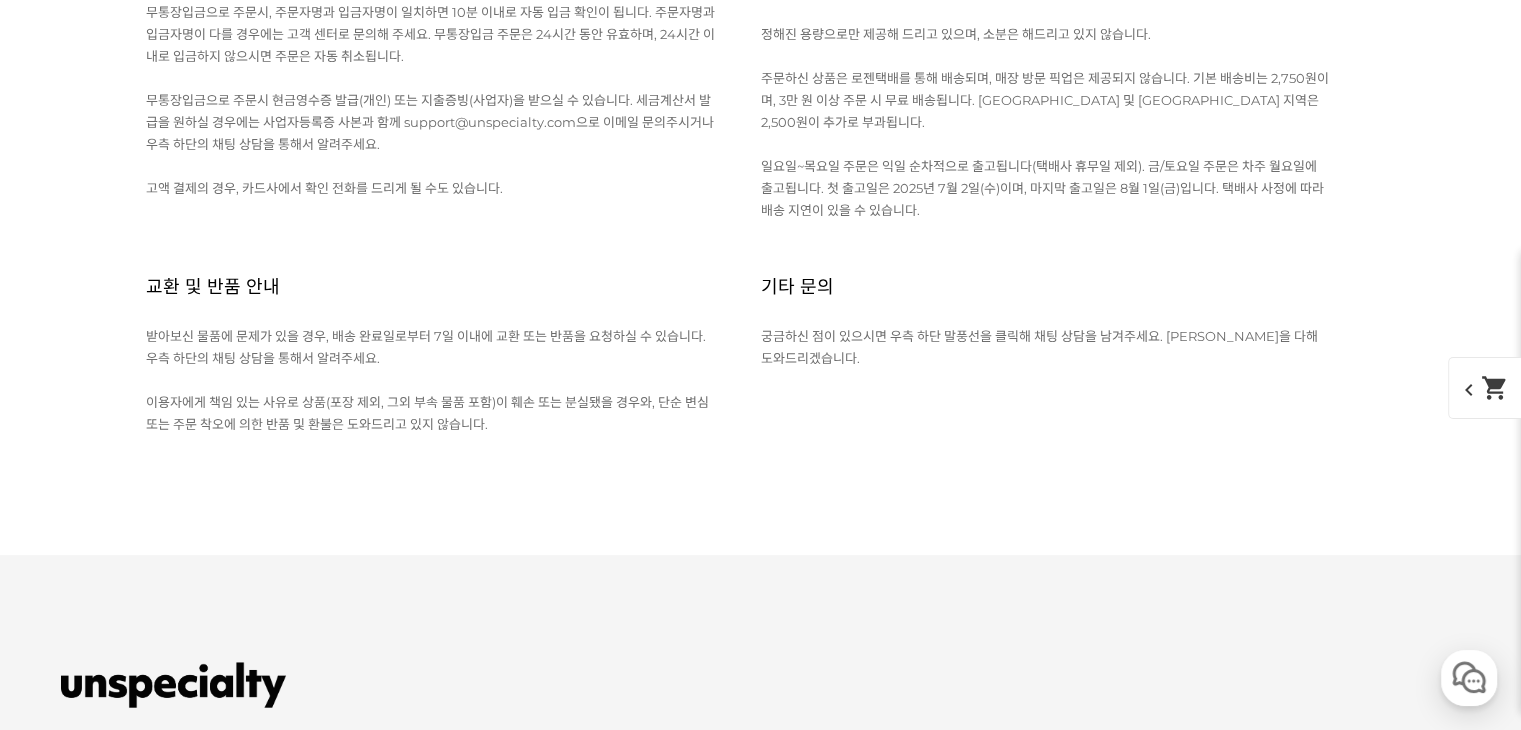 scroll, scrollTop: 15520, scrollLeft: 0, axis: vertical 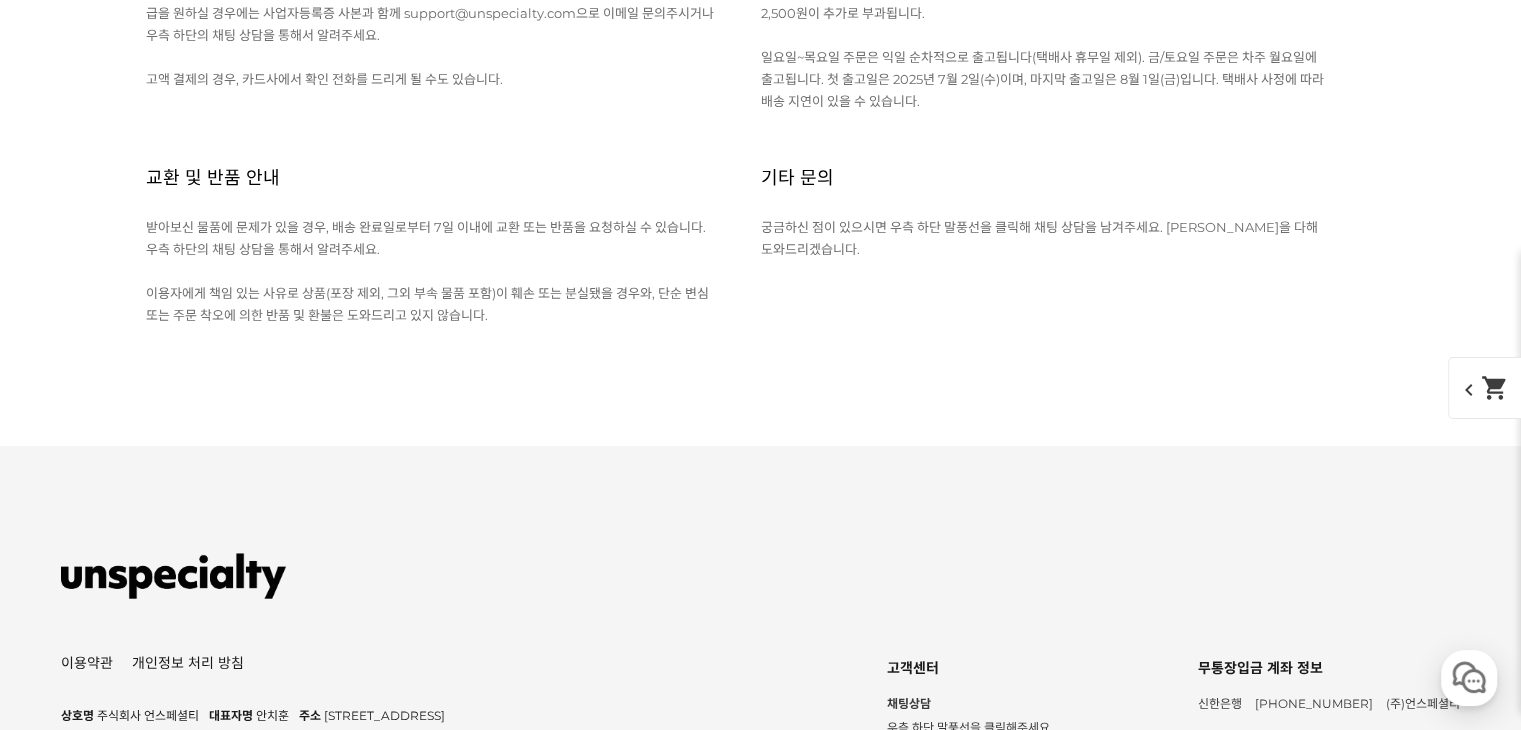 click at bounding box center [761, -3280] 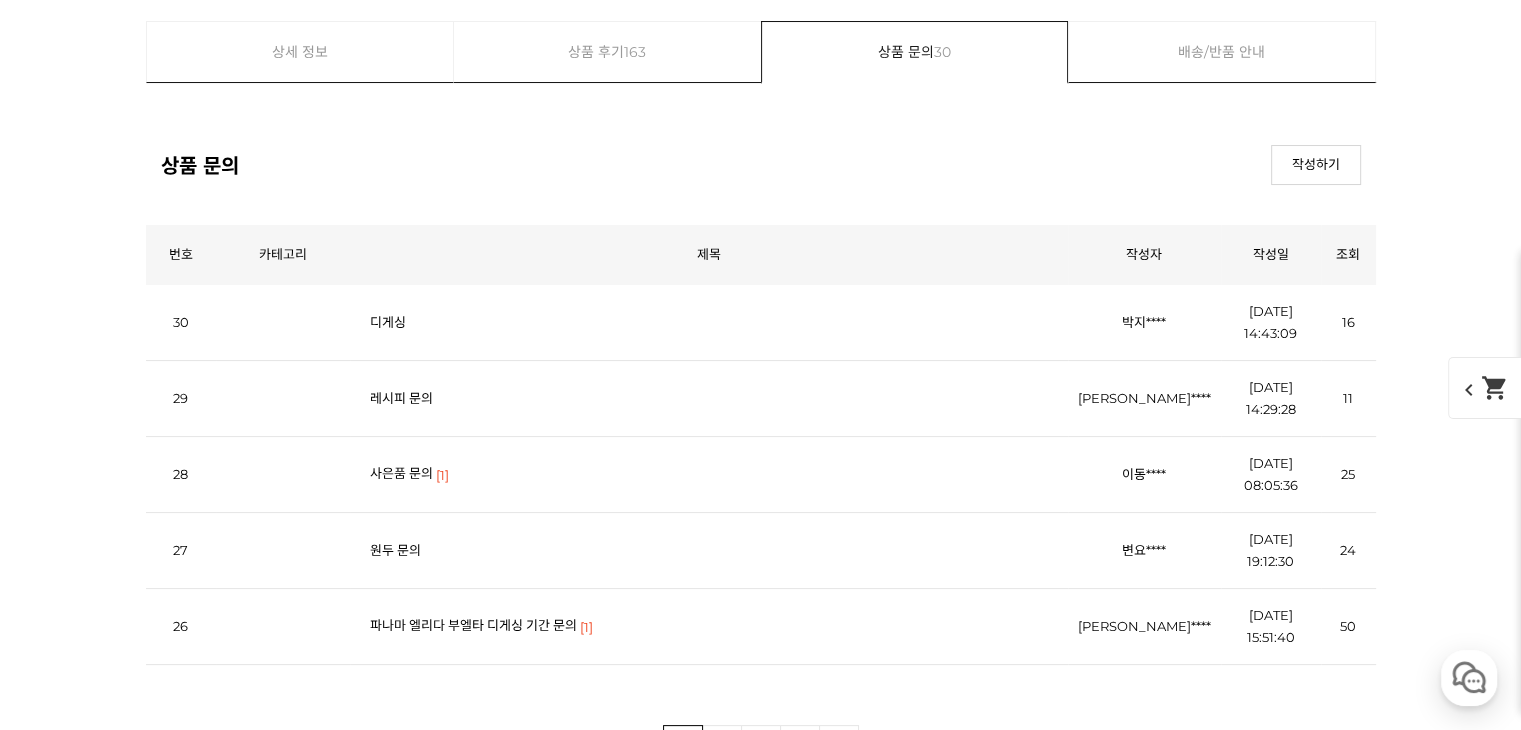 scroll, scrollTop: 15320, scrollLeft: 0, axis: vertical 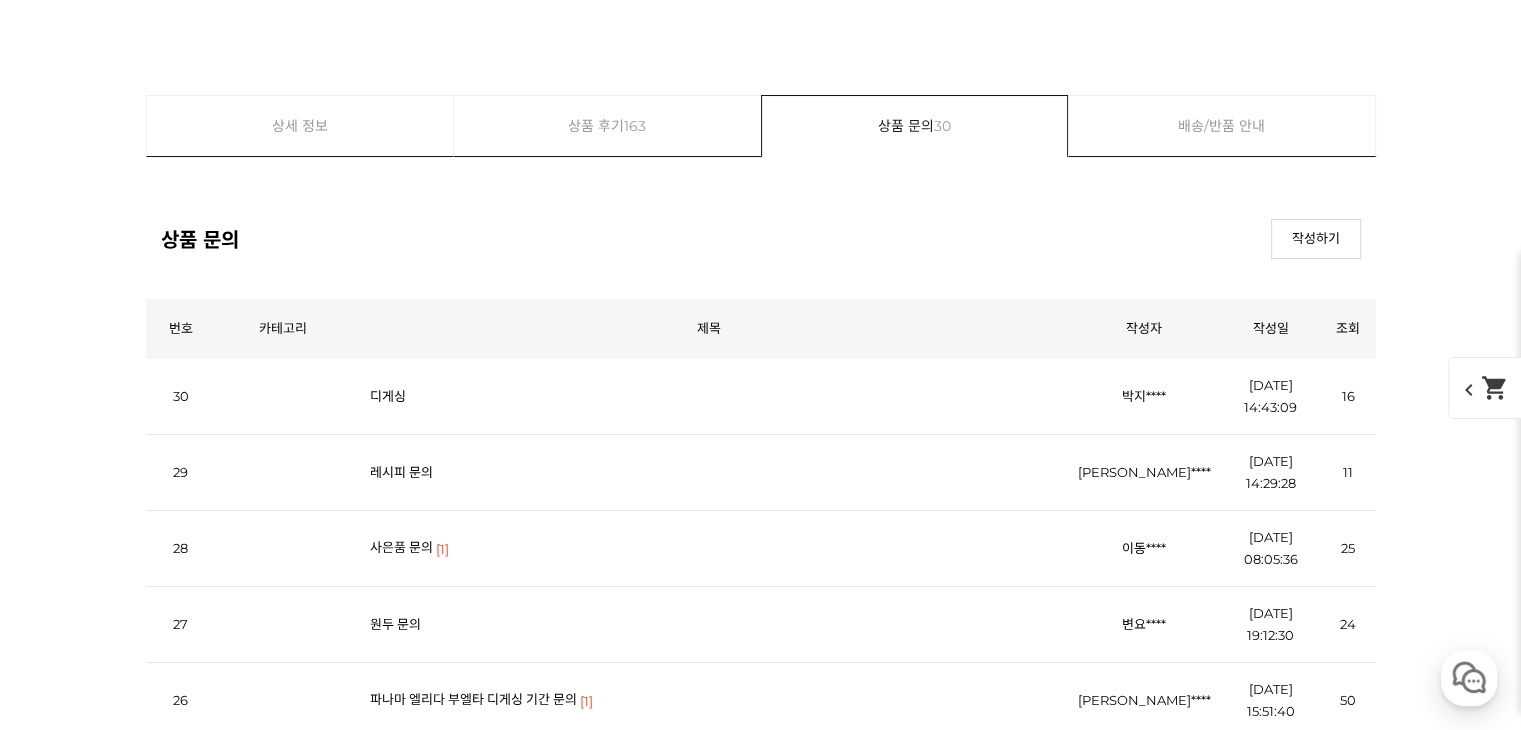 click at bounding box center [761, -3095] 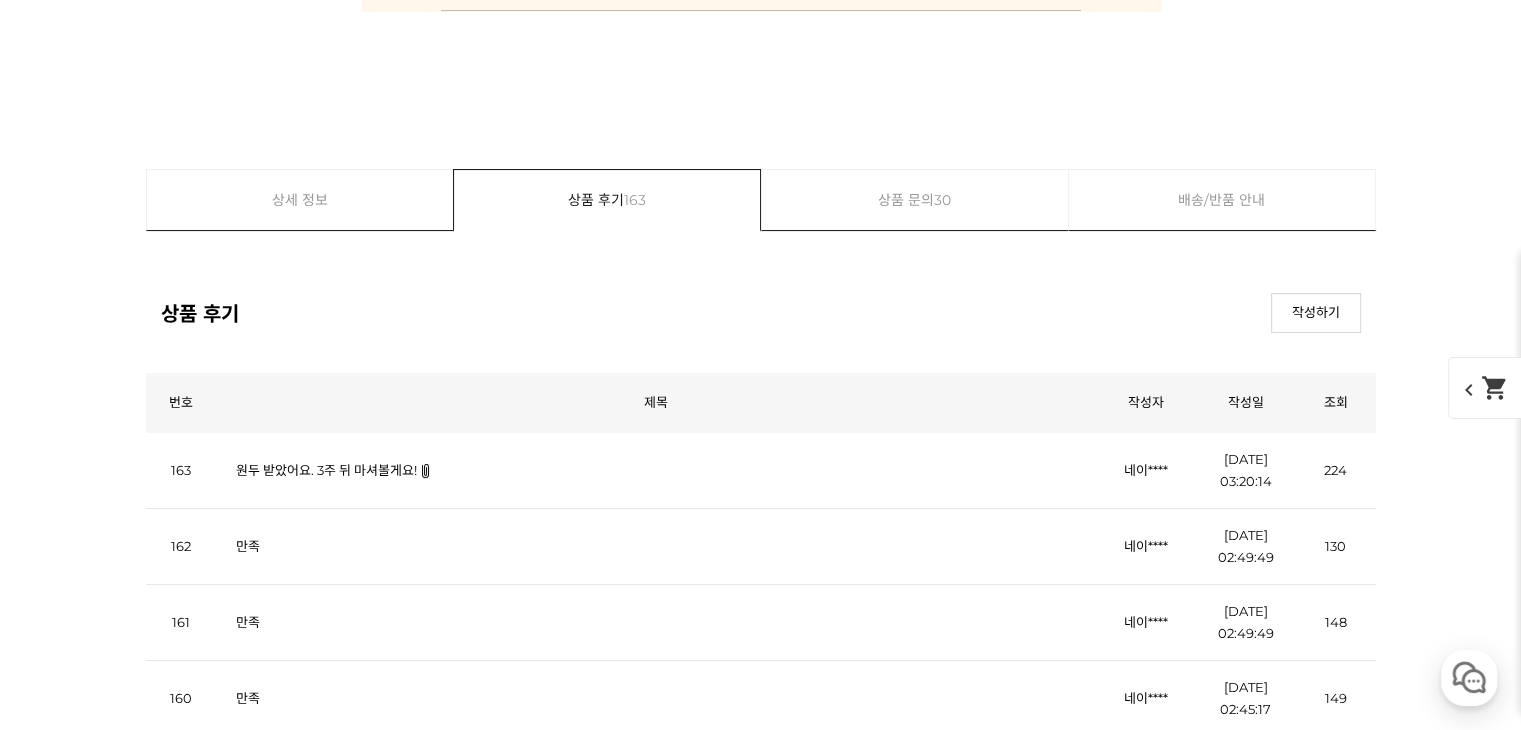 scroll, scrollTop: 16420, scrollLeft: 0, axis: vertical 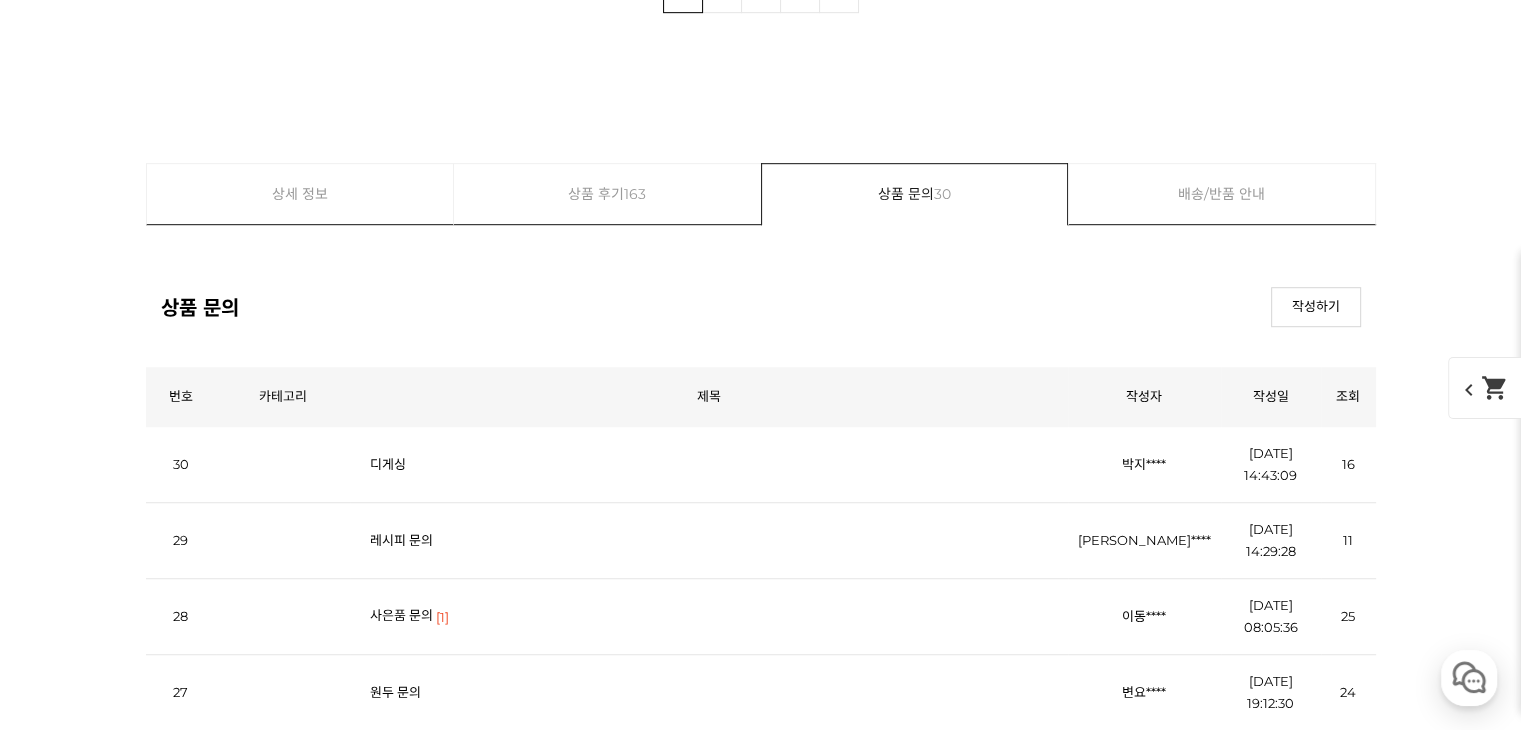 drag, startPoint x: 729, startPoint y: 227, endPoint x: 772, endPoint y: 401, distance: 179.23448 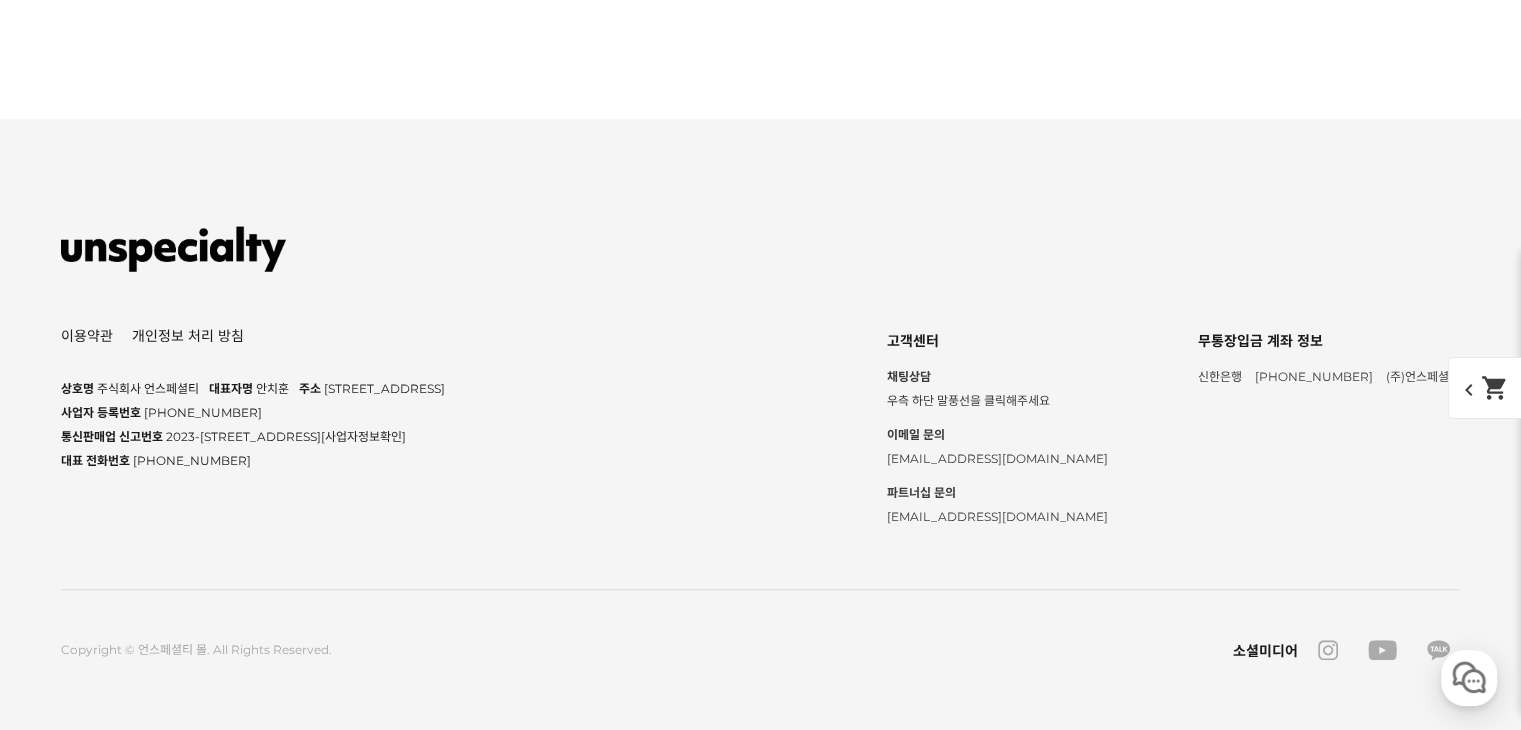 scroll, scrollTop: 16914, scrollLeft: 0, axis: vertical 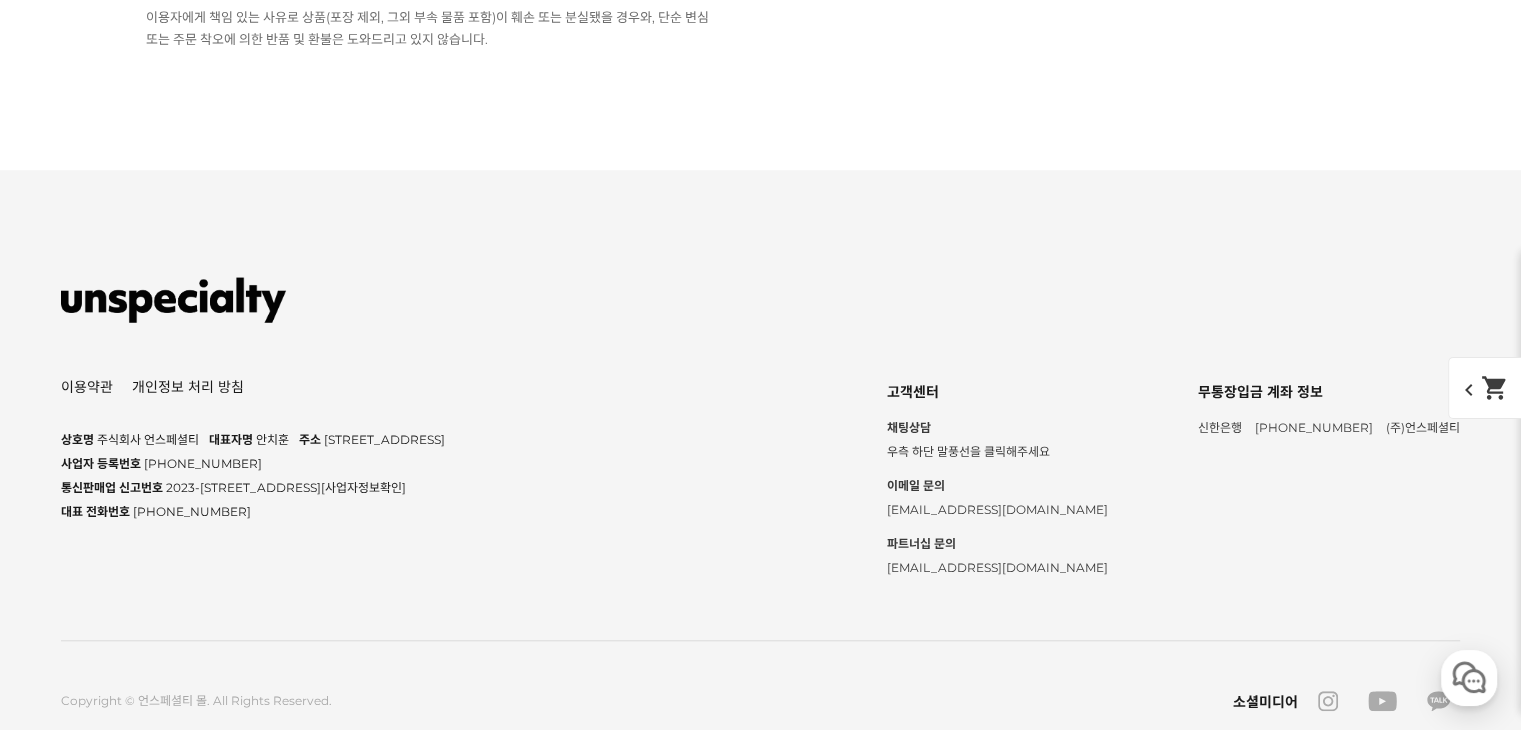 click at bounding box center (761, -3541) 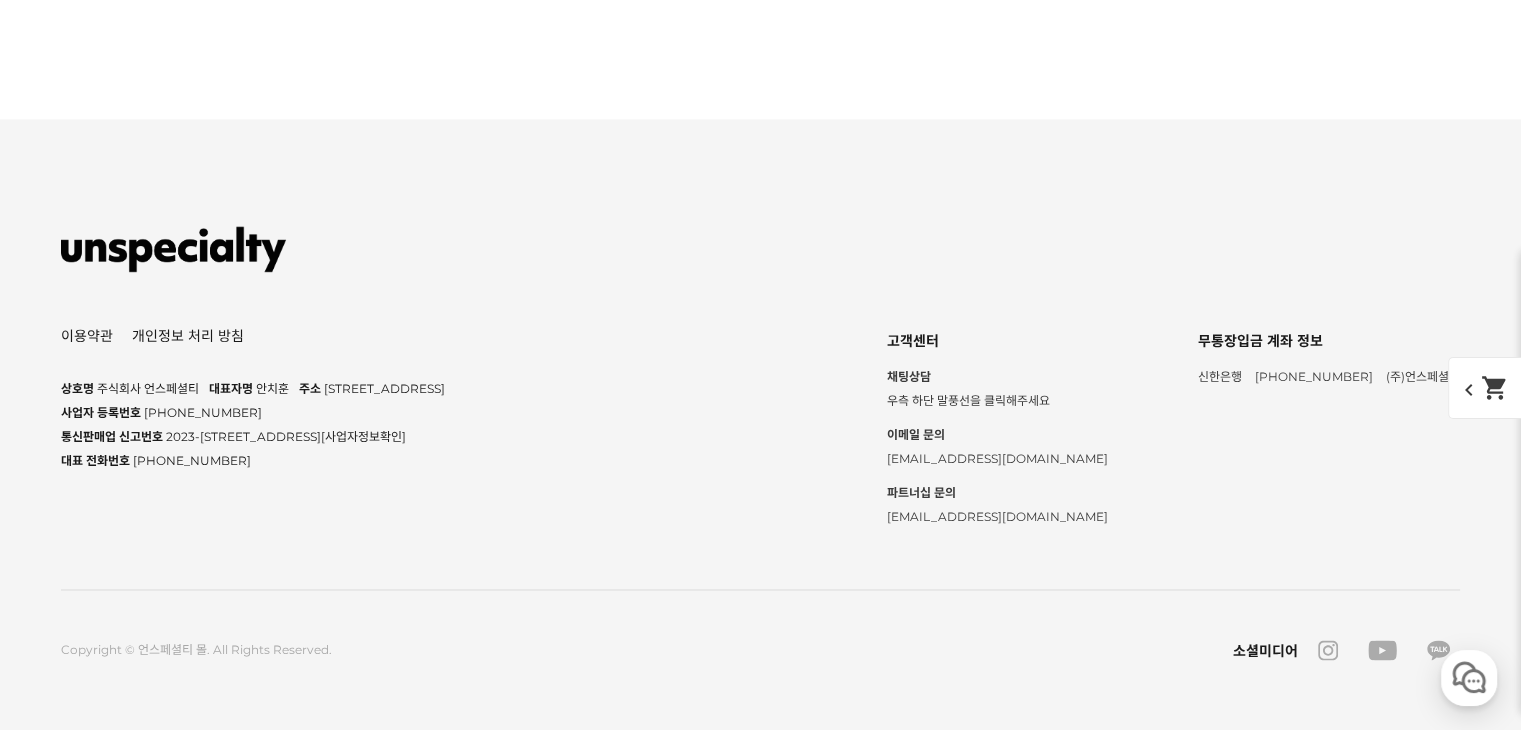 scroll, scrollTop: 18914, scrollLeft: 0, axis: vertical 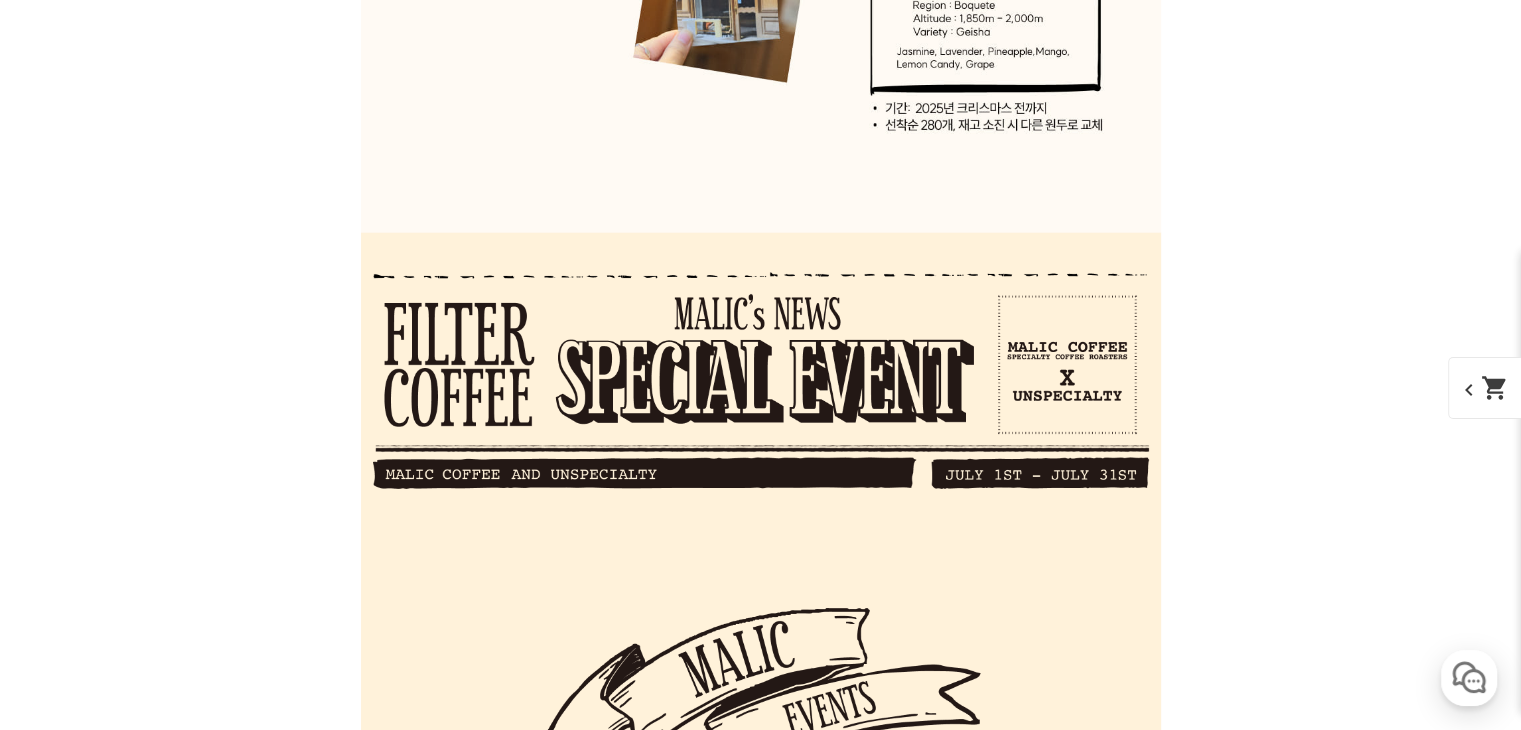 click at bounding box center (761, -3850) 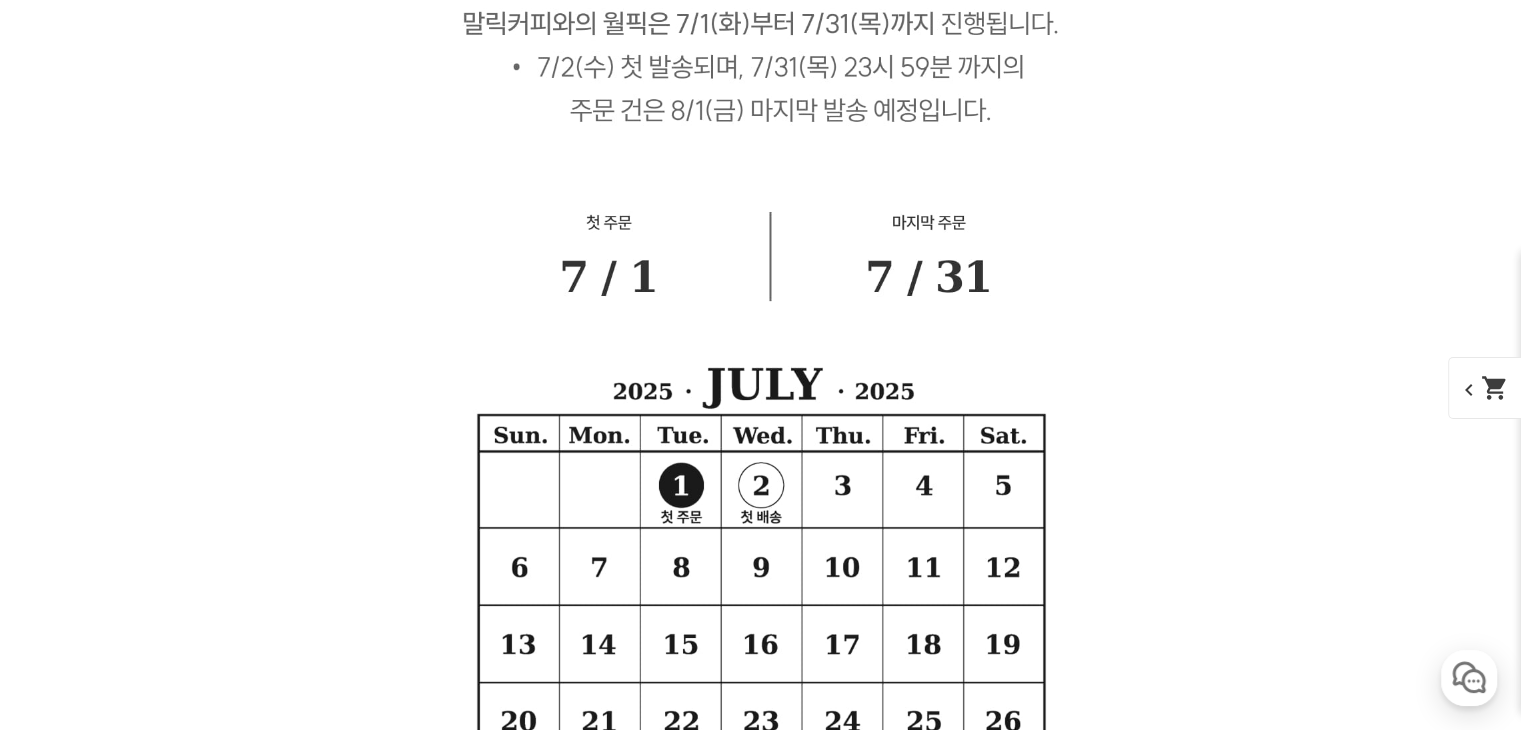 scroll, scrollTop: 18814, scrollLeft: 0, axis: vertical 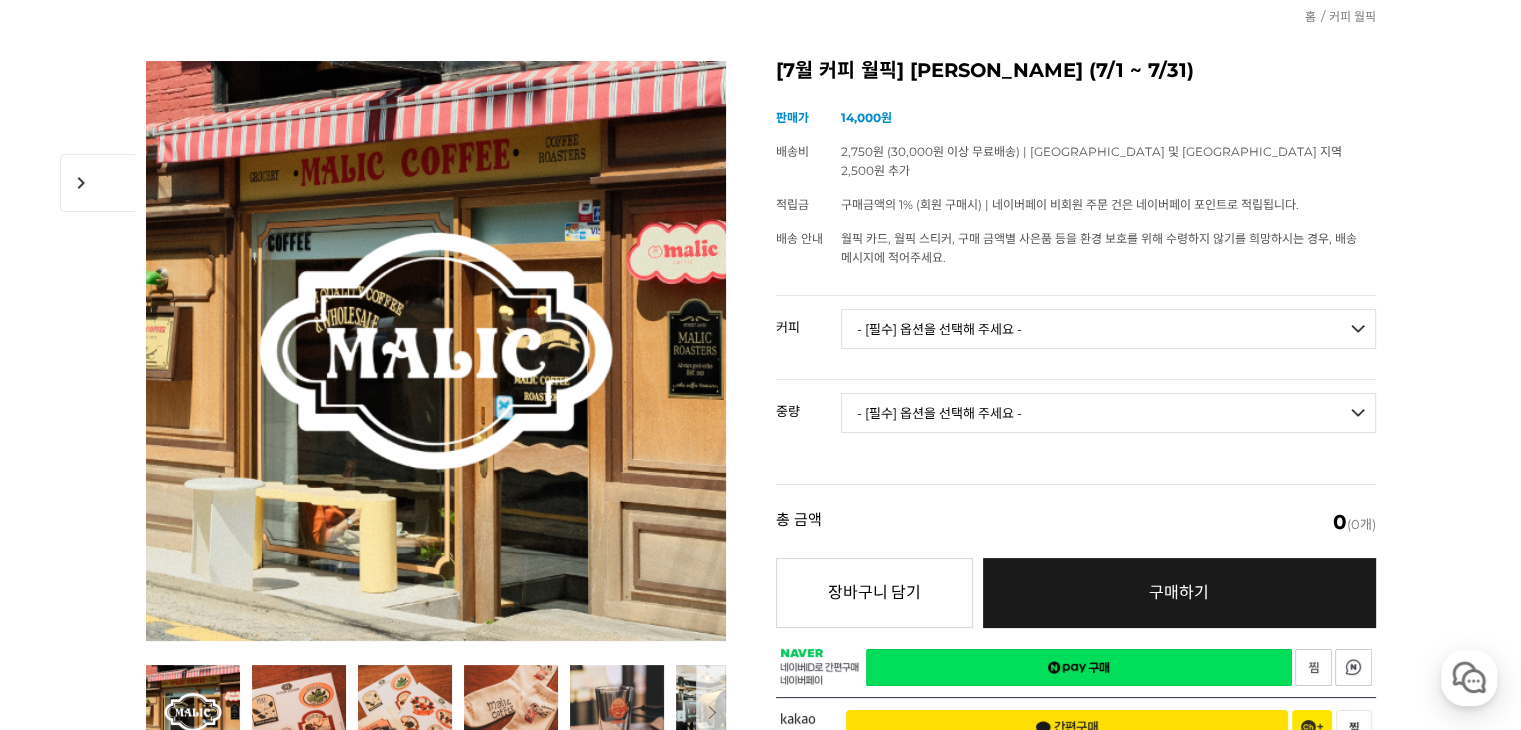 click on "- [필수] 옵션을 선택해 주세요 - ------------------- 언스페셜티 분쇄도 가이드 종이(주문 1개당 최대 1개 제공) [PERSON_NAME] (언스페셜티 블렌드) 애플 쥬스 (언스페셜티 블렌드) 허니 자몽 쥬스 (언스페셜티 블렌드) [기획상품] 2024 Best of Panama 3종 10g 레시피팩 프루티 블렌드 마일드 블렌드 모닝 블렌드 #1 탄자니아 아카시아 힐스 게이샤 AA 풀리 워시드 [품절] #2 콜롬비아 포파얀 슈가케인 디카페인 #3 에티오피아 알로 타미루 미리가 74158 워시드 #4 에티오피아 첼베사 워시드 디카페인 #5 케냐 뚱구리 AB 풀리 워시드 [품절] #6 에티오피아 버그 우 셀렉션 에얼룸 내추럴 (Lot2) #7 에티오피아 알로 타미루 무라고 74158 클래식 워시드 #8 케냐 은가라투아 AB 워시드 (Lot 159) [품절] [7.4 오픈] #9 온두라스 마리사벨 카바예로 파카마라 워시드 #24 [PERSON_NAME]" at bounding box center [1108, 329] 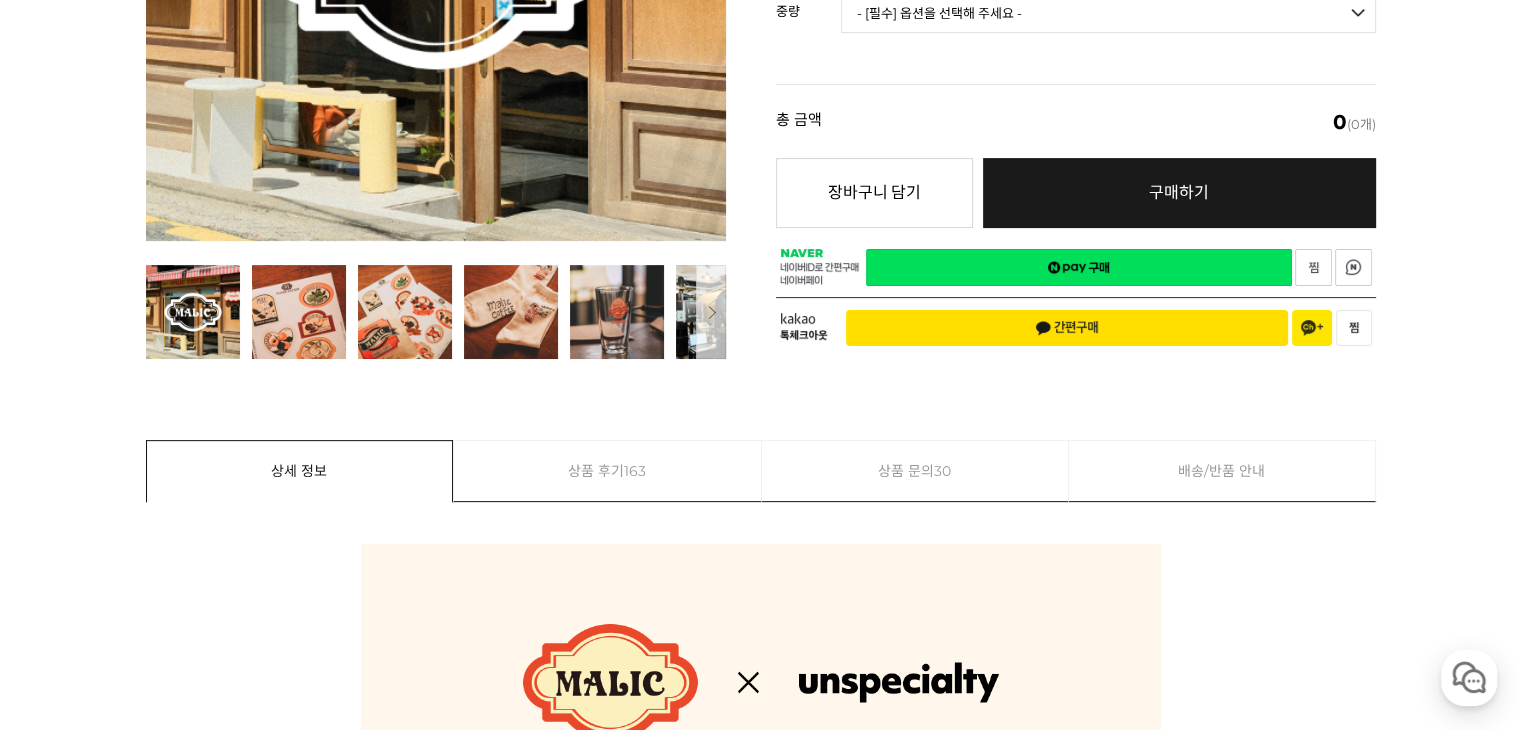 scroll, scrollTop: 200, scrollLeft: 0, axis: vertical 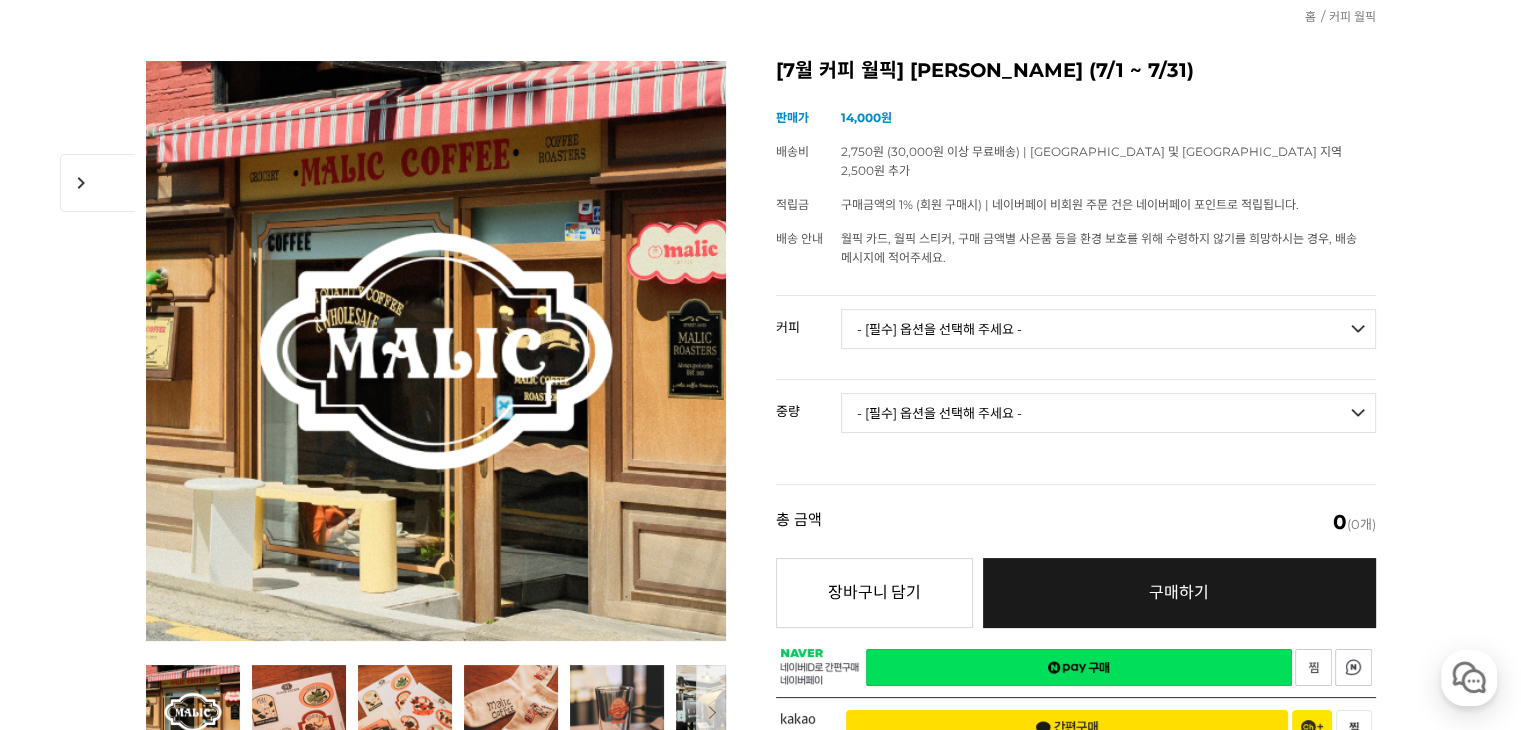 click on "- [필수] 옵션을 선택해 주세요 - ------------------- 언스페셜티 분쇄도 가이드 종이(주문 1개당 최대 1개 제공) [PERSON_NAME] (언스페셜티 블렌드) 애플 쥬스 (언스페셜티 블렌드) 허니 자몽 쥬스 (언스페셜티 블렌드) [기획상품] 2024 Best of Panama 3종 10g 레시피팩 프루티 블렌드 마일드 블렌드 모닝 블렌드 #1 탄자니아 아카시아 힐스 게이샤 AA 풀리 워시드 [품절] #2 콜롬비아 포파얀 슈가케인 디카페인 #3 에티오피아 알로 타미루 미리가 74158 워시드 #4 에티오피아 첼베사 워시드 디카페인 #5 케냐 뚱구리 AB 풀리 워시드 [품절] #6 에티오피아 버그 우 셀렉션 에얼룸 내추럴 (Lot2) #7 에티오피아 알로 타미루 무라고 74158 클래식 워시드 #8 케냐 은가라투아 AB 워시드 (Lot 159) [품절] [7.4 오픈] #9 온두라스 마리사벨 카바예로 파카마라 워시드 #24 [PERSON_NAME]" at bounding box center [1108, 329] 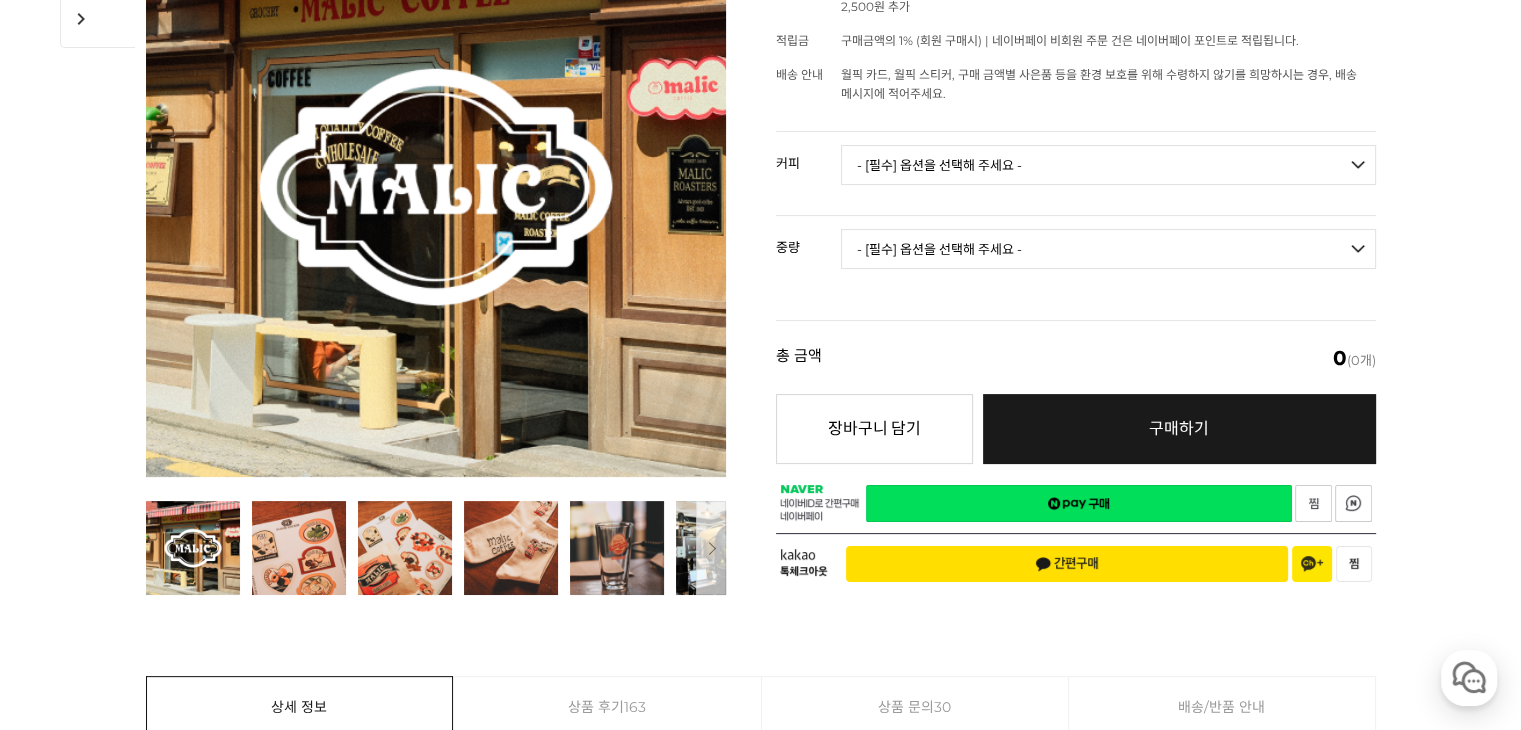scroll, scrollTop: 400, scrollLeft: 0, axis: vertical 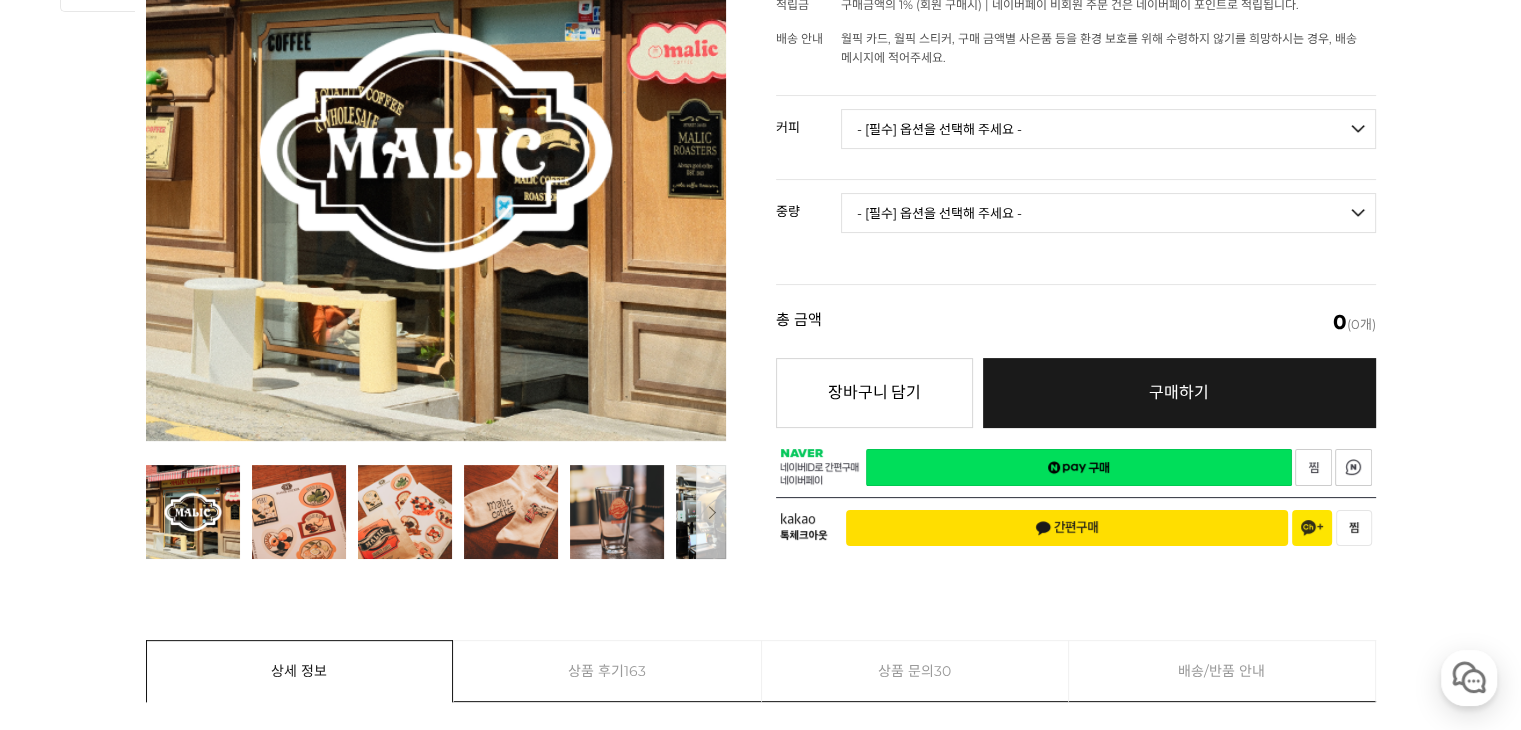 click on "- [필수] 옵션을 선택해 주세요 - ------------------- 언스페셜티 분쇄도 가이드 종이(주문 1개당 최대 1개 제공) [PERSON_NAME] (언스페셜티 블렌드) 애플 쥬스 (언스페셜티 블렌드) 허니 자몽 쥬스 (언스페셜티 블렌드) [기획상품] 2024 Best of Panama 3종 10g 레시피팩 프루티 블렌드 마일드 블렌드 모닝 블렌드 #1 탄자니아 아카시아 힐스 게이샤 AA 풀리 워시드 [품절] #2 콜롬비아 포파얀 슈가케인 디카페인 #3 에티오피아 알로 타미루 미리가 74158 워시드 #4 에티오피아 첼베사 워시드 디카페인 #5 케냐 뚱구리 AB 풀리 워시드 [품절] #6 에티오피아 버그 우 셀렉션 에얼룸 내추럴 (Lot2) #7 에티오피아 알로 타미루 무라고 74158 클래식 워시드 #8 케냐 은가라투아 AB 워시드 (Lot 159) [품절] [7.4 오픈] #9 온두라스 마리사벨 카바예로 파카마라 워시드 #24 [PERSON_NAME]" at bounding box center (1108, 129) 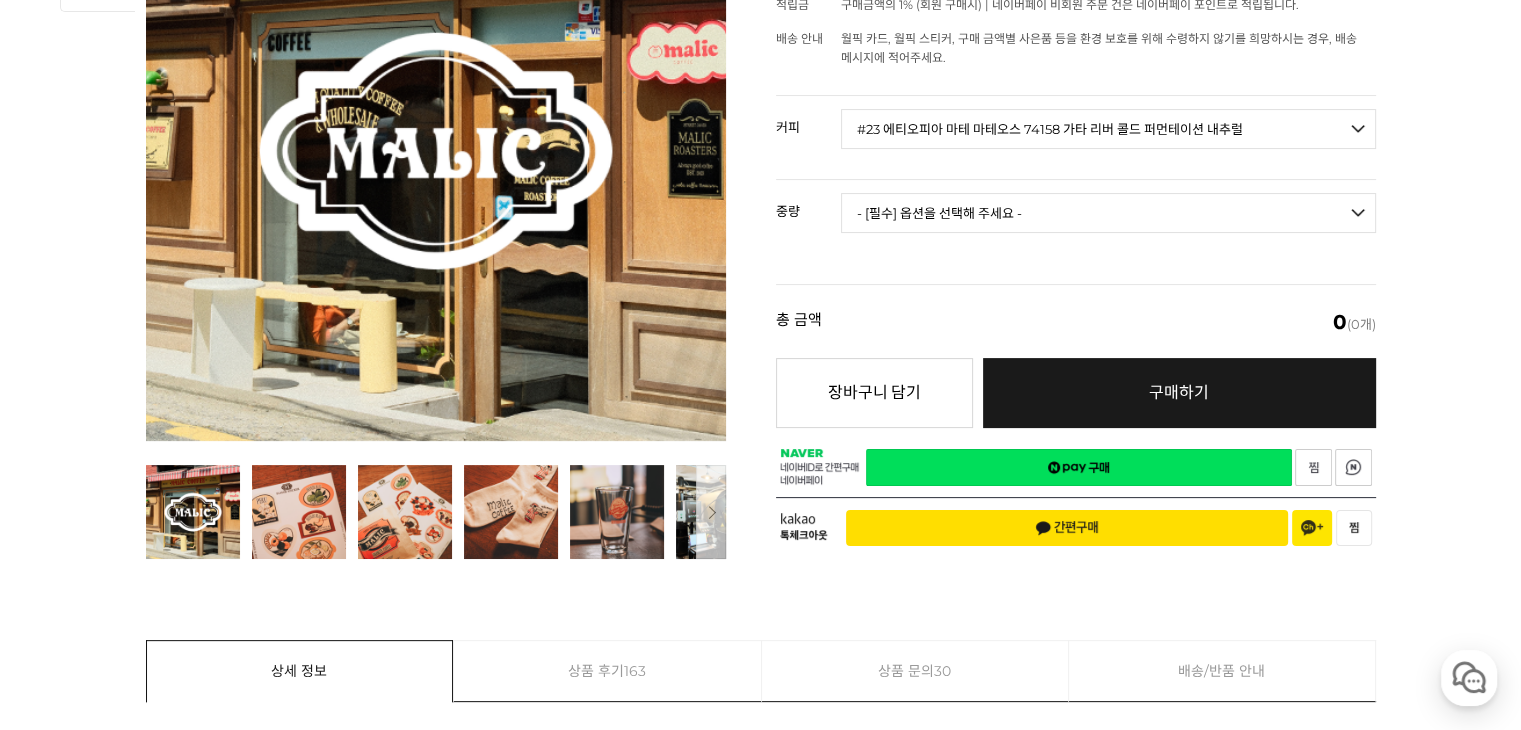 click on "- [필수] 옵션을 선택해 주세요 - ------------------- 언스페셜티 분쇄도 가이드 종이(주문 1개당 최대 1개 제공) [PERSON_NAME] (언스페셜티 블렌드) 애플 쥬스 (언스페셜티 블렌드) 허니 자몽 쥬스 (언스페셜티 블렌드) [기획상품] 2024 Best of Panama 3종 10g 레시피팩 프루티 블렌드 마일드 블렌드 모닝 블렌드 #1 탄자니아 아카시아 힐스 게이샤 AA 풀리 워시드 [품절] #2 콜롬비아 포파얀 슈가케인 디카페인 #3 에티오피아 알로 타미루 미리가 74158 워시드 #4 에티오피아 첼베사 워시드 디카페인 #5 케냐 뚱구리 AB 풀리 워시드 [품절] #6 에티오피아 버그 우 셀렉션 에얼룸 내추럴 (Lot2) #7 에티오피아 알로 타미루 무라고 74158 클래식 워시드 #8 케냐 은가라투아 AB 워시드 (Lot 159) [품절] [7.4 오픈] #9 온두라스 마리사벨 카바예로 파카마라 워시드 #24 [PERSON_NAME]" at bounding box center (1108, 129) 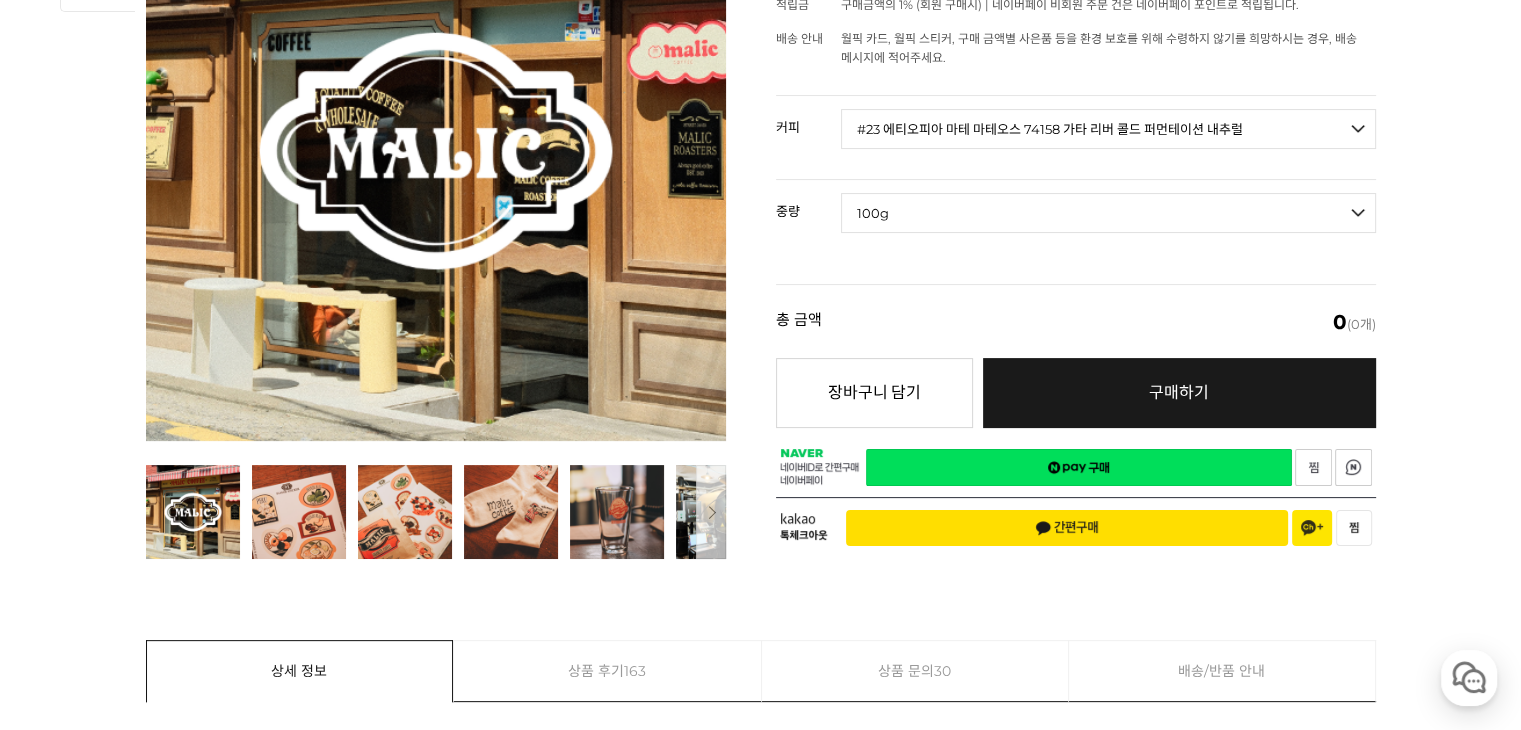 click on "- [필수] 옵션을 선택해 주세요 - ------------------- 100g" at bounding box center (1108, 213) 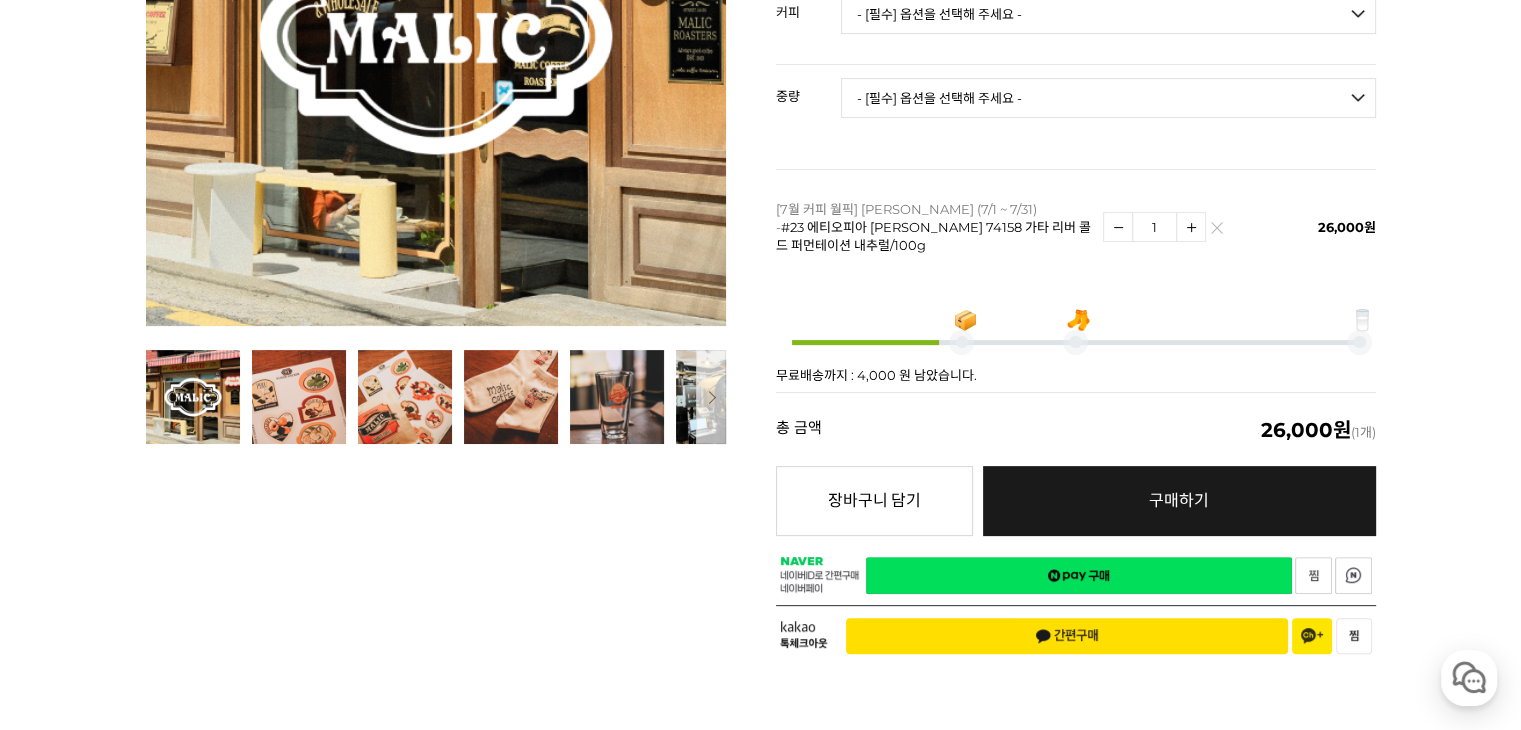 scroll, scrollTop: 600, scrollLeft: 0, axis: vertical 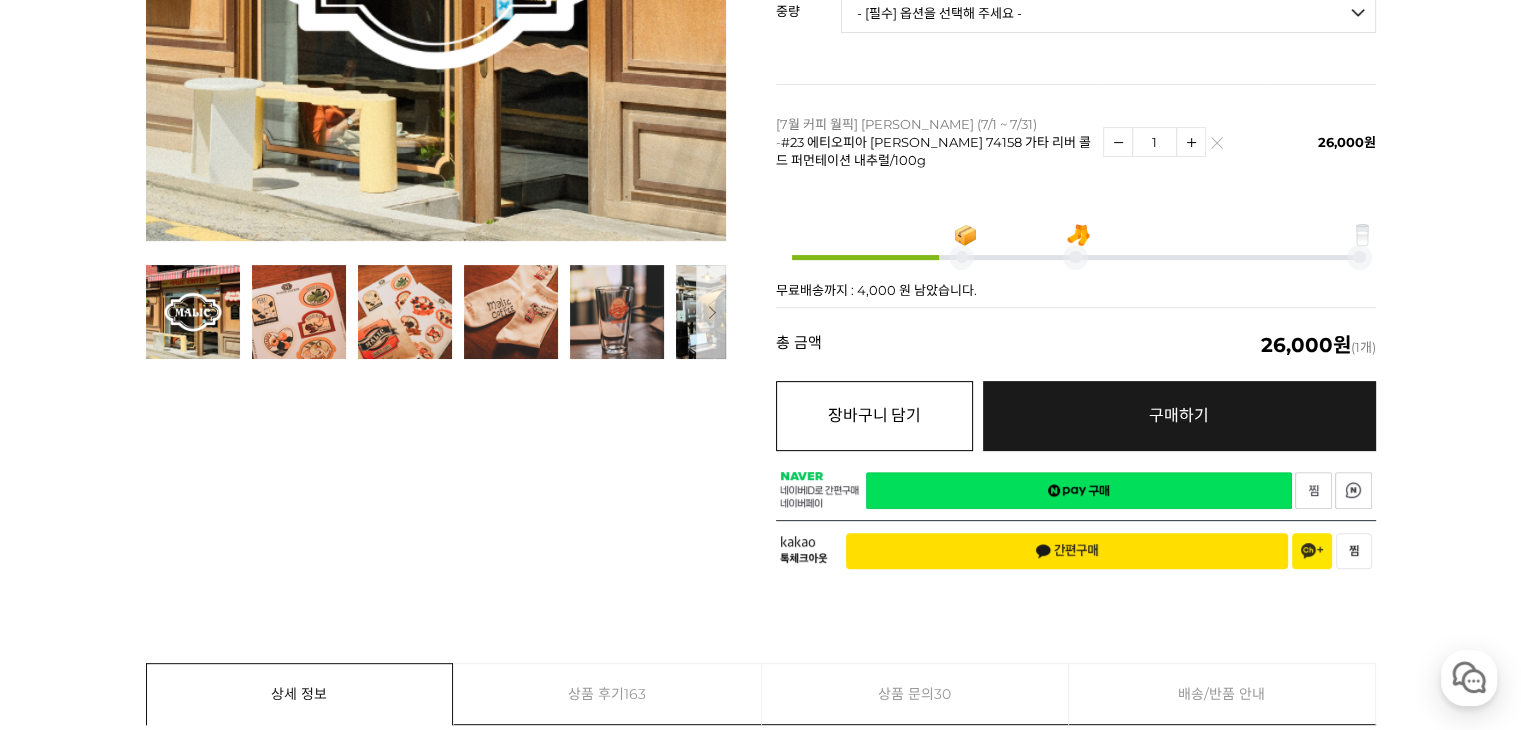 click on "장바구니 담기" at bounding box center (874, 416) 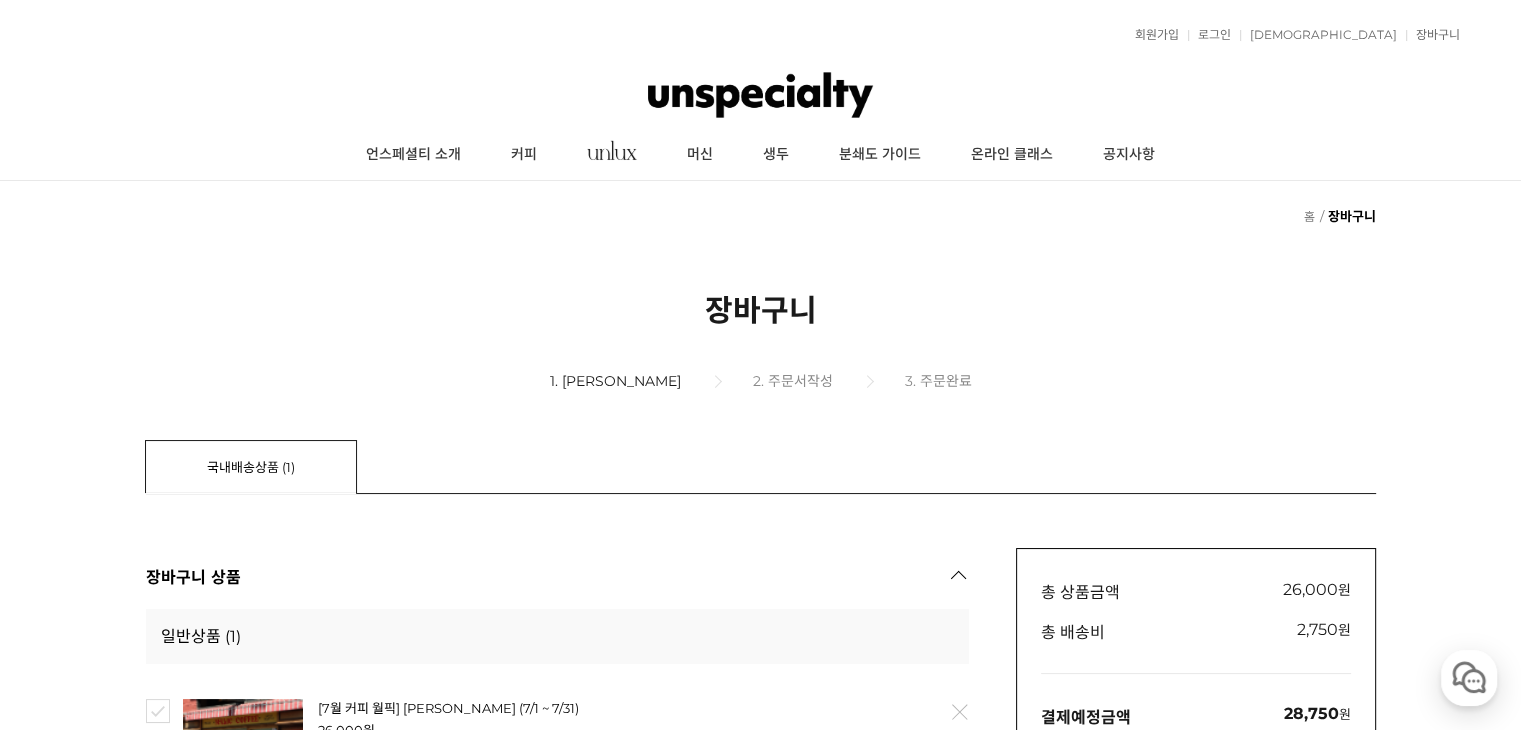 scroll, scrollTop: 168, scrollLeft: 0, axis: vertical 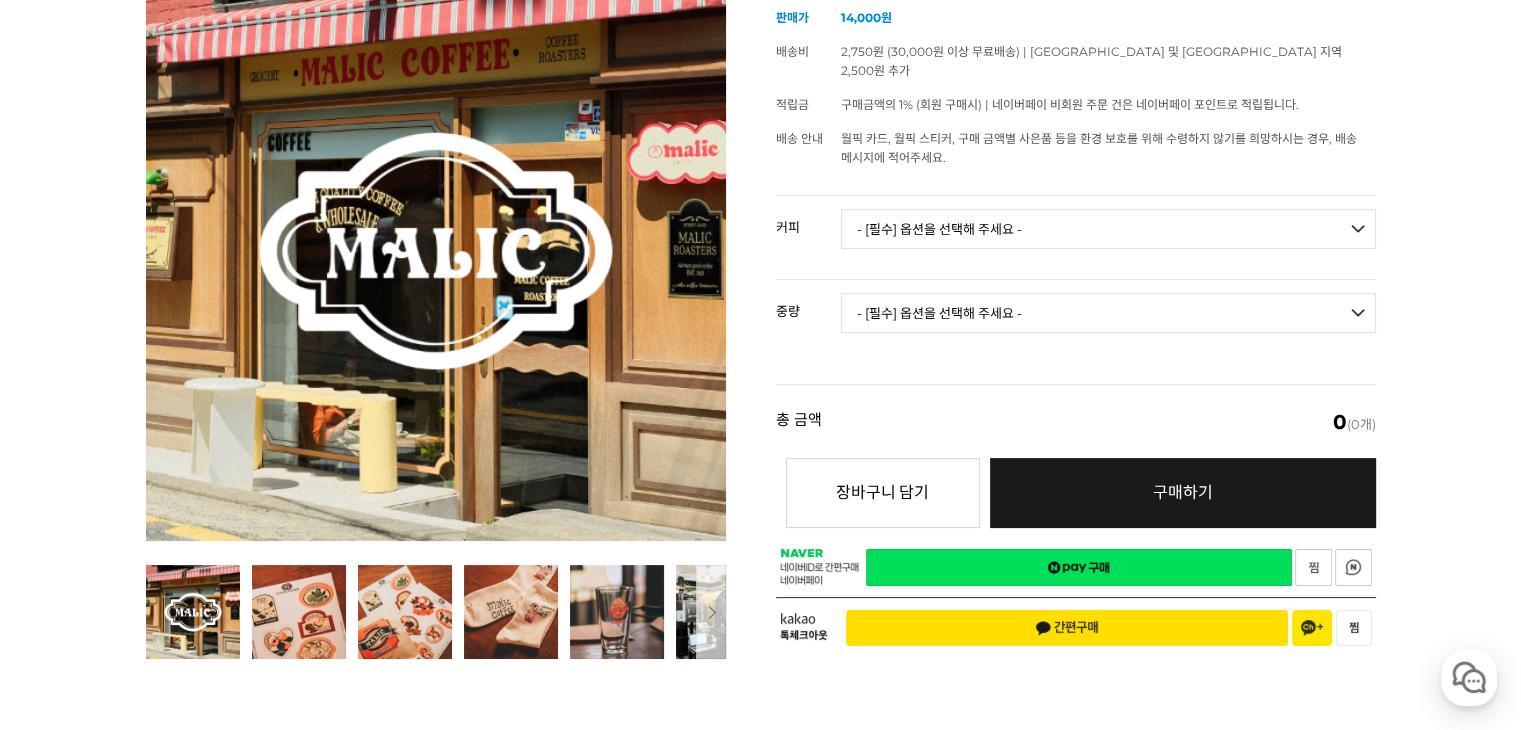 click on "- [필수] 옵션을 선택해 주세요 - ------------------- 언스페셜티 분쇄도 가이드 종이(주문 1개당 최대 1개 제공) [PERSON_NAME] (언스페셜티 블렌드) 애플 쥬스 (언스페셜티 블렌드) 허니 자몽 쥬스 (언스페셜티 블렌드) [기획상품] 2024 Best of Panama 3종 10g 레시피팩 프루티 블렌드 마일드 블렌드 모닝 블렌드 #1 탄자니아 아카시아 힐스 게이샤 AA 풀리 워시드 [품절] #2 콜롬비아 포파얀 슈가케인 디카페인 #3 에티오피아 알로 타미루 미리가 74158 워시드 #4 에티오피아 첼베사 워시드 디카페인 #5 케냐 뚱구리 AB 풀리 워시드 [품절] #6 에티오피아 버그 우 셀렉션 에얼룸 내추럴 (Lot2) #7 에티오피아 알로 타미루 무라고 74158 클래식 워시드 #8 케냐 은가라투아 AB 워시드 (Lot 159) [품절] [7.4 오픈] #9 온두라스 마리사벨 카바예로 파카마라 워시드 #24 [PERSON_NAME]" at bounding box center [1108, 229] 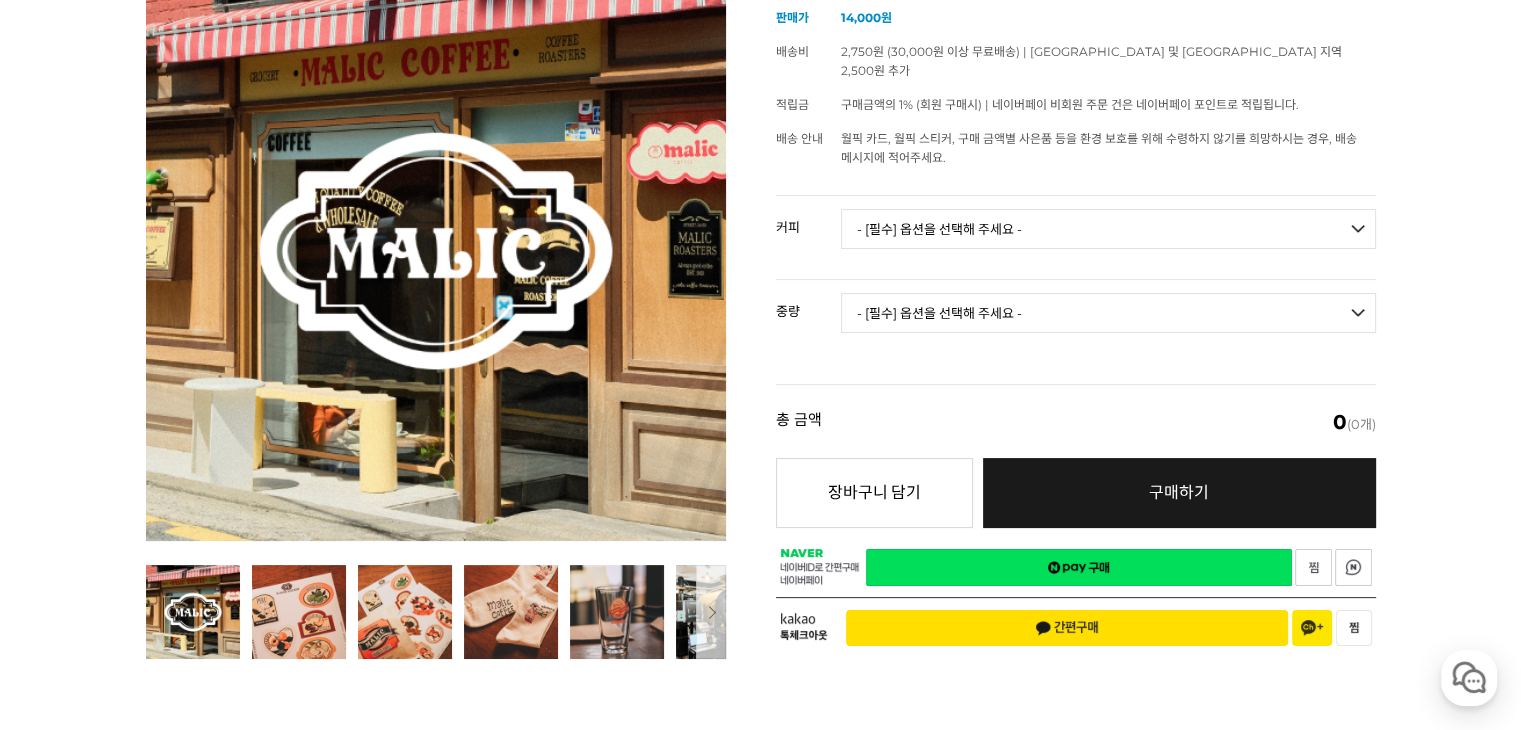 click on "- [필수] 옵션을 선택해 주세요 - ------------------- 언스페셜티 분쇄도 가이드 종이(주문 1개당 최대 1개 제공) [PERSON_NAME] (언스페셜티 블렌드) 애플 쥬스 (언스페셜티 블렌드) 허니 자몽 쥬스 (언스페셜티 블렌드) [기획상품] 2024 Best of Panama 3종 10g 레시피팩 프루티 블렌드 마일드 블렌드 모닝 블렌드 #1 탄자니아 아카시아 힐스 게이샤 AA 풀리 워시드 [품절] #2 콜롬비아 포파얀 슈가케인 디카페인 #3 에티오피아 알로 타미루 미리가 74158 워시드 #4 에티오피아 첼베사 워시드 디카페인 #5 케냐 뚱구리 AB 풀리 워시드 [품절] #6 에티오피아 버그 우 셀렉션 에얼룸 내추럴 (Lot2) #7 에티오피아 알로 타미루 무라고 74158 클래식 워시드 #8 케냐 은가라투아 AB 워시드 (Lot 159) [품절] [7.4 오픈] #9 온두라스 마리사벨 카바예로 파카마라 워시드 #24 [PERSON_NAME]" at bounding box center (1108, 237) 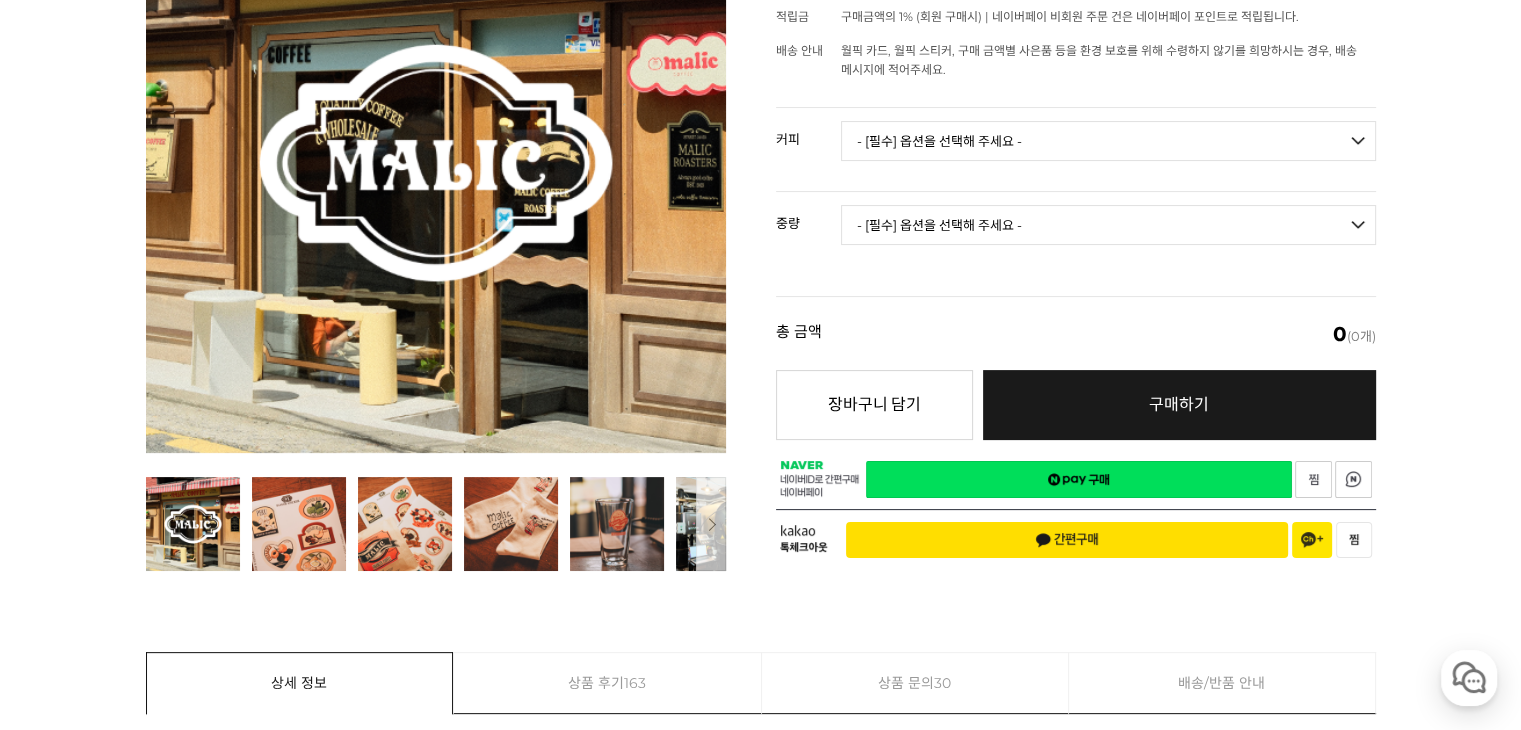 scroll, scrollTop: 400, scrollLeft: 0, axis: vertical 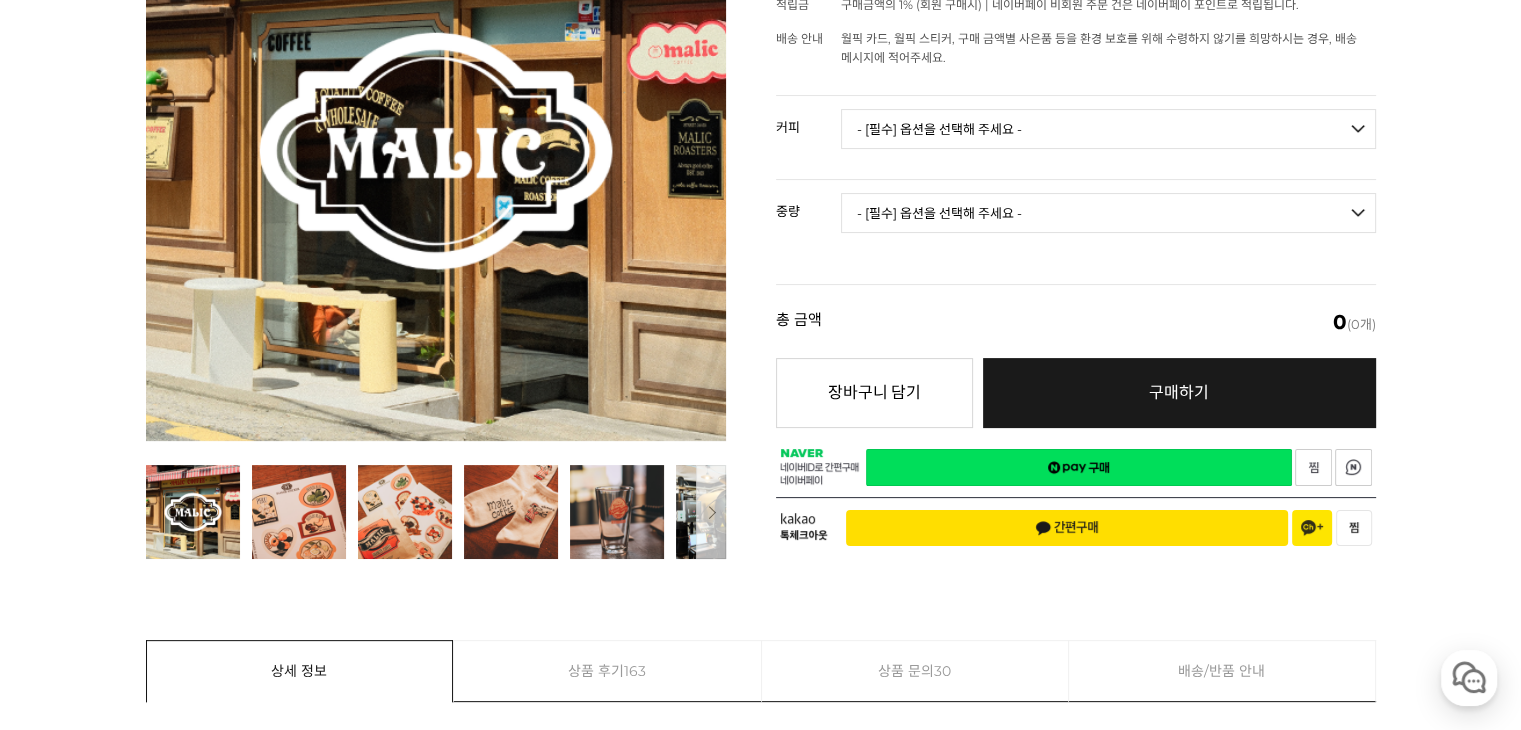 click on "- [필수] 옵션을 선택해 주세요 - ------------------- 언스페셜티 분쇄도 가이드 종이(주문 1개당 최대 1개 제공) 그레이프 쥬스 (언스페셜티 블렌드) 애플 쥬스 (언스페셜티 블렌드) 허니 자몽 쥬스 (언스페셜티 블렌드) [기획상품] 2024 Best of Panama 3종 10g 레시피팩 프루티 블렌드 마일드 블렌드 모닝 블렌드 #1 탄자니아 아카시아 힐스 게이샤 AA 풀리 워시드 [품절] #2 콜롬비아 포파얀 슈가케인 디카페인 #3 에티오피아 알로 타미루 미리가 74158 워시드 #4 에티오피아 첼베사 워시드 디카페인 #5 케냐 뚱구리 AB 풀리 워시드 [품절] #6 에티오피아 버그 우 셀렉션 에얼룸 내추럴 (Lot2) #7 에티오피아 알로 타미루 무라고 74158 클래식 워시드 #8 케냐 은가라투아 AB 워시드 (Lot 159) [품절] [7.4 오픈] #9 온두라스 마리사벨 카바예로 파카마라 워시드 #24 페루 알토 미라도르 게이샤 워시드" at bounding box center (1108, 129) 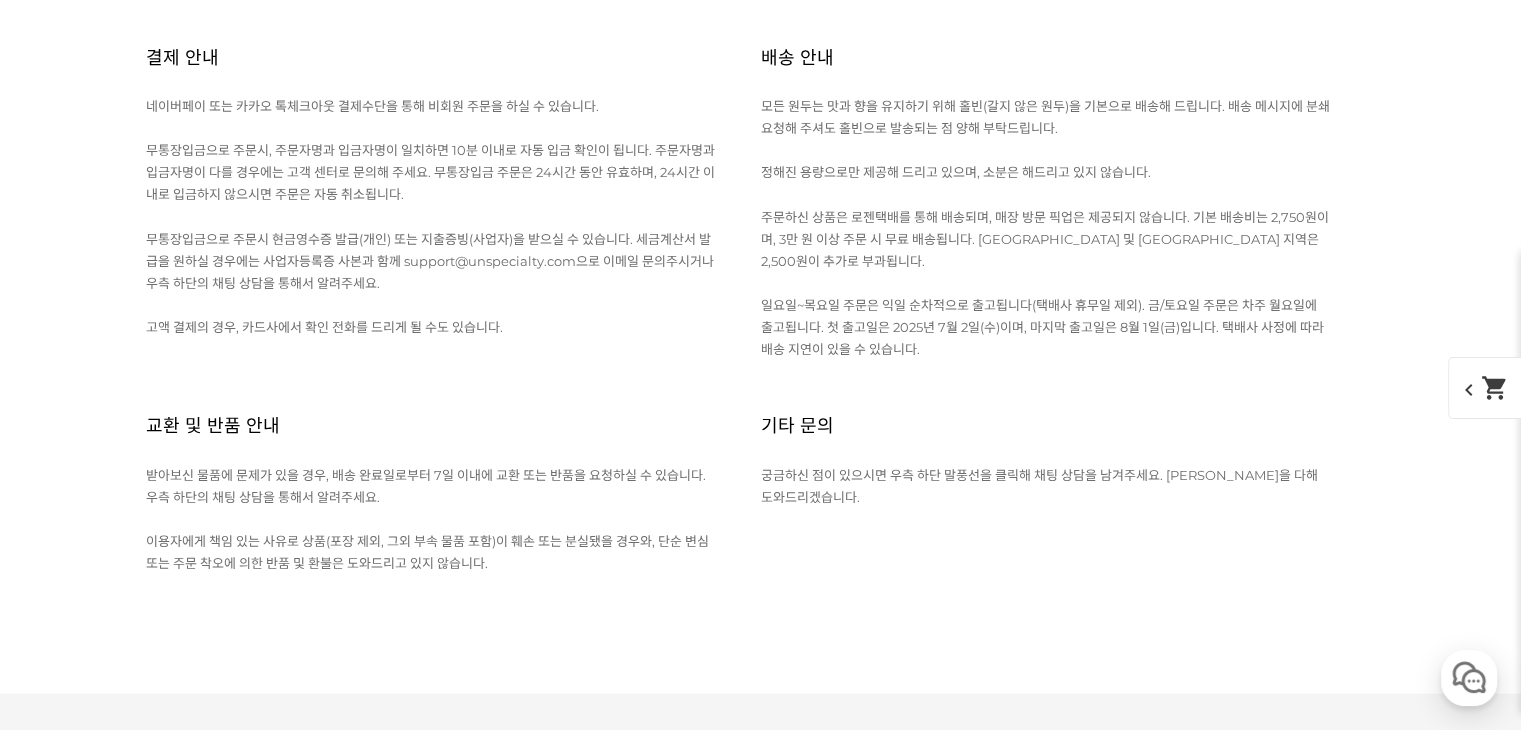 scroll, scrollTop: 10800, scrollLeft: 0, axis: vertical 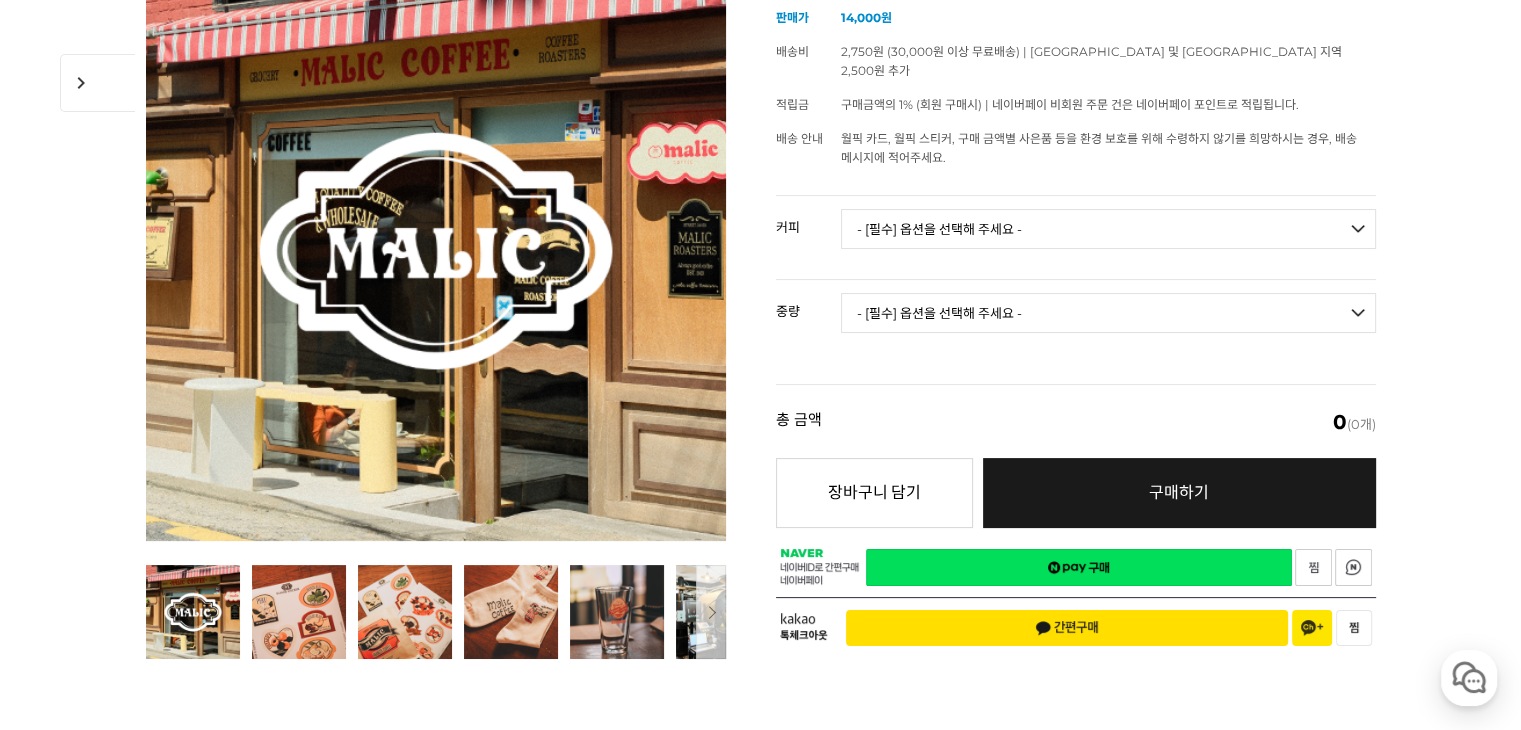 click on "- [필수] 옵션을 선택해 주세요 - ------------------- 언스페셜티 분쇄도 가이드 종이(주문 1개당 최대 1개 제공) 그레이프 쥬스 (언스페셜티 블렌드) 애플 쥬스 (언스페셜티 블렌드) 허니 자몽 쥬스 (언스페셜티 블렌드) [기획상품] 2024 Best of Panama 3종 10g 레시피팩 프루티 블렌드 마일드 블렌드 모닝 블렌드 #1 탄자니아 아카시아 힐스 게이샤 AA 풀리 워시드 [품절] #2 콜롬비아 포파얀 슈가케인 디카페인 #3 에티오피아 알로 타미루 미리가 74158 워시드 #4 에티오피아 첼베사 워시드 디카페인 #5 케냐 뚱구리 AB 풀리 워시드 [품절] #6 에티오피아 버그 우 셀렉션 에얼룸 내추럴 (Lot2) #7 에티오피아 알로 타미루 무라고 74158 클래식 워시드 #8 케냐 은가라투아 AB 워시드 (Lot 159) [품절] [7.4 오픈] #9 온두라스 마리사벨 카바예로 파카마라 워시드 #24 페루 알토 미라도르 게이샤 워시드" at bounding box center [1108, 229] 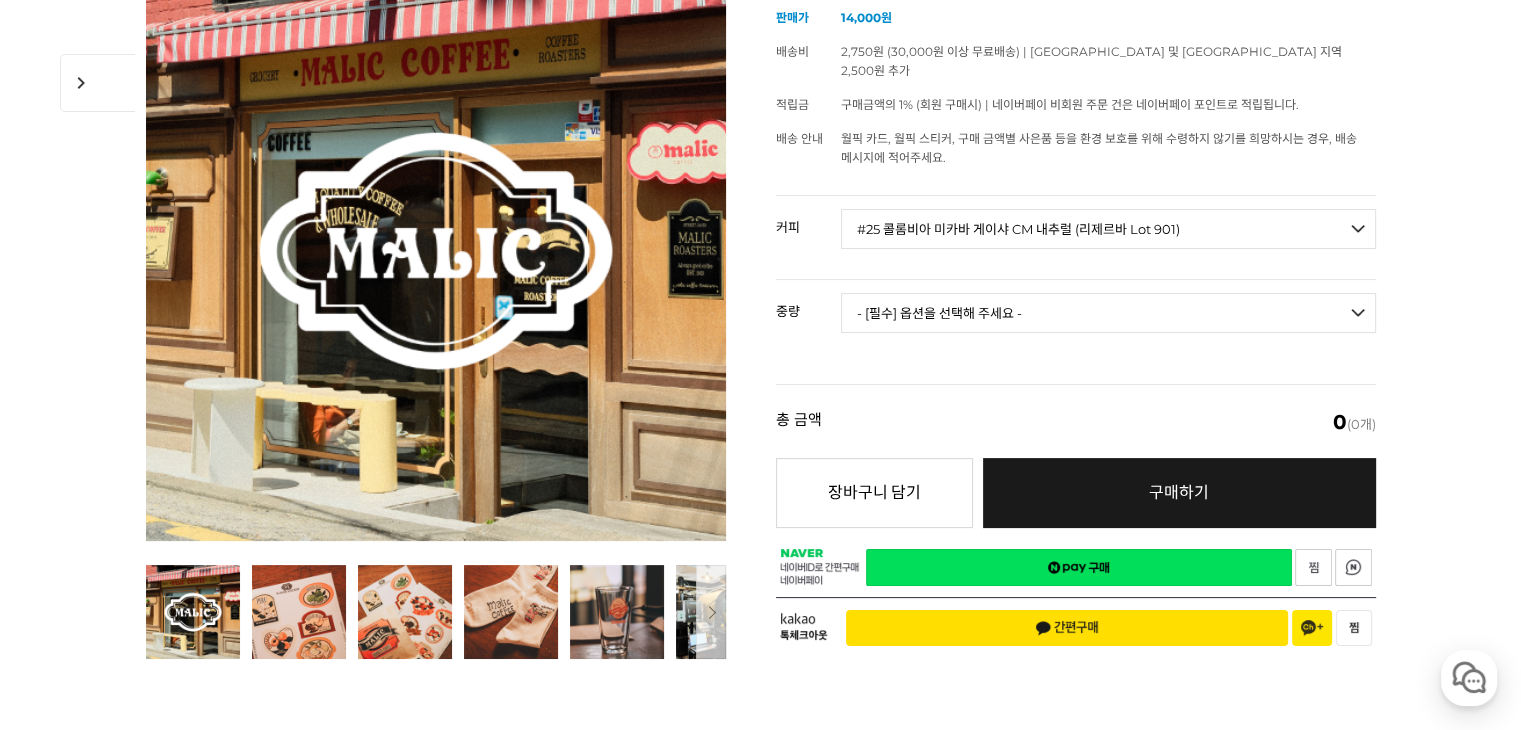 click on "- [필수] 옵션을 선택해 주세요 - ------------------- 언스페셜티 분쇄도 가이드 종이(주문 1개당 최대 1개 제공) 그레이프 쥬스 (언스페셜티 블렌드) 애플 쥬스 (언스페셜티 블렌드) 허니 자몽 쥬스 (언스페셜티 블렌드) [기획상품] 2024 Best of Panama 3종 10g 레시피팩 프루티 블렌드 마일드 블렌드 모닝 블렌드 #1 탄자니아 아카시아 힐스 게이샤 AA 풀리 워시드 [품절] #2 콜롬비아 포파얀 슈가케인 디카페인 #3 에티오피아 알로 타미루 미리가 74158 워시드 #4 에티오피아 첼베사 워시드 디카페인 #5 케냐 뚱구리 AB 풀리 워시드 [품절] #6 에티오피아 버그 우 셀렉션 에얼룸 내추럴 (Lot2) #7 에티오피아 알로 타미루 무라고 74158 클래식 워시드 #8 케냐 은가라투아 AB 워시드 (Lot 159) [품절] [7.4 오픈] #9 온두라스 마리사벨 카바예로 파카마라 워시드 #24 페루 알토 미라도르 게이샤 워시드" at bounding box center [1108, 229] 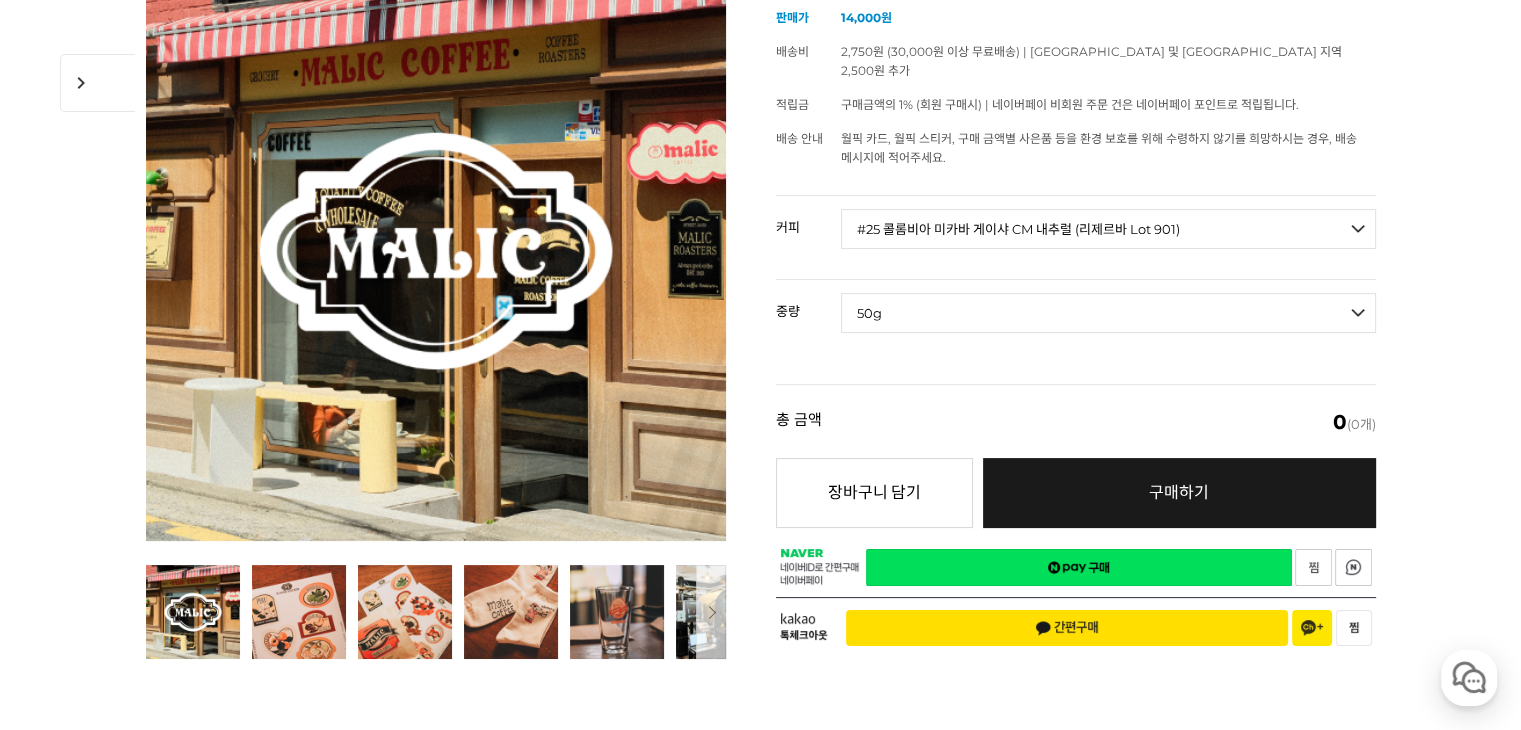 click on "- [필수] 옵션을 선택해 주세요 - ------------------- 50g" at bounding box center (1108, 313) 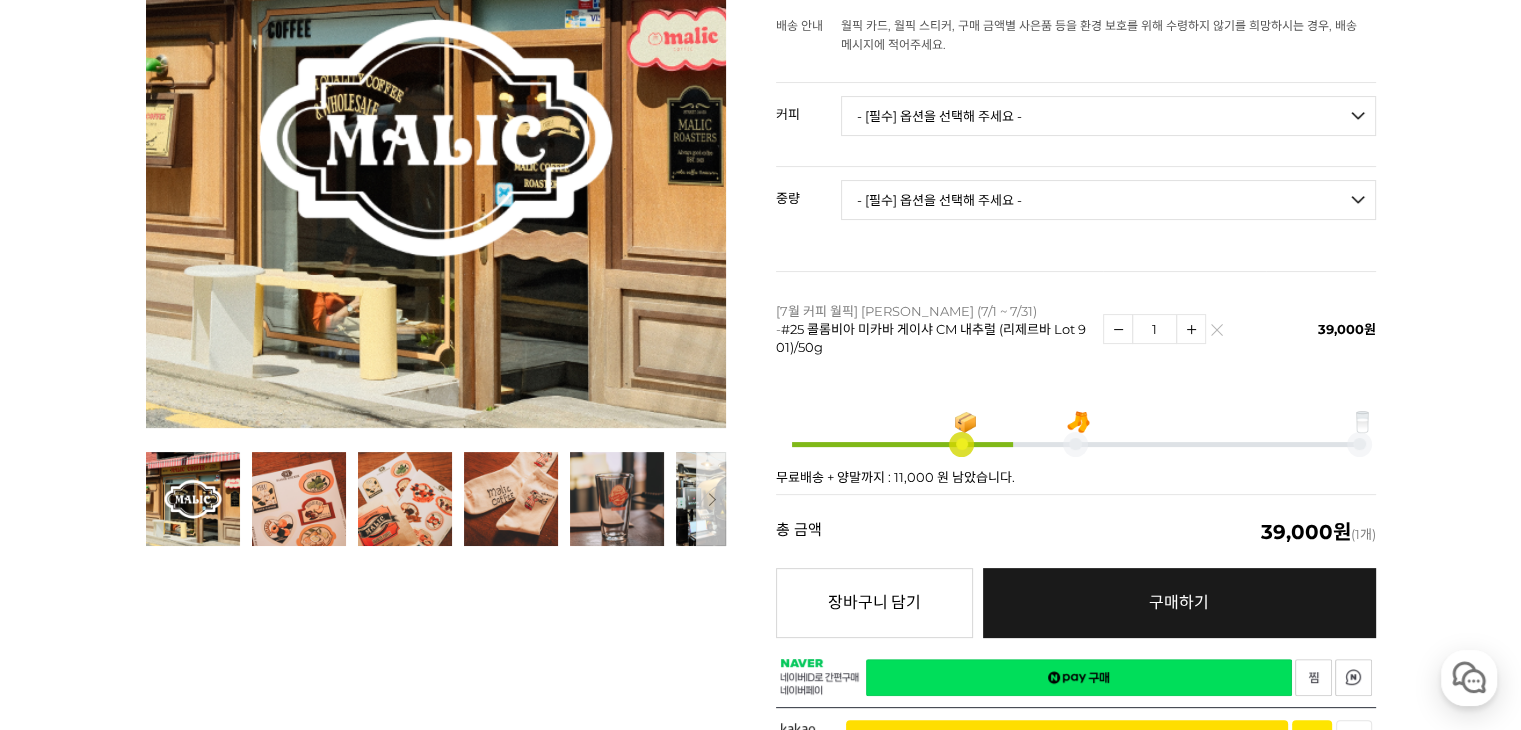 scroll, scrollTop: 500, scrollLeft: 0, axis: vertical 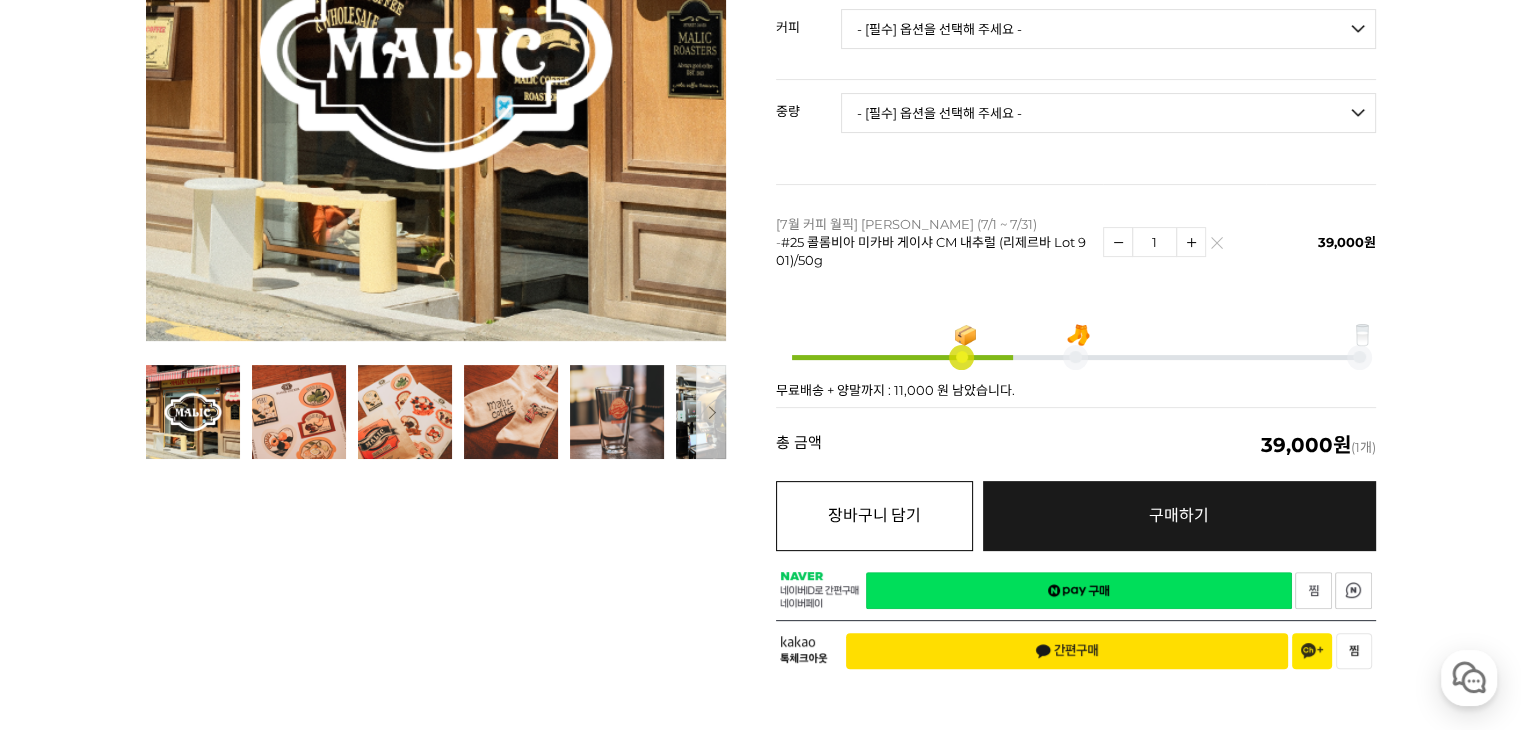 click on "장바구니 담기" at bounding box center [874, 516] 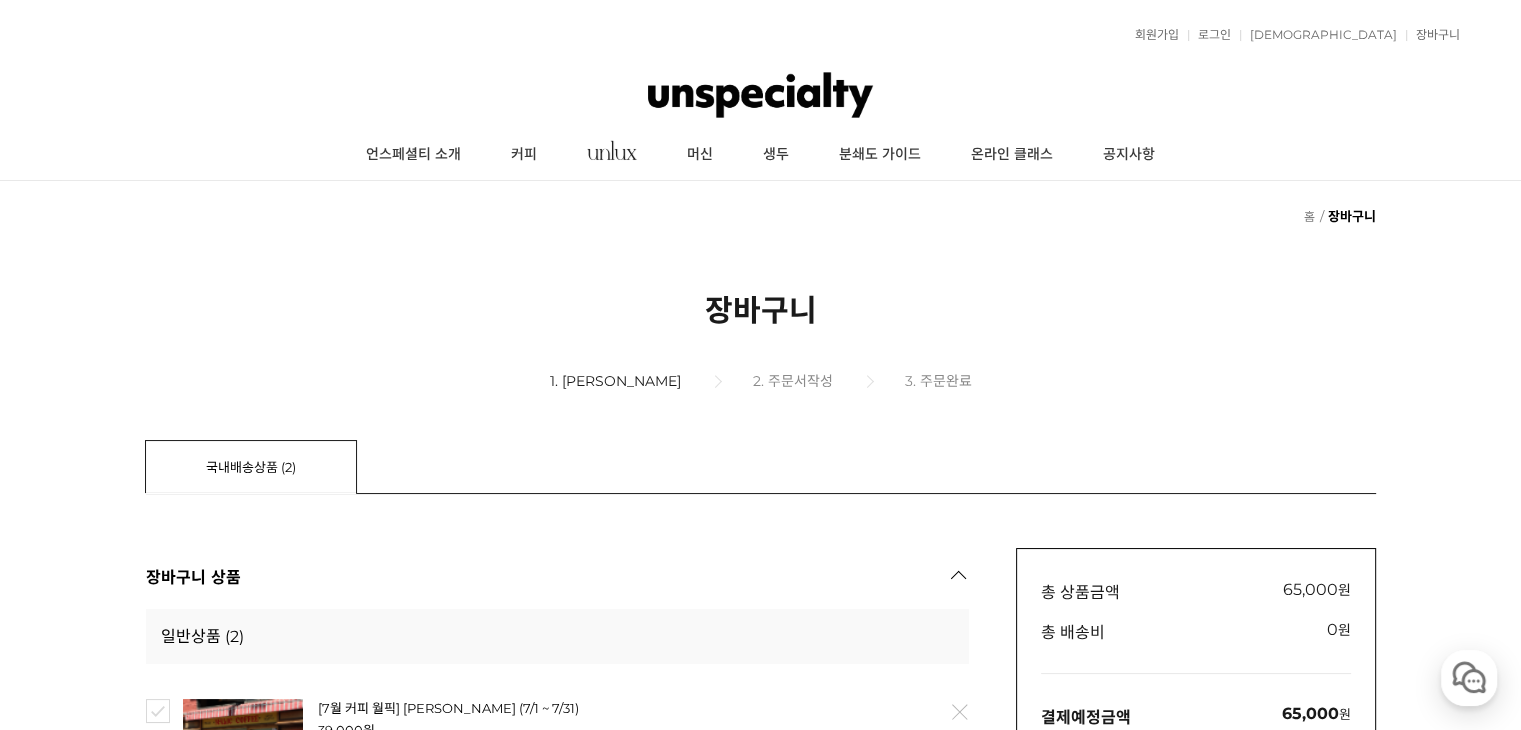 scroll, scrollTop: 448, scrollLeft: 0, axis: vertical 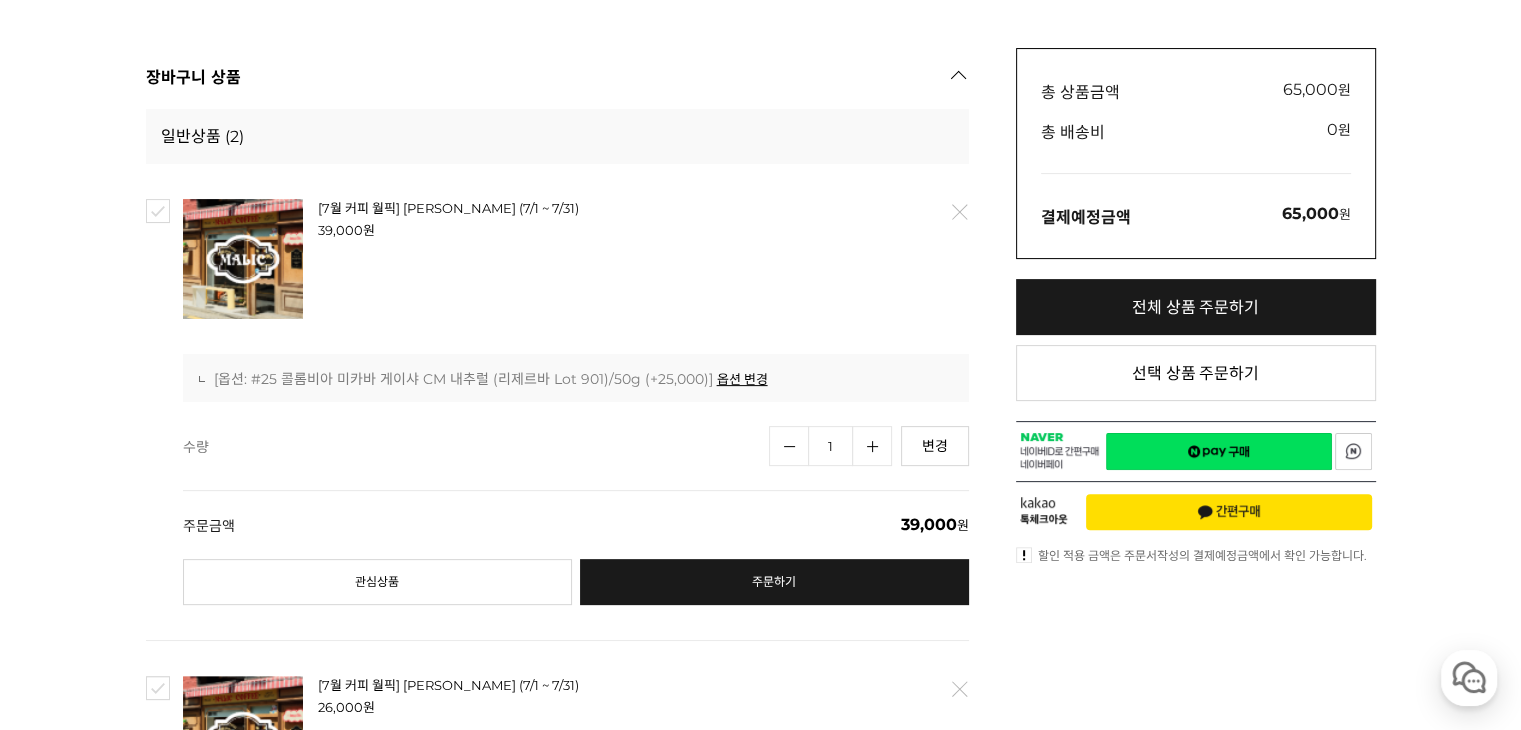 click on "삭제" at bounding box center [958, 212] 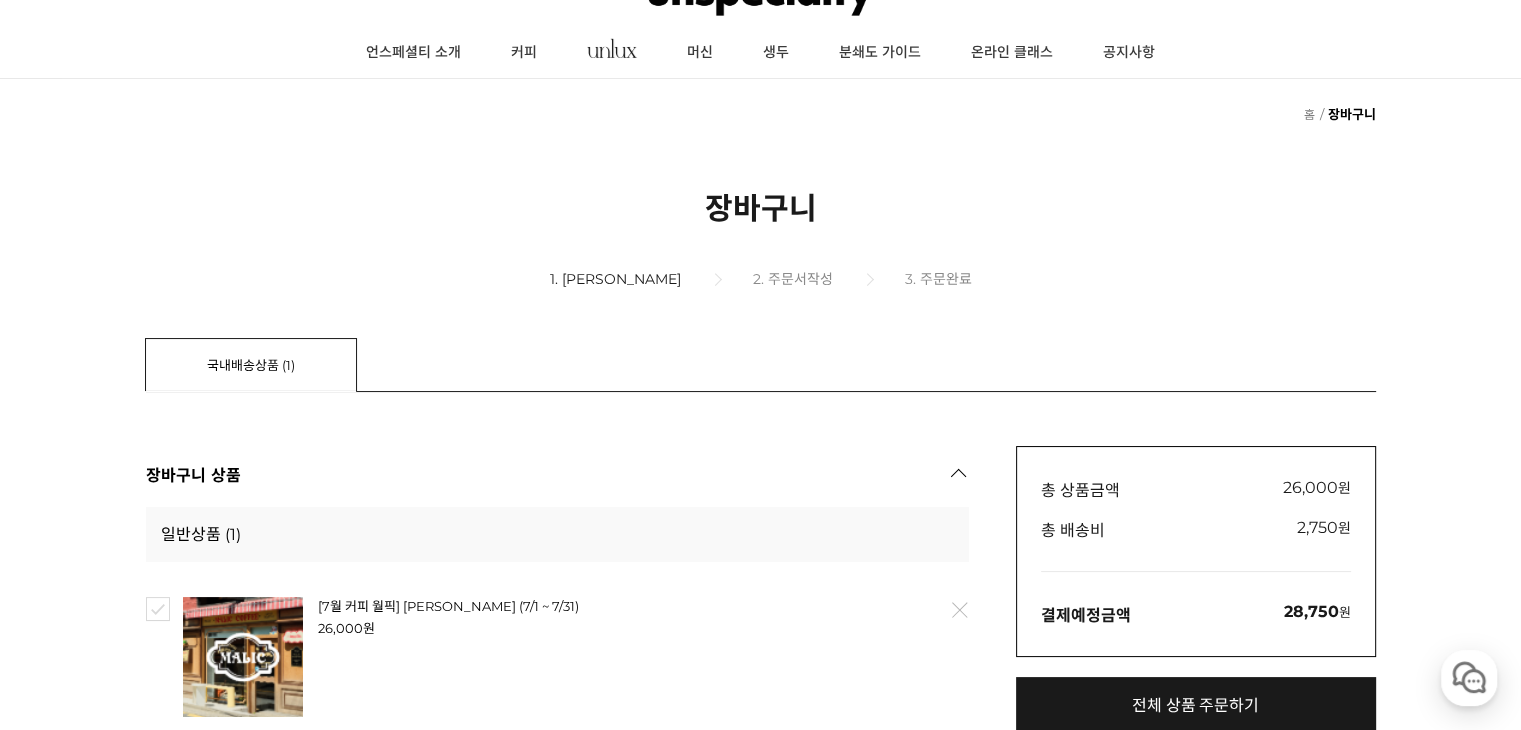 scroll, scrollTop: 0, scrollLeft: 0, axis: both 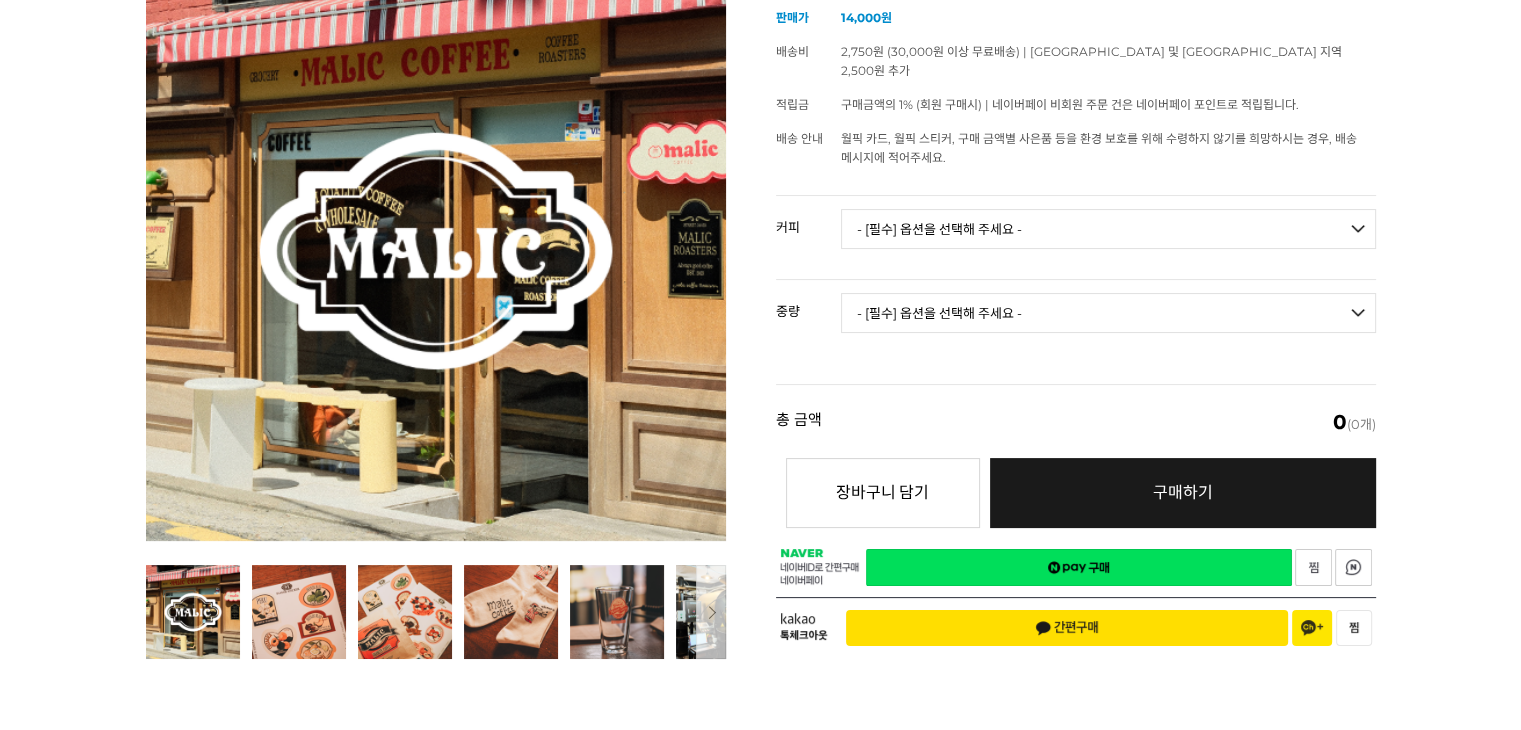 click on "- [필수] 옵션을 선택해 주세요 - ------------------- 언스페셜티 분쇄도 가이드 종이(주문 1개당 최대 1개 제공) 그레이프 쥬스 (언스페셜티 블렌드) 애플 쥬스 (언스페셜티 블렌드) 허니 자몽 쥬스 (언스페셜티 블렌드) [기획상품] 2024 Best of Panama 3종 10g 레시피팩 프루티 블렌드 마일드 블렌드 모닝 블렌드 #1 탄자니아 아카시아 힐스 게이샤 AA 풀리 워시드 [품절] #2 콜롬비아 포파얀 슈가케인 디카페인 #3 에티오피아 알로 타미루 미리가 74158 워시드 #4 에티오피아 첼베사 워시드 디카페인 #5 케냐 뚱구리 AB 풀리 워시드 [품절] #6 에티오피아 버그 우 셀렉션 에얼룸 내추럴 (Lot2) #7 에티오피아 알로 타미루 무라고 74158 클래식 워시드 #8 케냐 은가라투아 AB 워시드 (Lot 159) [품절] [7.4 오픈] #9 온두라스 마리사벨 카바예로 파카마라 워시드 #24 페루 알토 미라도르 게이샤 워시드" at bounding box center (1108, 229) 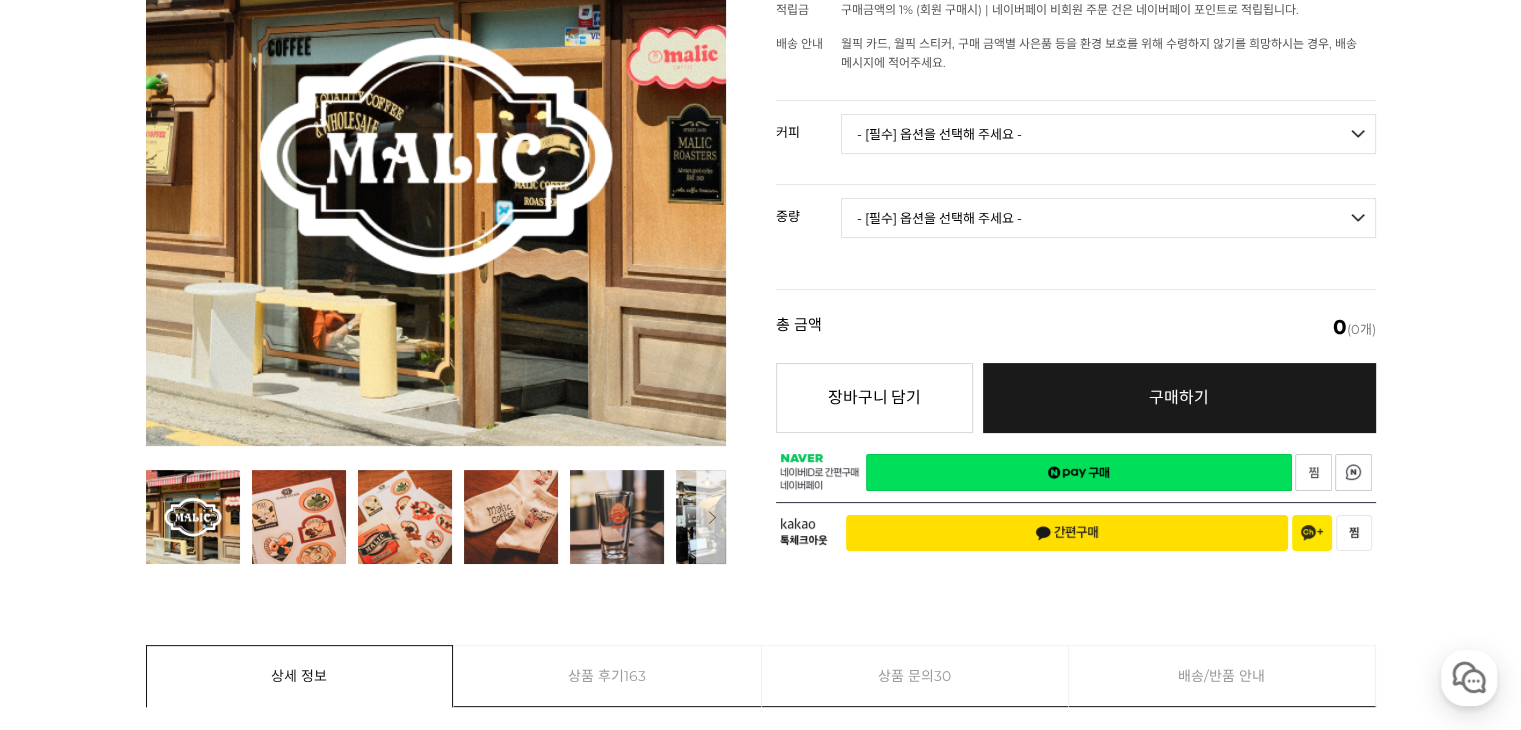 scroll, scrollTop: 400, scrollLeft: 0, axis: vertical 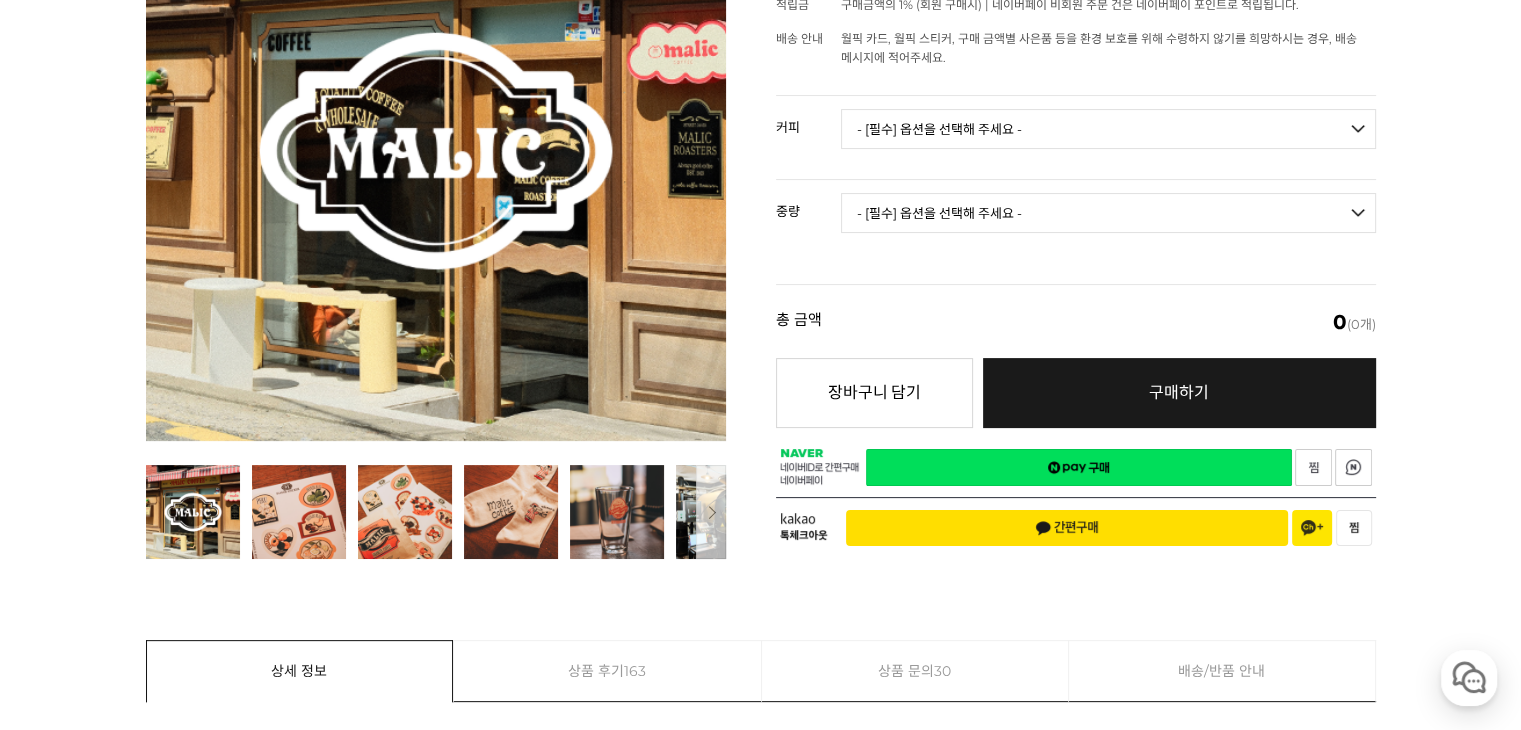 click on "- [필수] 옵션을 선택해 주세요 - ------------------- 언스페셜티 분쇄도 가이드 종이(주문 1개당 최대 1개 제공) 그레이프 쥬스 (언스페셜티 블렌드) 애플 쥬스 (언스페셜티 블렌드) 허니 자몽 쥬스 (언스페셜티 블렌드) [기획상품] 2024 Best of Panama 3종 10g 레시피팩 프루티 블렌드 마일드 블렌드 모닝 블렌드 #1 탄자니아 아카시아 힐스 게이샤 AA 풀리 워시드 [품절] #2 콜롬비아 포파얀 슈가케인 디카페인 #3 에티오피아 알로 타미루 미리가 74158 워시드 #4 에티오피아 첼베사 워시드 디카페인 #5 케냐 뚱구리 AB 풀리 워시드 [품절] #6 에티오피아 버그 우 셀렉션 에얼룸 내추럴 (Lot2) #7 에티오피아 알로 타미루 무라고 74158 클래식 워시드 #8 케냐 은가라투아 AB 워시드 (Lot 159) [품절] [7.4 오픈] #9 온두라스 마리사벨 카바예로 파카마라 워시드 #24 페루 알토 미라도르 게이샤 워시드" at bounding box center [1108, 129] 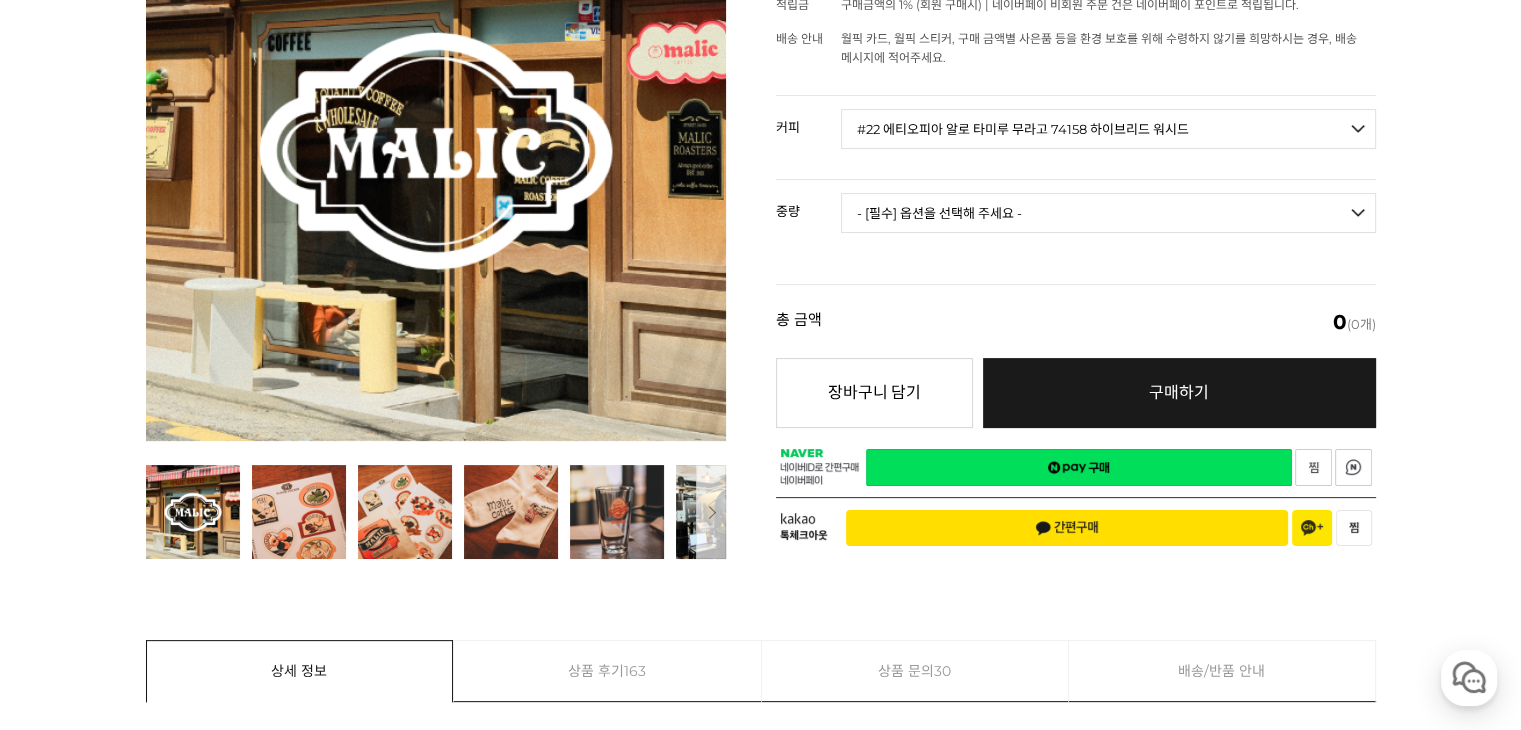 click on "- [필수] 옵션을 선택해 주세요 - ------------------- 언스페셜티 분쇄도 가이드 종이(주문 1개당 최대 1개 제공) 그레이프 쥬스 (언스페셜티 블렌드) 애플 쥬스 (언스페셜티 블렌드) 허니 자몽 쥬스 (언스페셜티 블렌드) [기획상품] 2024 Best of Panama 3종 10g 레시피팩 프루티 블렌드 마일드 블렌드 모닝 블렌드 #1 탄자니아 아카시아 힐스 게이샤 AA 풀리 워시드 [품절] #2 콜롬비아 포파얀 슈가케인 디카페인 #3 에티오피아 알로 타미루 미리가 74158 워시드 #4 에티오피아 첼베사 워시드 디카페인 #5 케냐 뚱구리 AB 풀리 워시드 [품절] #6 에티오피아 버그 우 셀렉션 에얼룸 내추럴 (Lot2) #7 에티오피아 알로 타미루 무라고 74158 클래식 워시드 #8 케냐 은가라투아 AB 워시드 (Lot 159) [품절] [7.4 오픈] #9 온두라스 마리사벨 카바예로 파카마라 워시드 #24 페루 알토 미라도르 게이샤 워시드" at bounding box center [1108, 129] 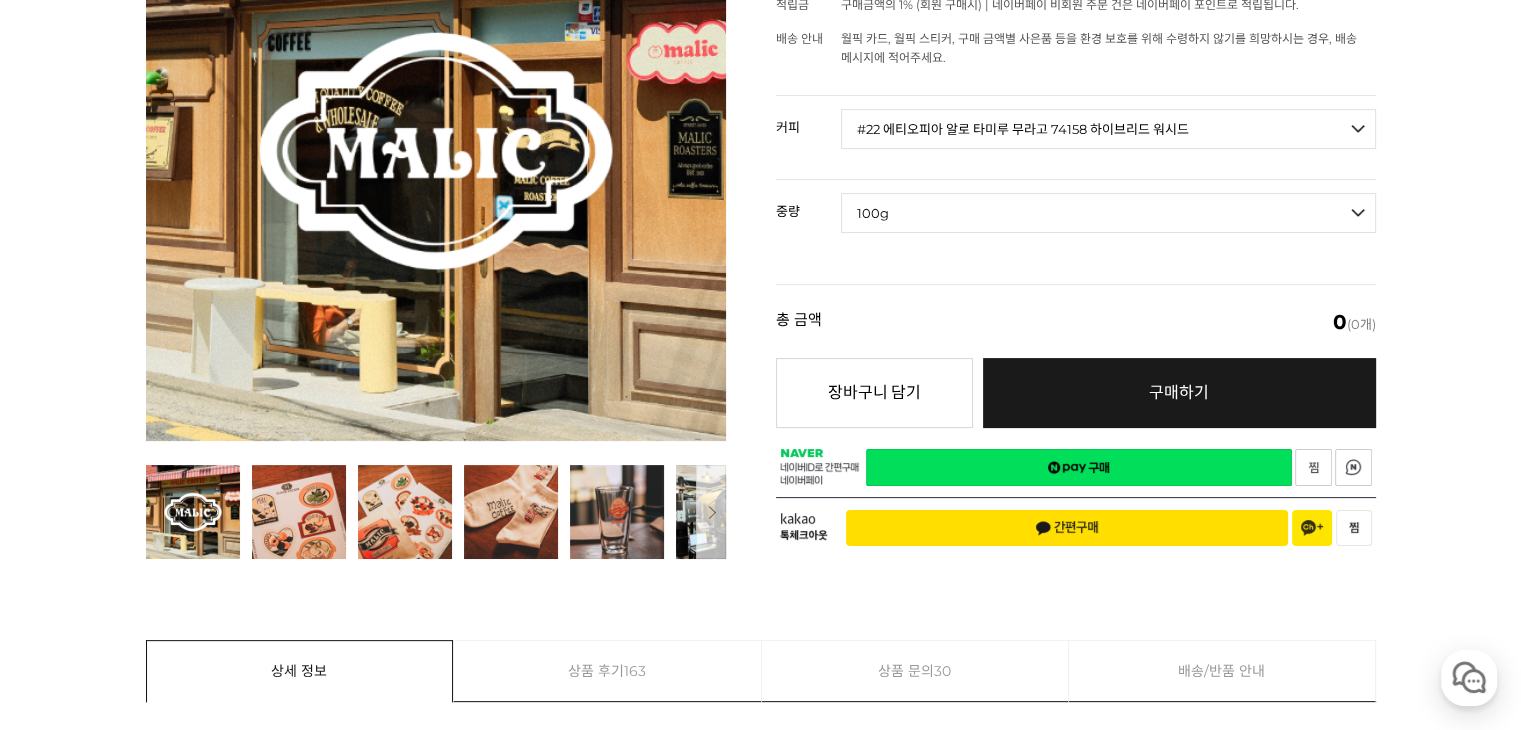 click on "- [필수] 옵션을 선택해 주세요 - ------------------- 100g" at bounding box center (1108, 213) 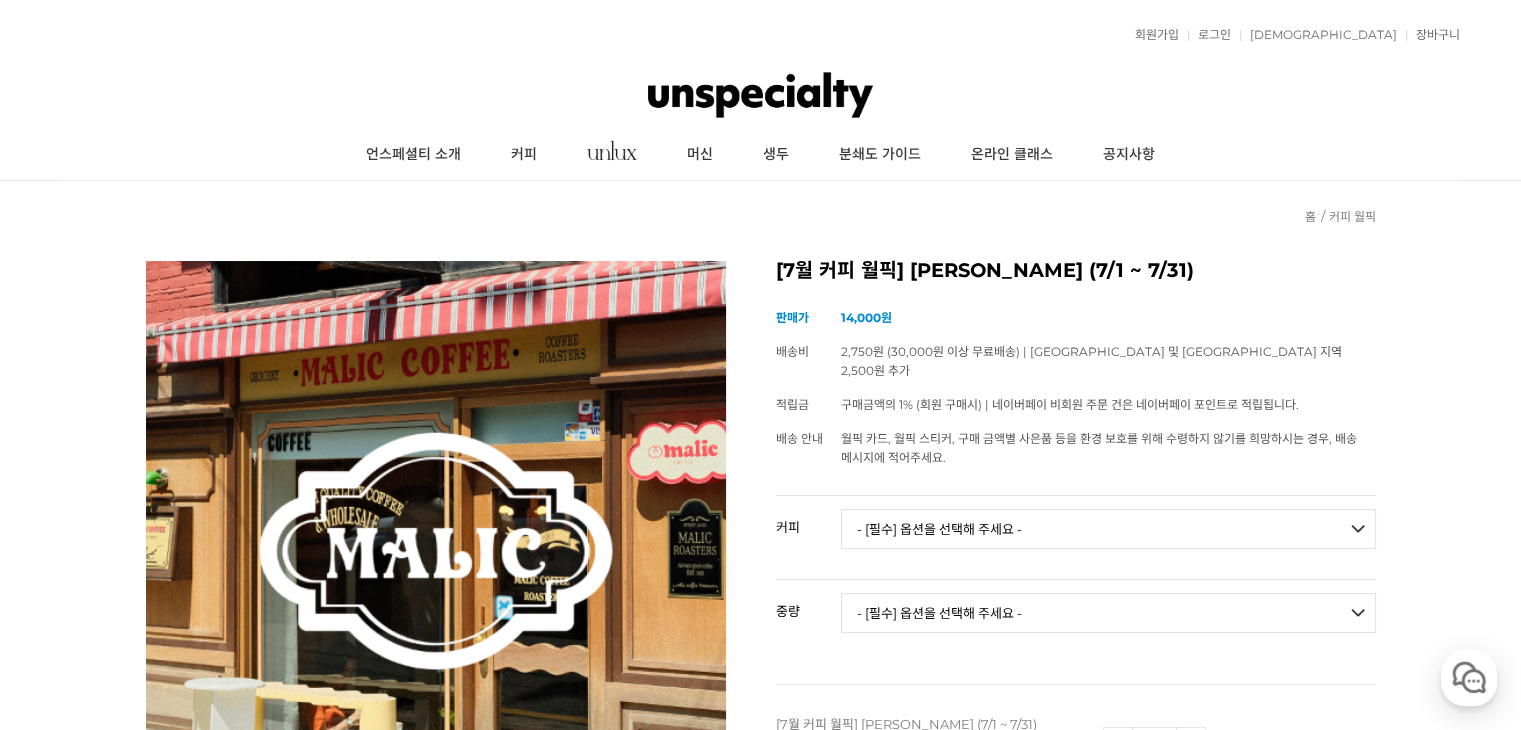 scroll, scrollTop: 200, scrollLeft: 0, axis: vertical 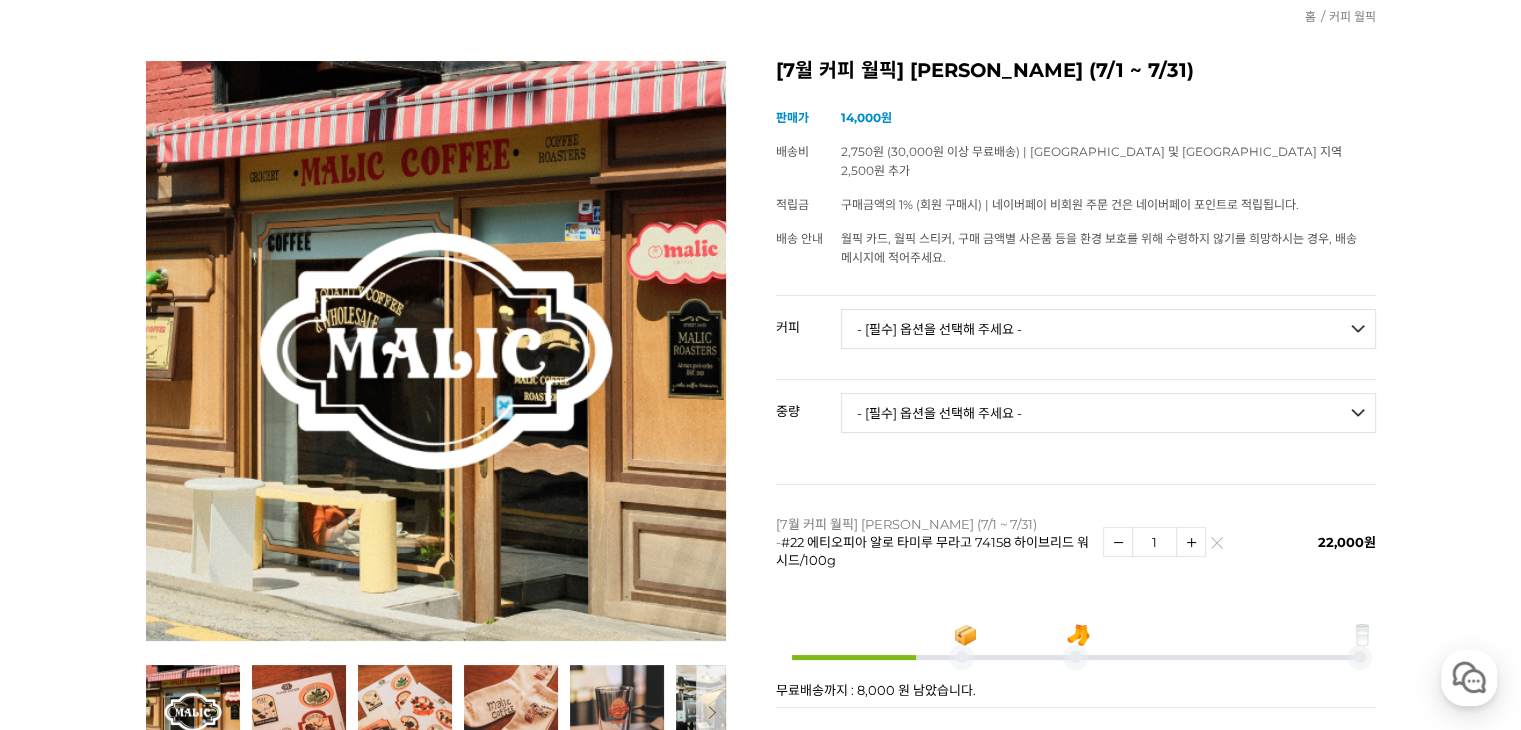 click on "- [필수] 옵션을 선택해 주세요 - ------------------- 언스페셜티 분쇄도 가이드 종이(주문 1개당 최대 1개 제공) [PERSON_NAME] (언스페셜티 블렌드) 애플 쥬스 (언스페셜티 블렌드) 허니 자몽 쥬스 (언스페셜티 블렌드) [기획상품] 2024 Best of Panama 3종 10g 레시피팩 프루티 블렌드 마일드 블렌드 모닝 블렌드 #1 탄자니아 아카시아 힐스 게이샤 AA 풀리 워시드 [품절] #2 콜롬비아 포파얀 슈가케인 디카페인 #3 에티오피아 알로 타미루 미리가 74158 워시드 #4 에티오피아 첼베사 워시드 디카페인 #5 케냐 뚱구리 AB 풀리 워시드 [품절] #6 에티오피아 버그 우 셀렉션 에얼룸 내추럴 (Lot2) #7 에티오피아 알로 타미루 무라고 74158 클래식 워시드 #8 케냐 은가라투아 AB 워시드 (Lot 159) [품절] [7.4 오픈] #9 온두라스 마리사벨 카바예로 파카마라 워시드 #24 [PERSON_NAME]" at bounding box center (1108, 329) 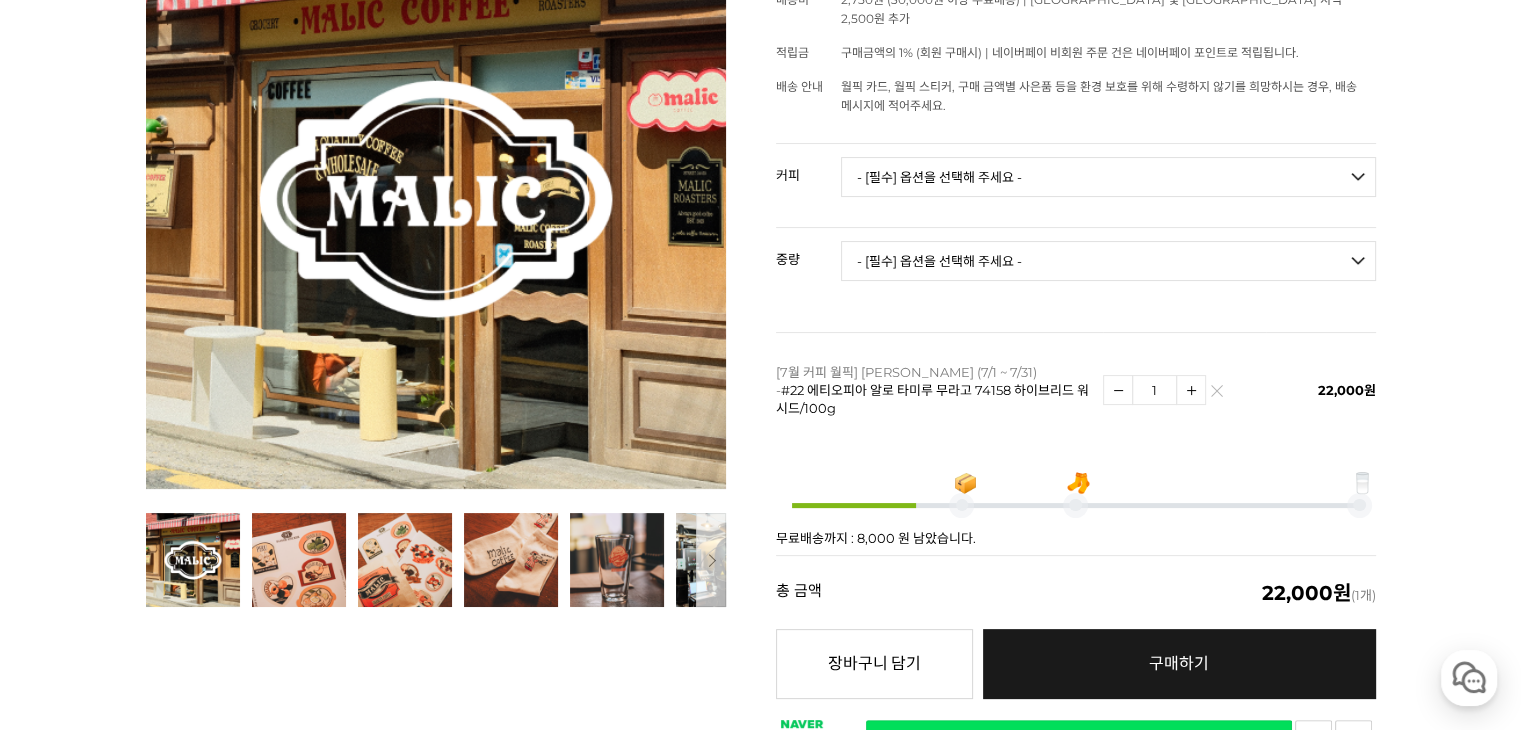 scroll, scrollTop: 300, scrollLeft: 0, axis: vertical 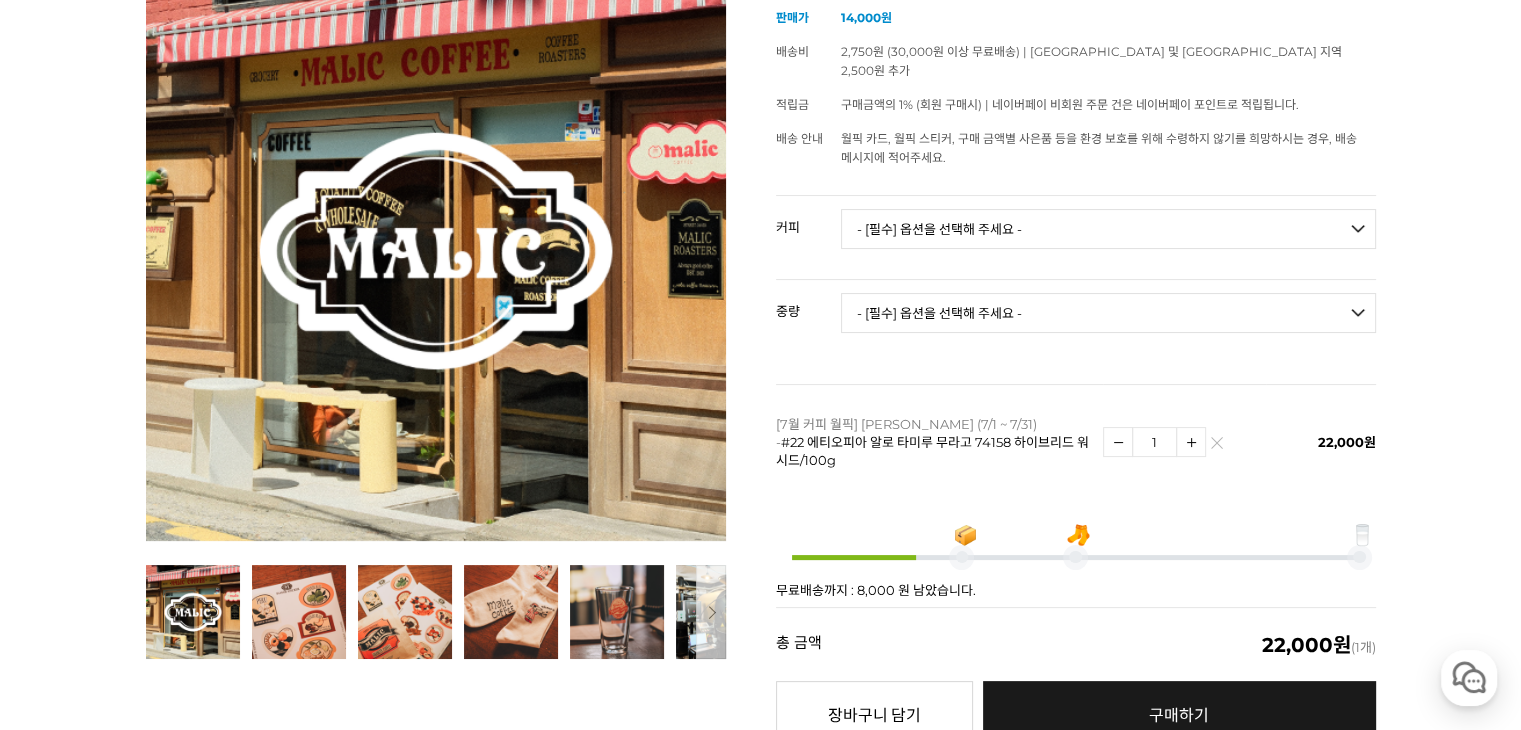 click on "- [필수] 옵션을 선택해 주세요 - ------------------- 언스페셜티 분쇄도 가이드 종이(주문 1개당 최대 1개 제공) [PERSON_NAME] (언스페셜티 블렌드) 애플 쥬스 (언스페셜티 블렌드) 허니 자몽 쥬스 (언스페셜티 블렌드) [기획상품] 2024 Best of Panama 3종 10g 레시피팩 프루티 블렌드 마일드 블렌드 모닝 블렌드 #1 탄자니아 아카시아 힐스 게이샤 AA 풀리 워시드 [품절] #2 콜롬비아 포파얀 슈가케인 디카페인 #3 에티오피아 알로 타미루 미리가 74158 워시드 #4 에티오피아 첼베사 워시드 디카페인 #5 케냐 뚱구리 AB 풀리 워시드 [품절] #6 에티오피아 버그 우 셀렉션 에얼룸 내추럴 (Lot2) #7 에티오피아 알로 타미루 무라고 74158 클래식 워시드 #8 케냐 은가라투아 AB 워시드 (Lot 159) [품절] [7.4 오픈] #9 온두라스 마리사벨 카바예로 파카마라 워시드 #24 [PERSON_NAME]" at bounding box center (1108, 229) 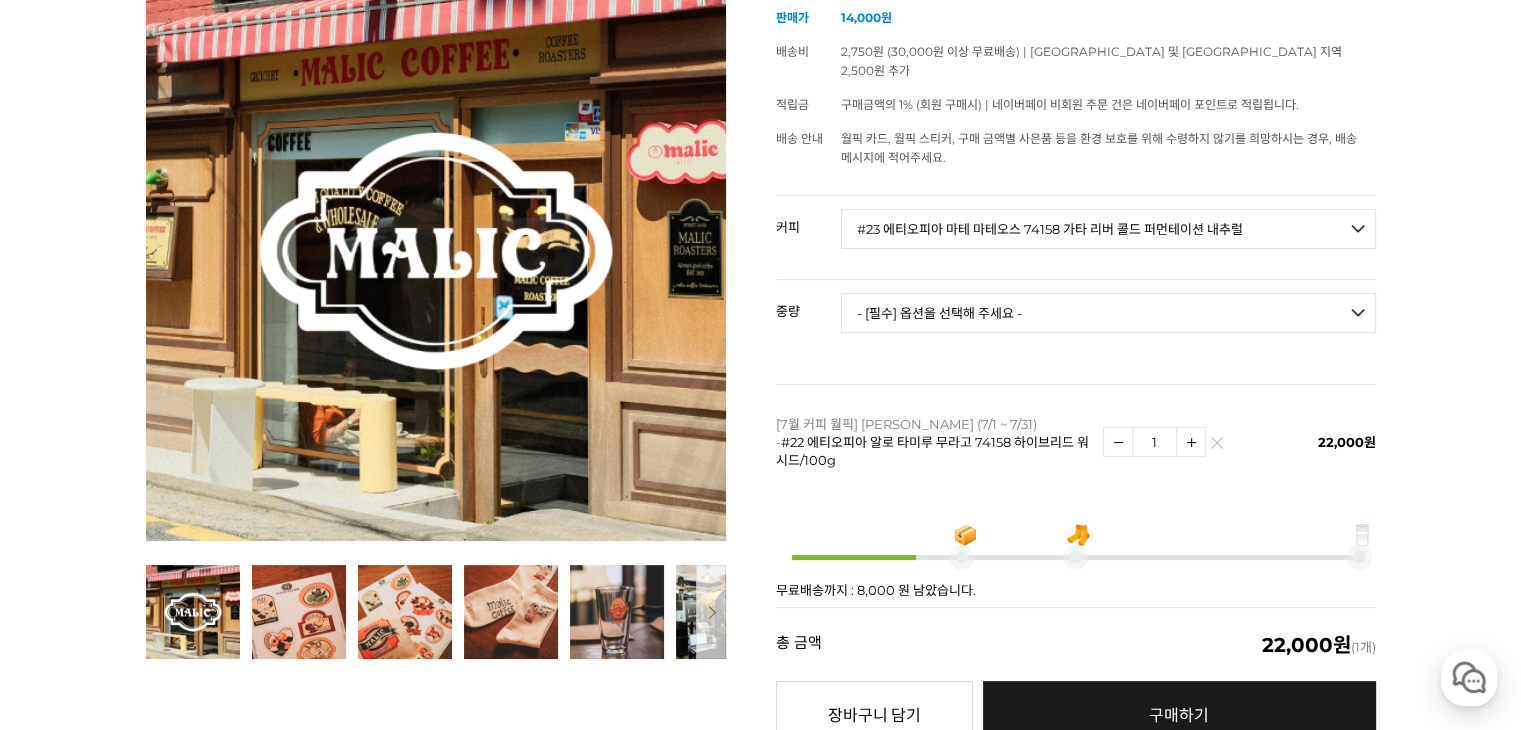 click on "- [필수] 옵션을 선택해 주세요 - ------------------- 언스페셜티 분쇄도 가이드 종이(주문 1개당 최대 1개 제공) [PERSON_NAME] (언스페셜티 블렌드) 애플 쥬스 (언스페셜티 블렌드) 허니 자몽 쥬스 (언스페셜티 블렌드) [기획상품] 2024 Best of Panama 3종 10g 레시피팩 프루티 블렌드 마일드 블렌드 모닝 블렌드 #1 탄자니아 아카시아 힐스 게이샤 AA 풀리 워시드 [품절] #2 콜롬비아 포파얀 슈가케인 디카페인 #3 에티오피아 알로 타미루 미리가 74158 워시드 #4 에티오피아 첼베사 워시드 디카페인 #5 케냐 뚱구리 AB 풀리 워시드 [품절] #6 에티오피아 버그 우 셀렉션 에얼룸 내추럴 (Lot2) #7 에티오피아 알로 타미루 무라고 74158 클래식 워시드 #8 케냐 은가라투아 AB 워시드 (Lot 159) [품절] [7.4 오픈] #9 온두라스 마리사벨 카바예로 파카마라 워시드 #24 [PERSON_NAME]" at bounding box center (1108, 229) 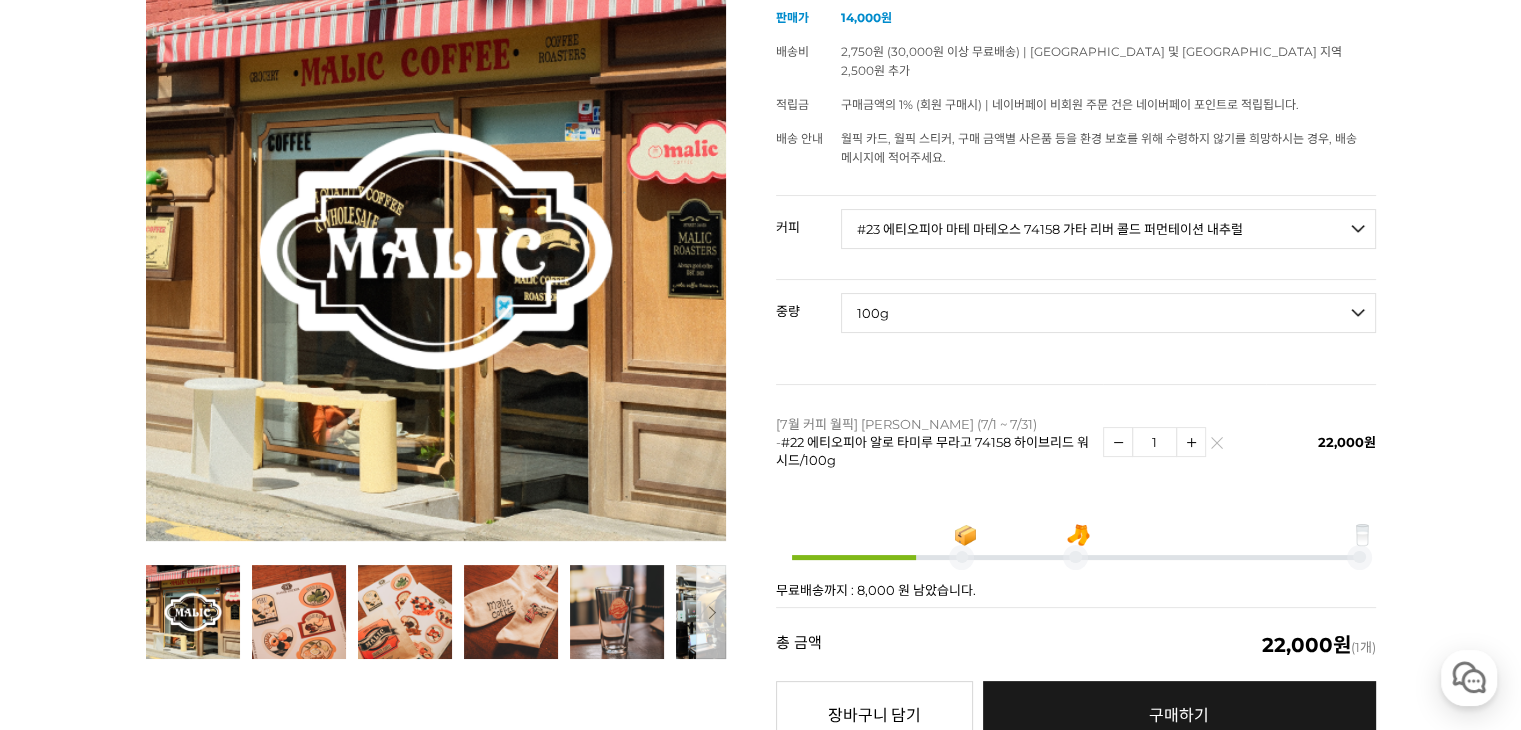 click on "- [필수] 옵션을 선택해 주세요 - ------------------- 100g" at bounding box center [1108, 313] 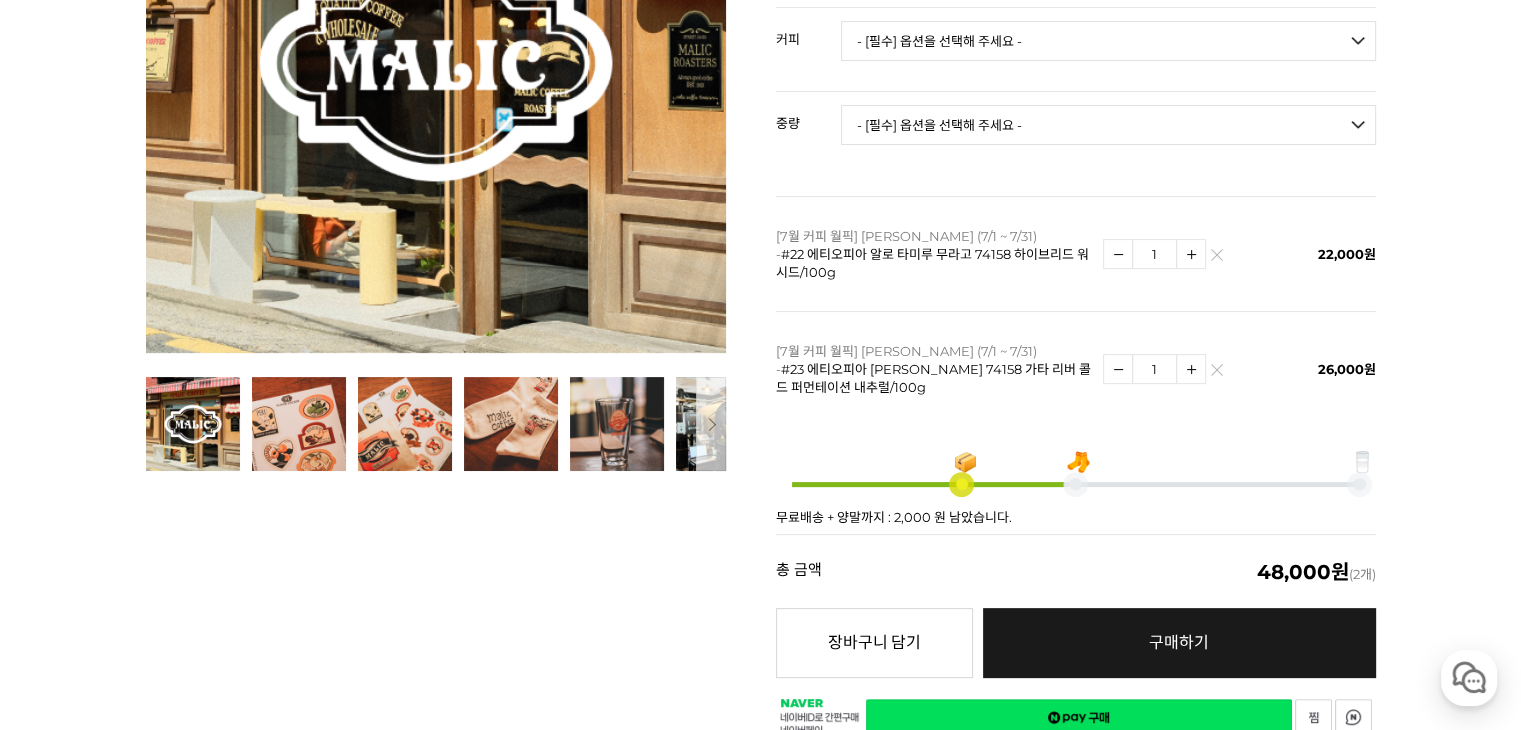 scroll, scrollTop: 400, scrollLeft: 0, axis: vertical 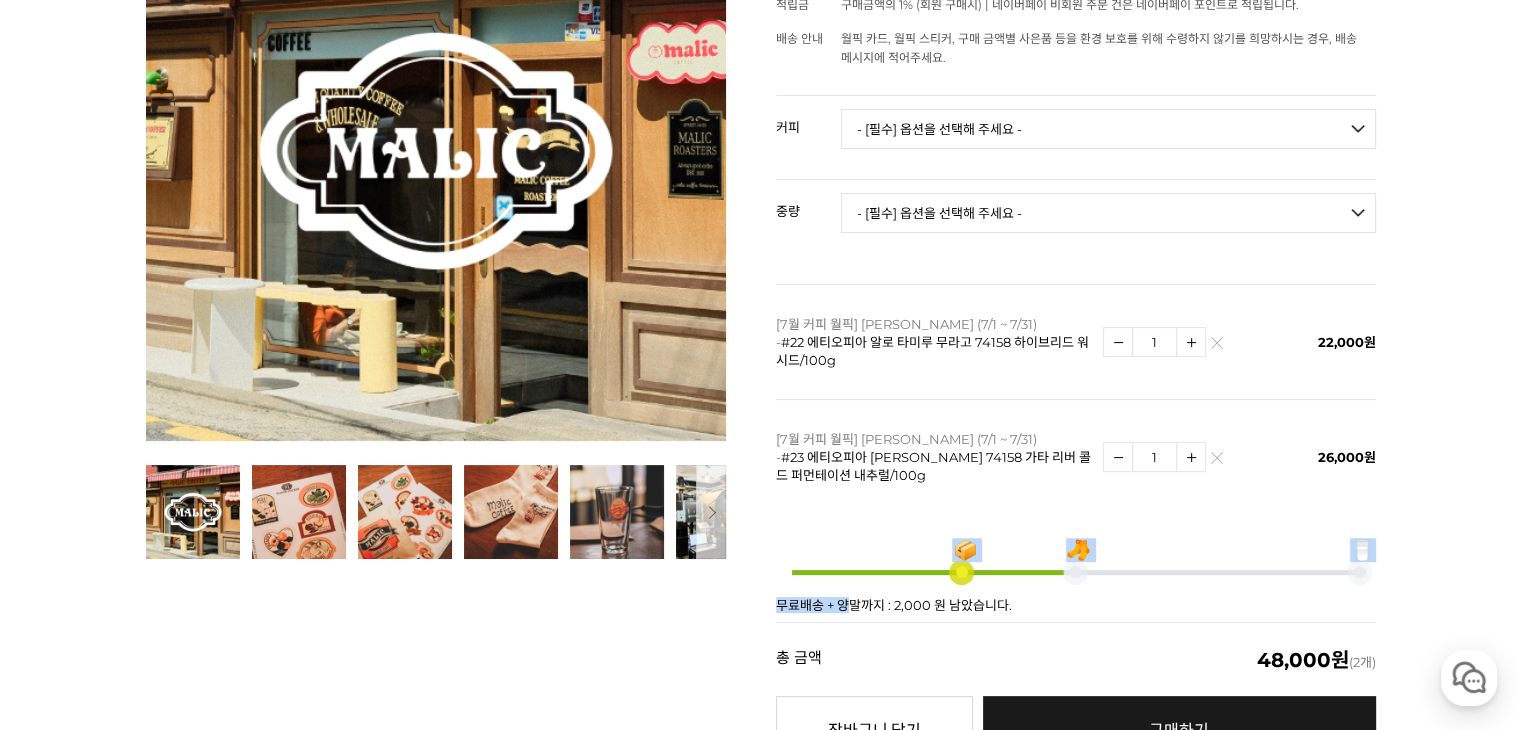 drag, startPoint x: 850, startPoint y: 584, endPoint x: 1078, endPoint y: 594, distance: 228.2192 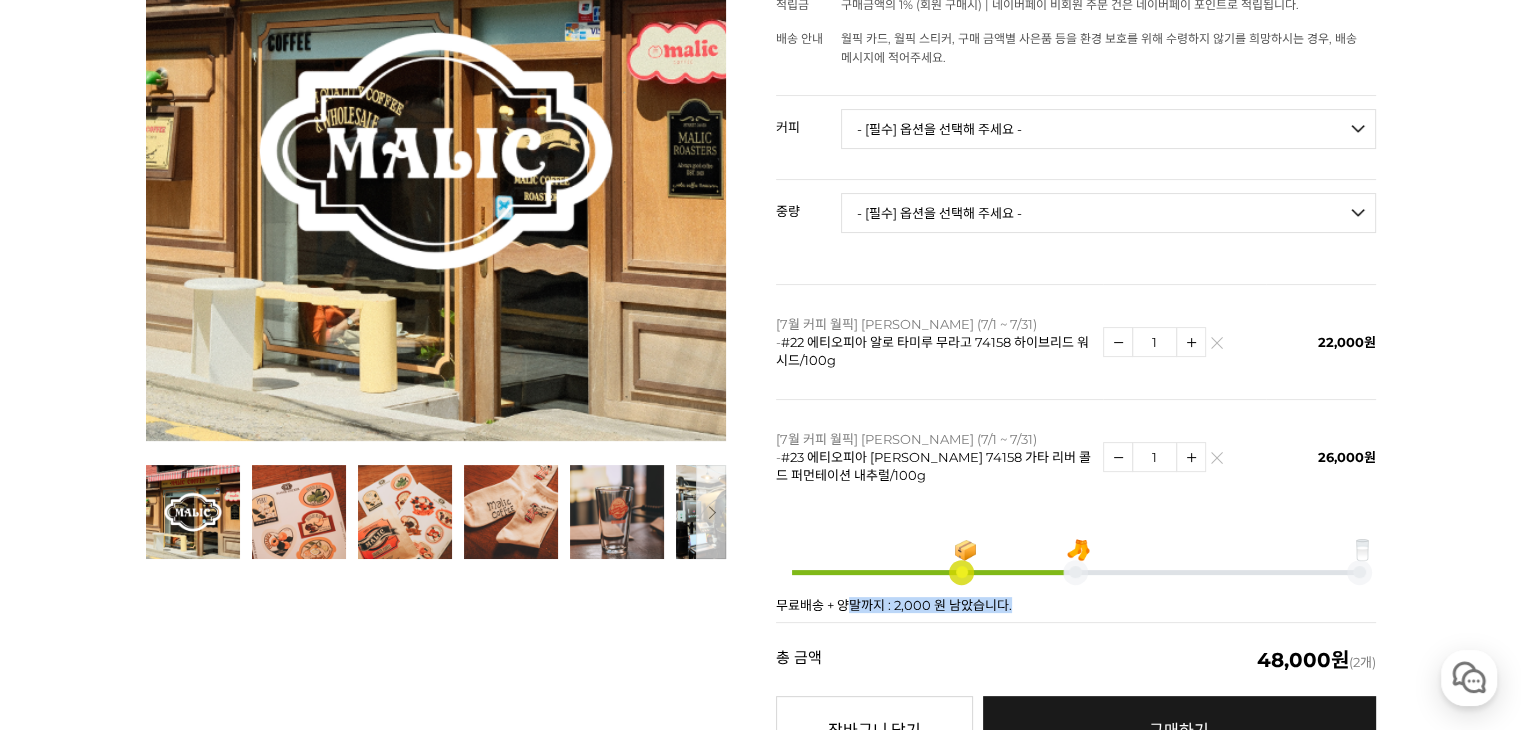 click on "📦   🧦   🥛  무료배송 + 양말까지 : 2,000 원 남았습니다." at bounding box center [1076, 568] 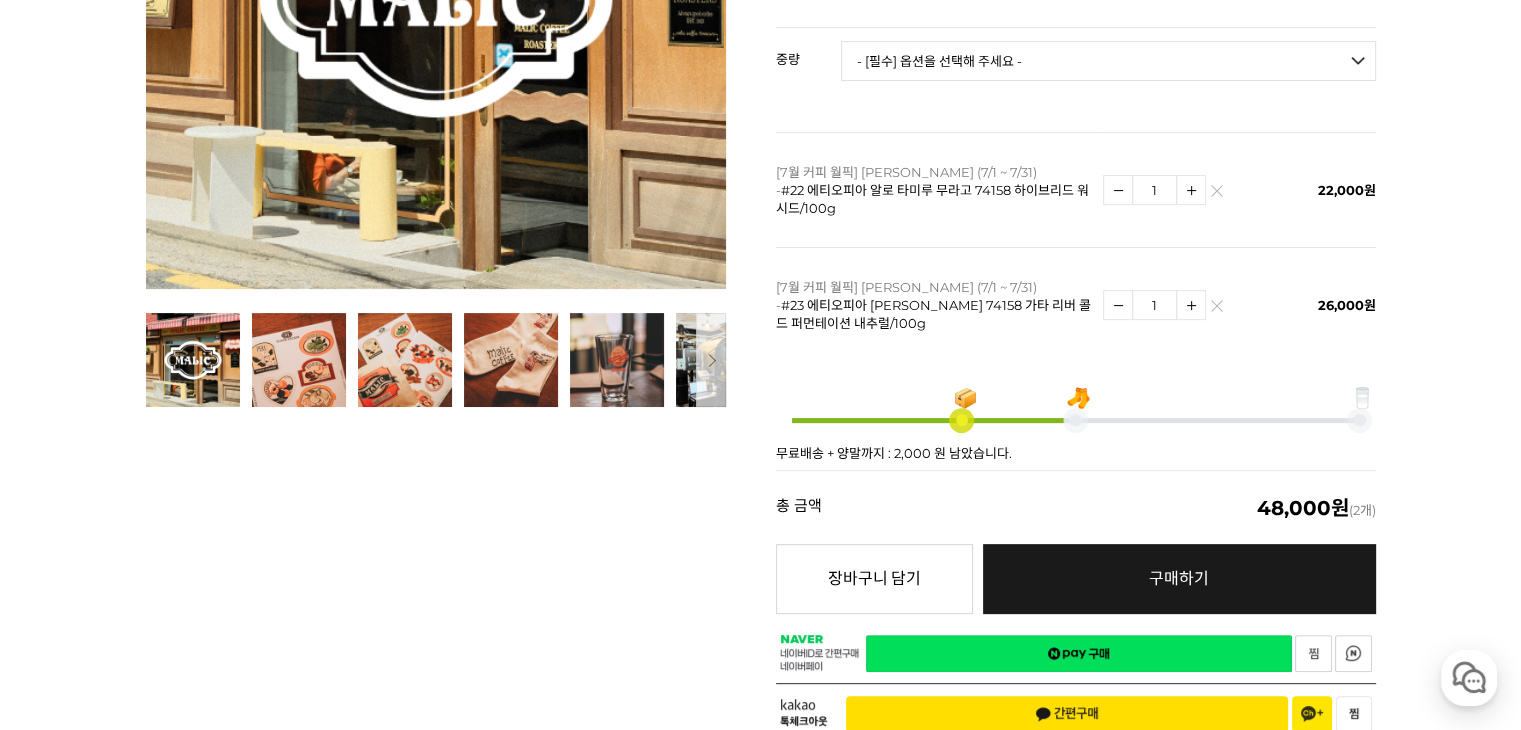 scroll, scrollTop: 700, scrollLeft: 0, axis: vertical 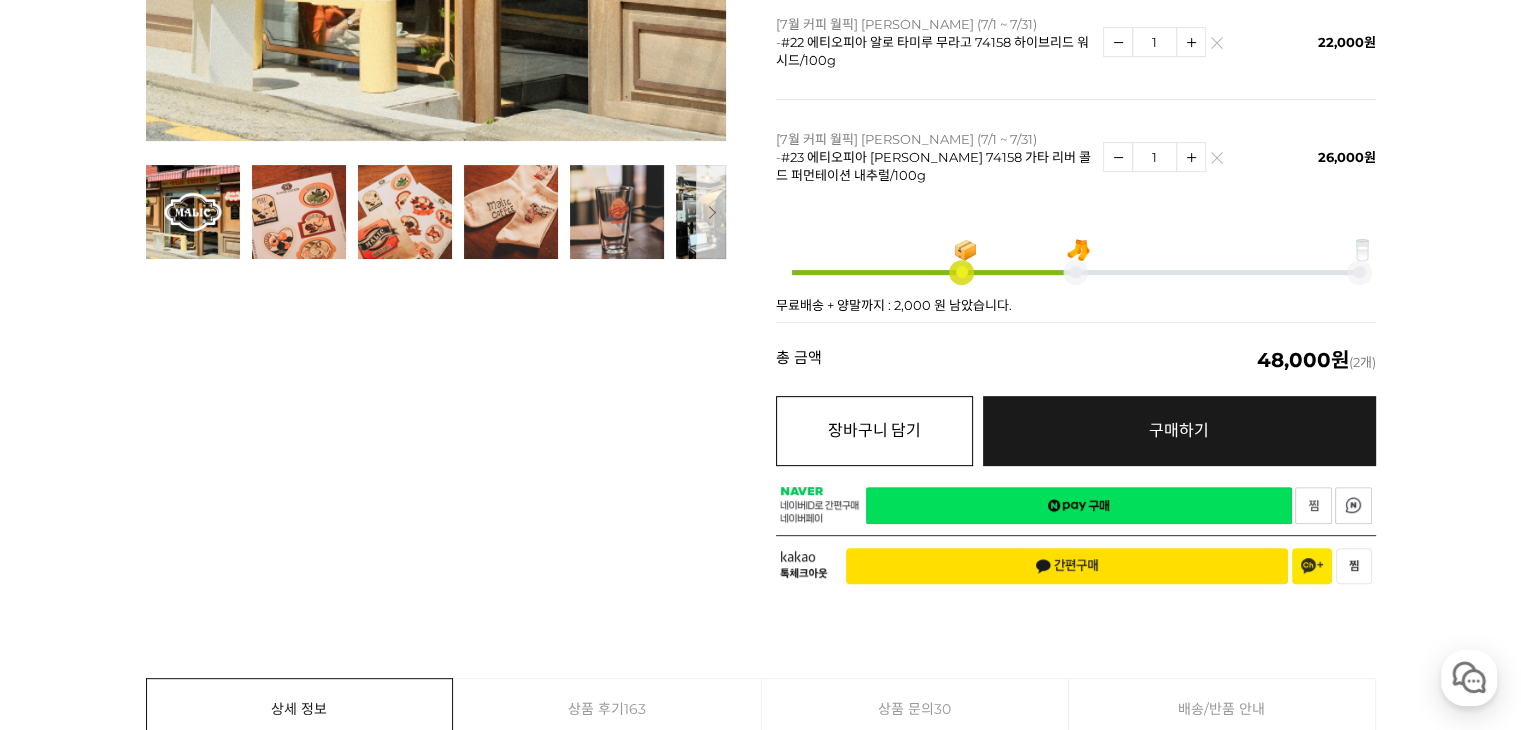 click on "장바구니 담기" at bounding box center [874, 431] 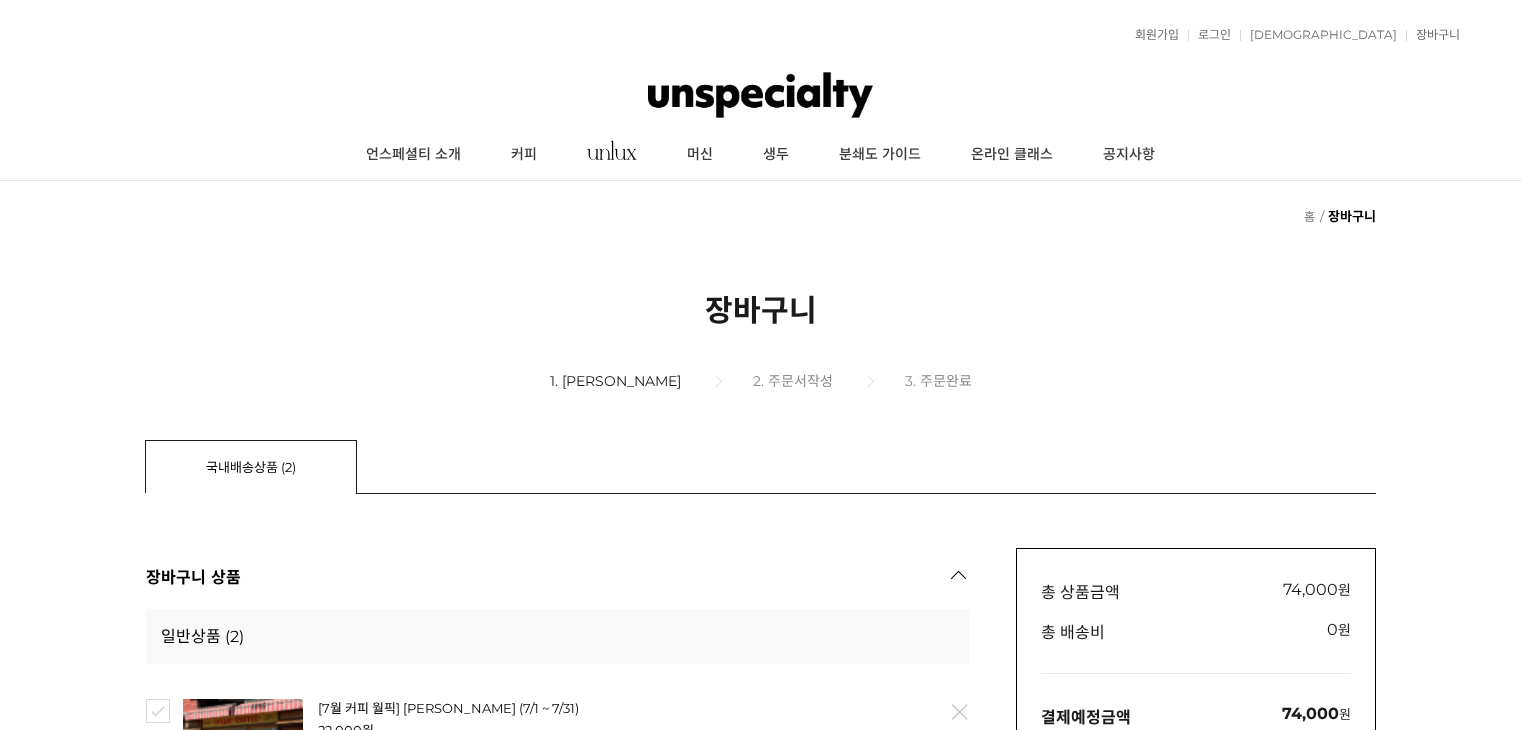 scroll, scrollTop: 0, scrollLeft: 0, axis: both 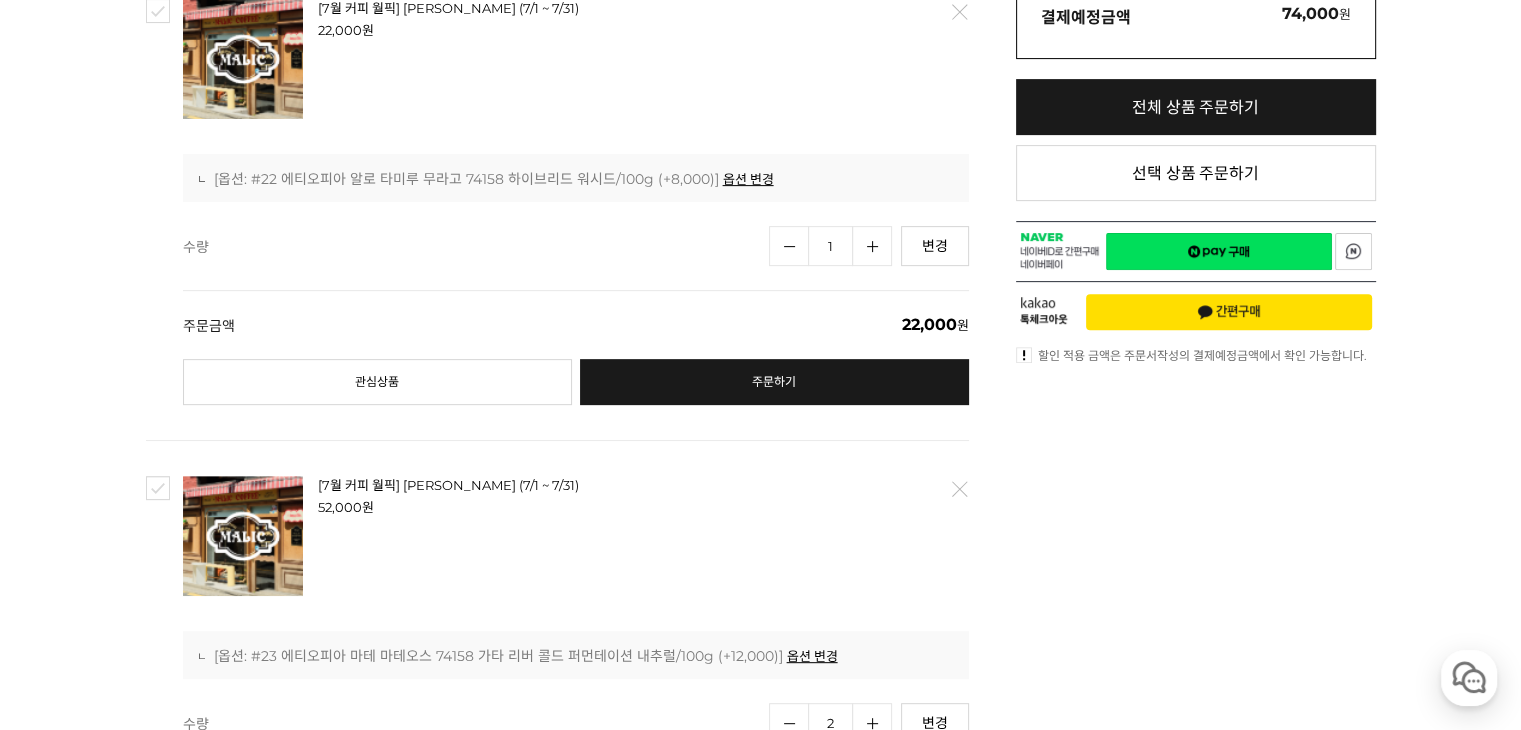 click on "삭제" at bounding box center [958, 489] 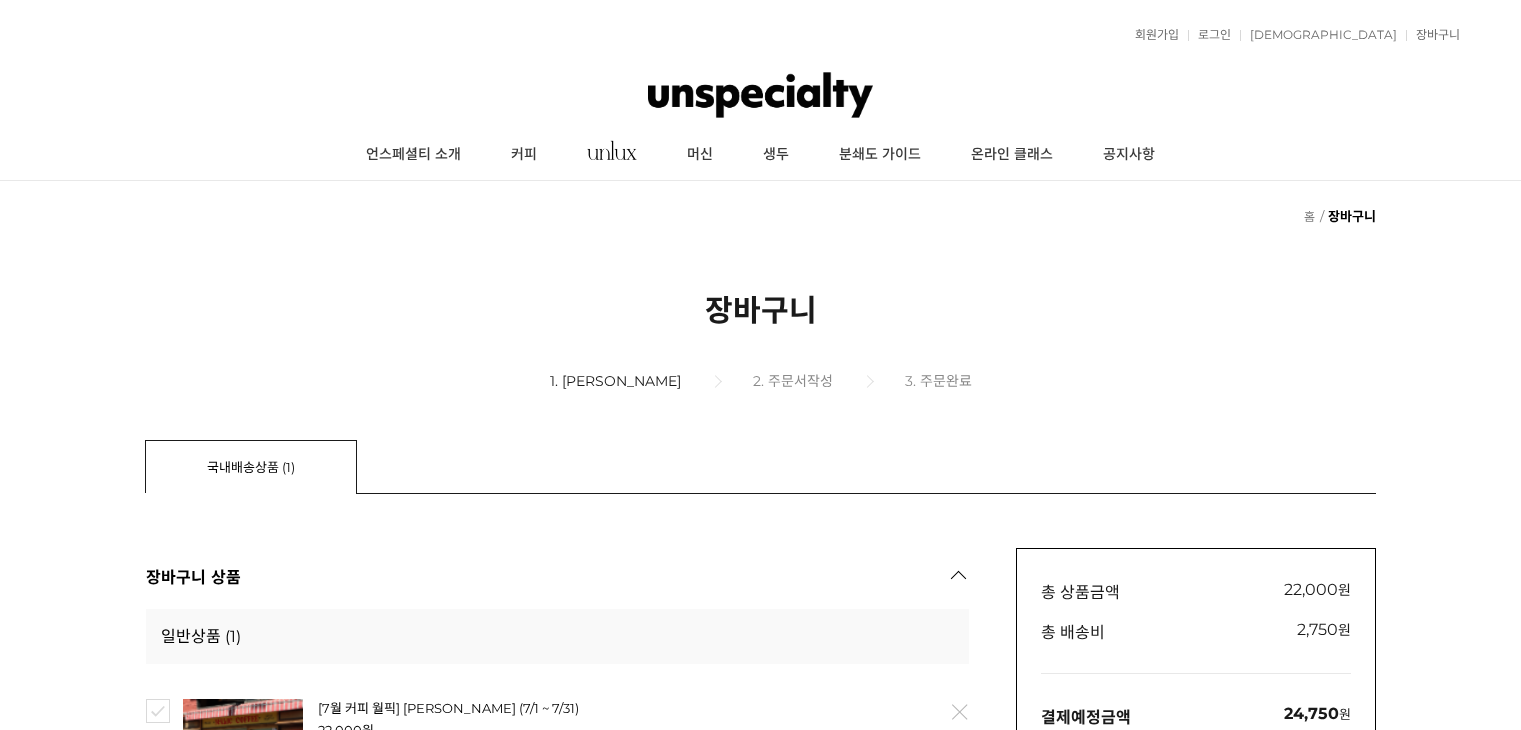 scroll, scrollTop: 700, scrollLeft: 0, axis: vertical 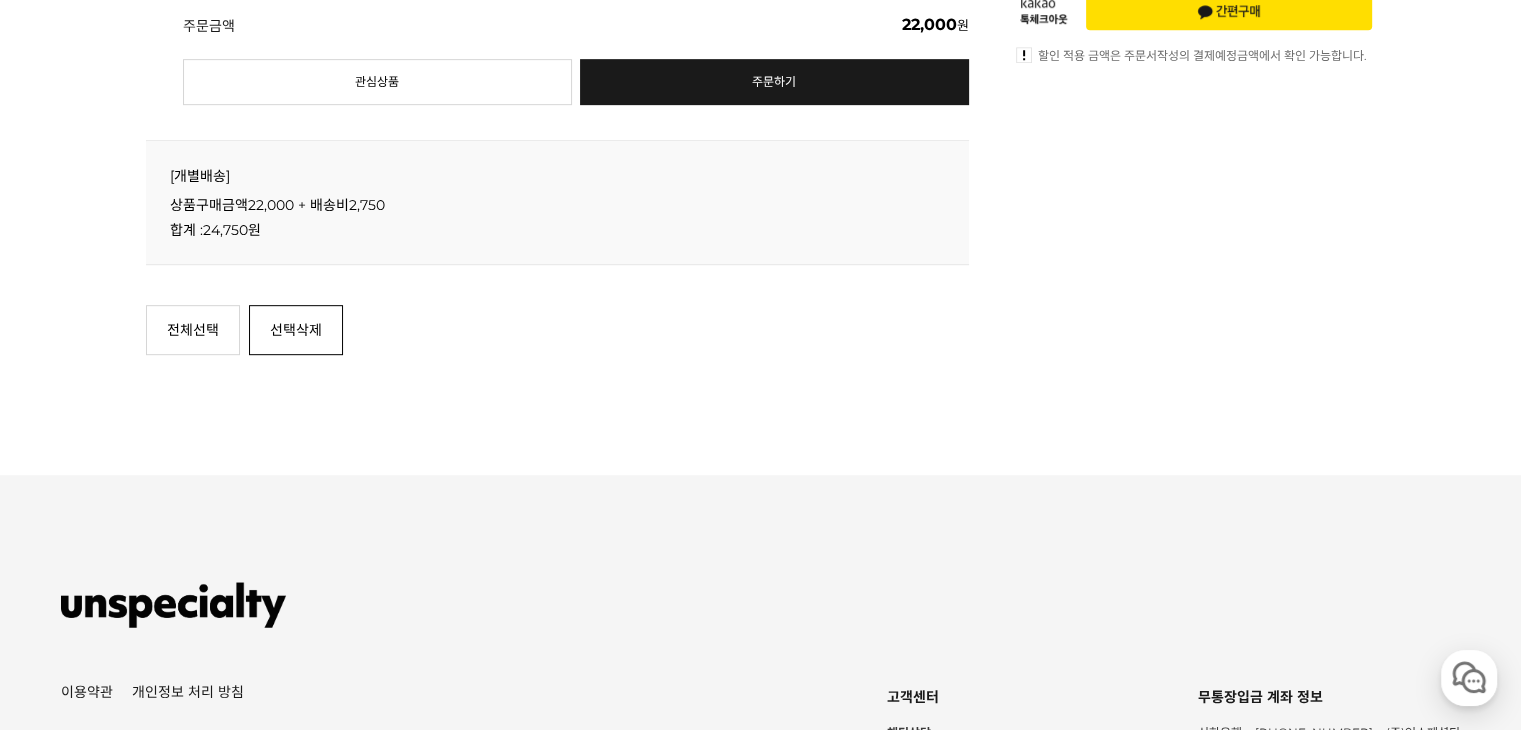 click on "선택삭제" at bounding box center (296, 330) 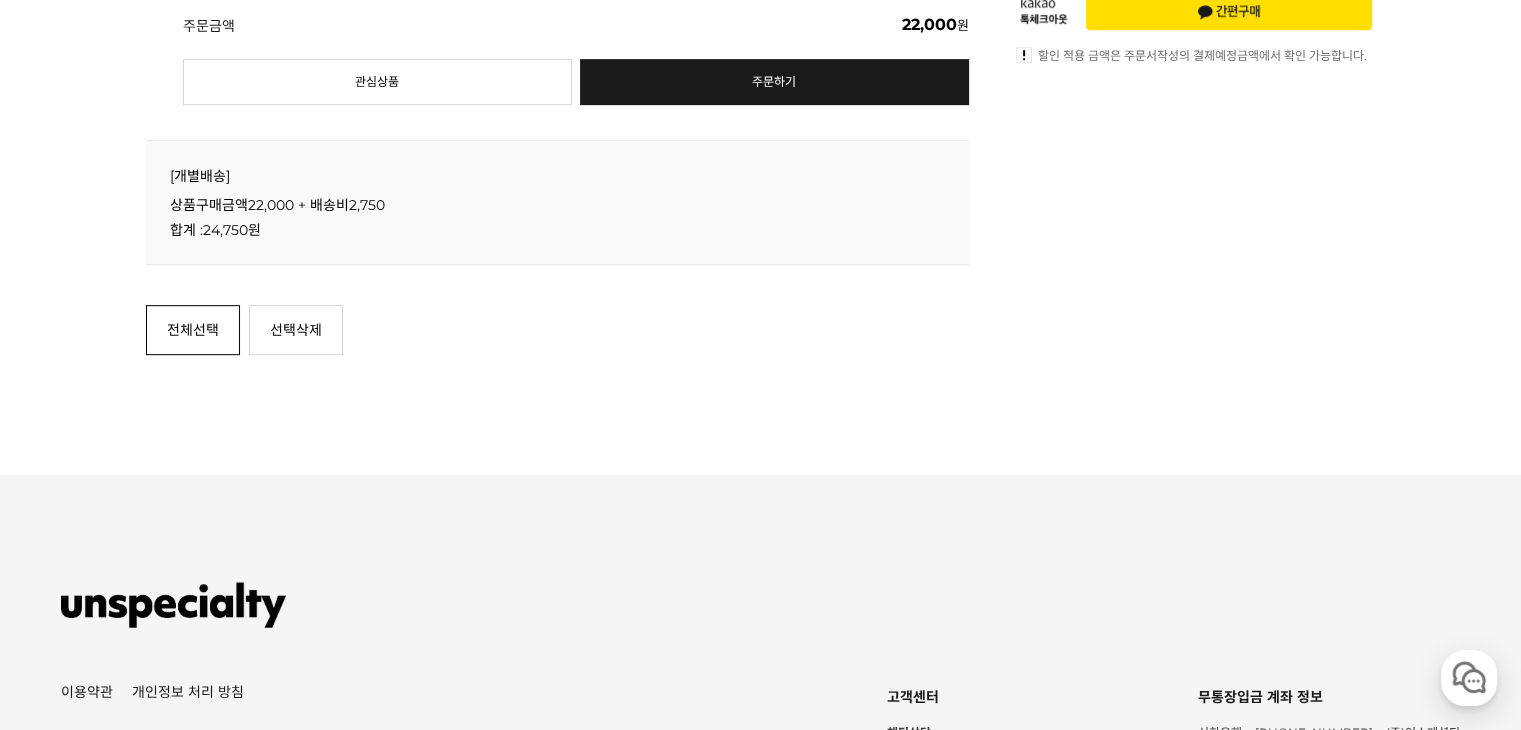 click on "전체선택" at bounding box center (193, 330) 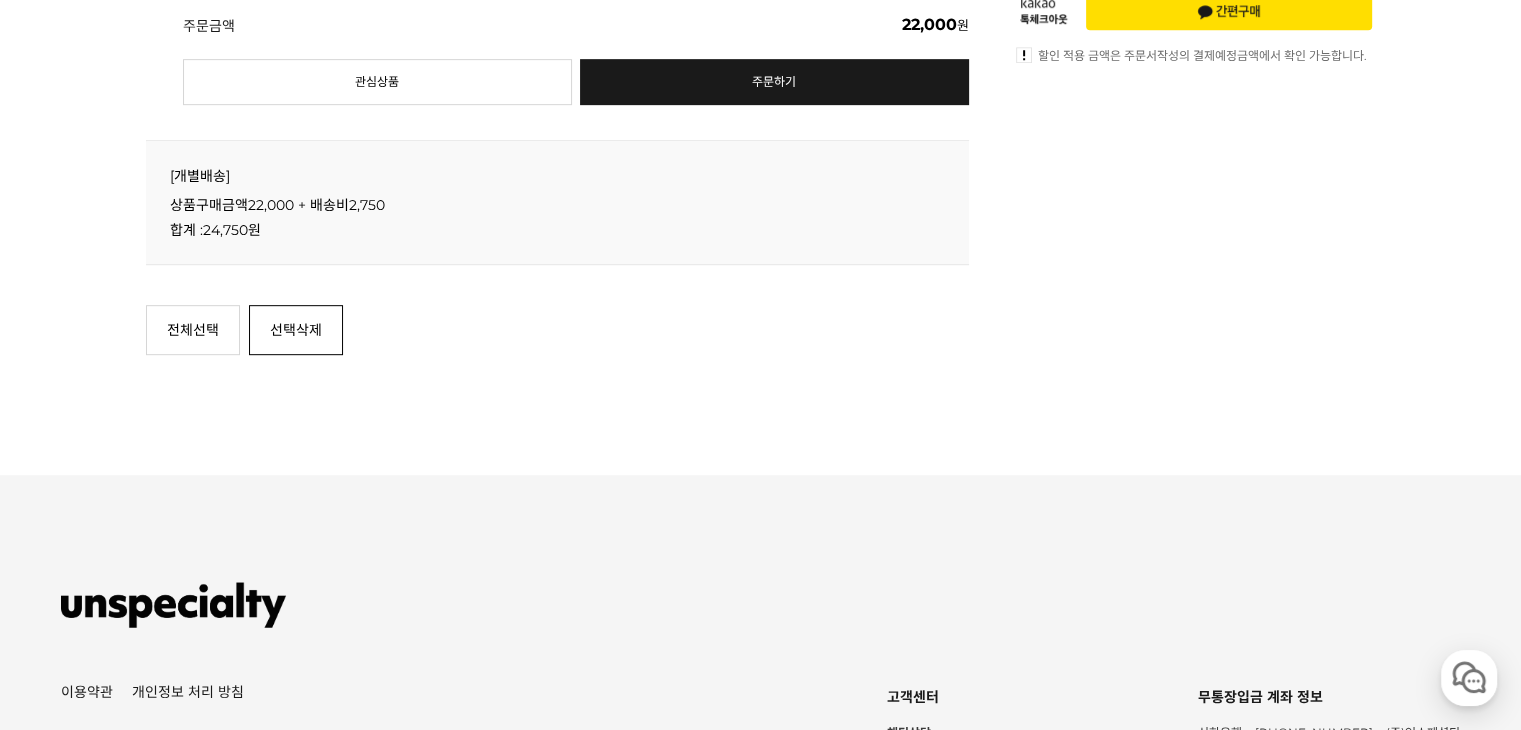 click on "선택삭제" at bounding box center (296, 330) 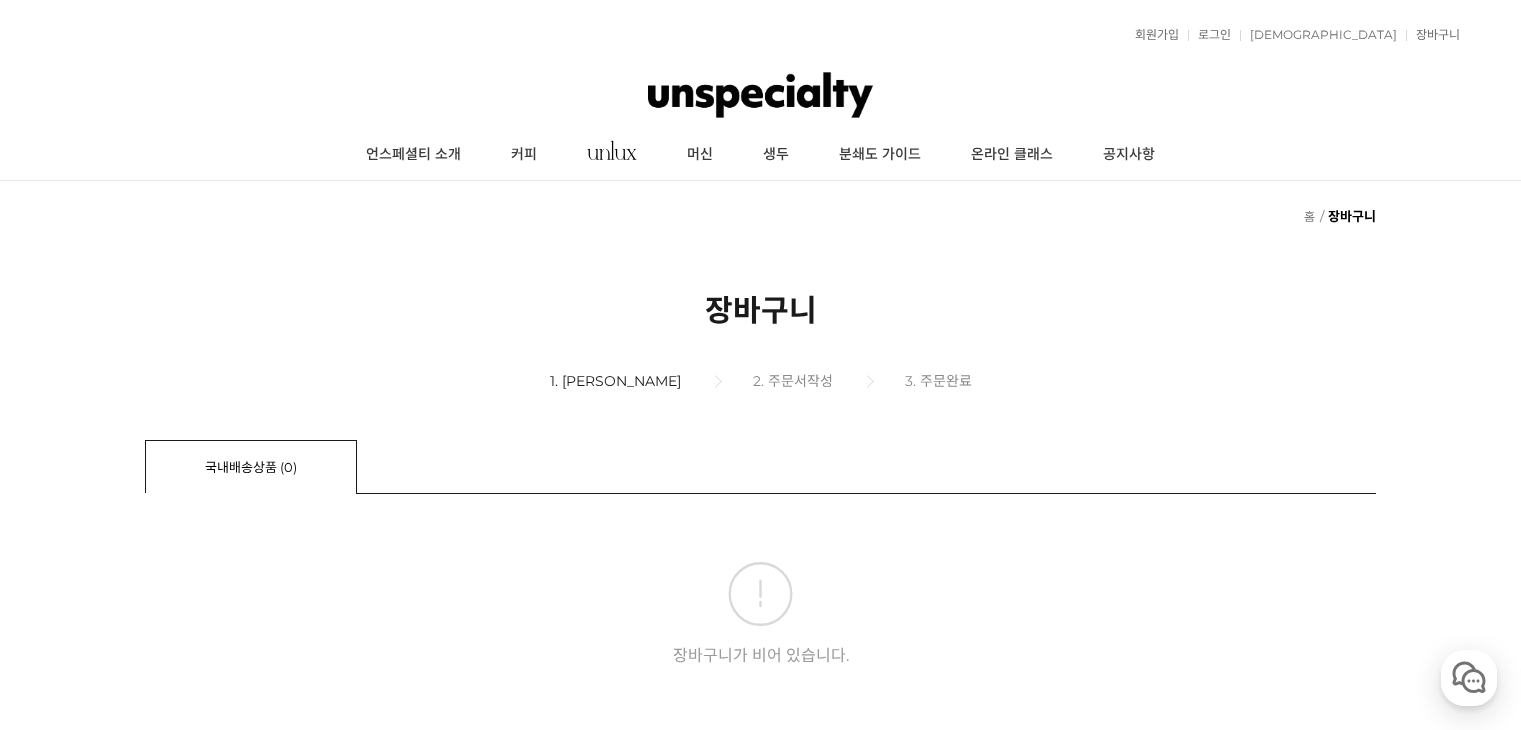 scroll, scrollTop: 510, scrollLeft: 0, axis: vertical 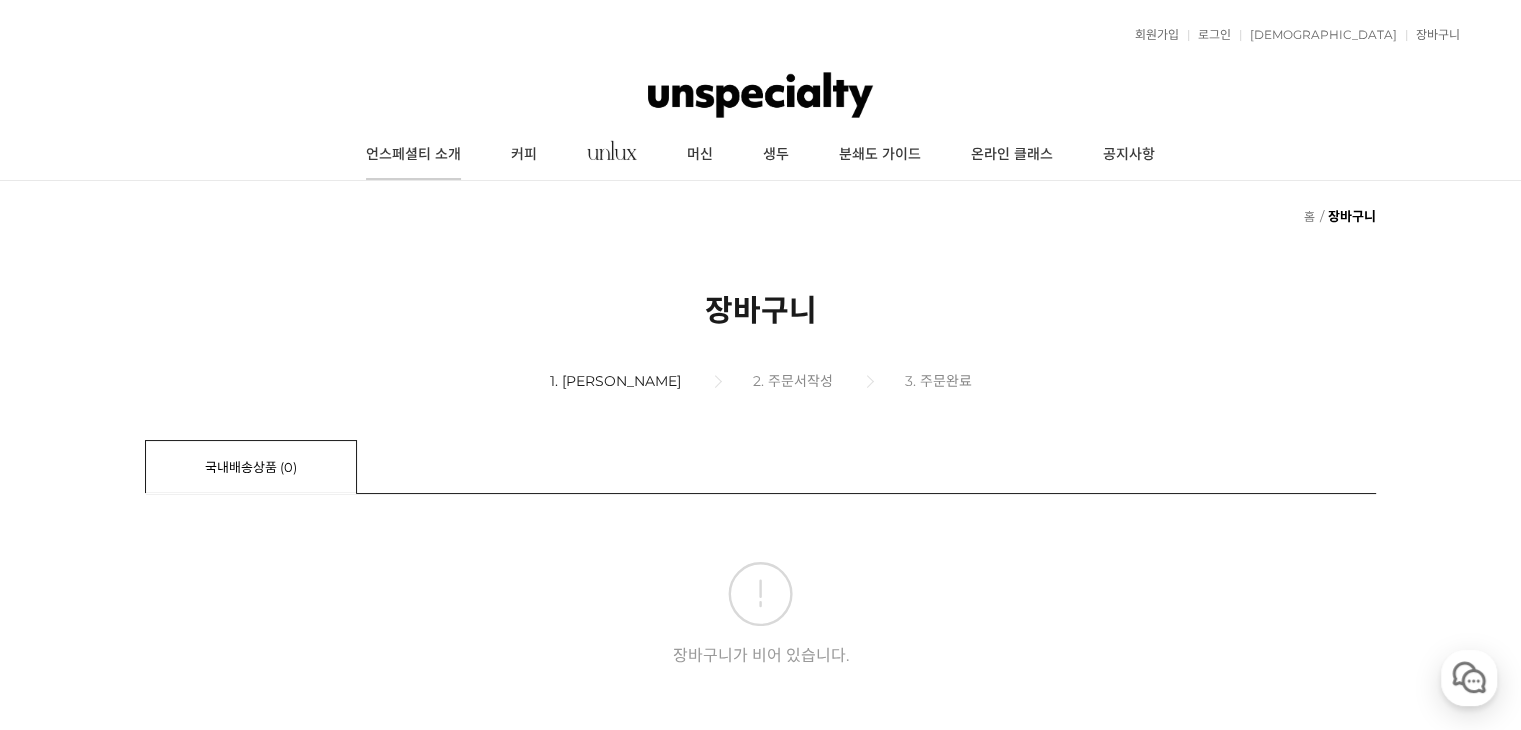 click on "언스페셜티 소개" at bounding box center [413, 155] 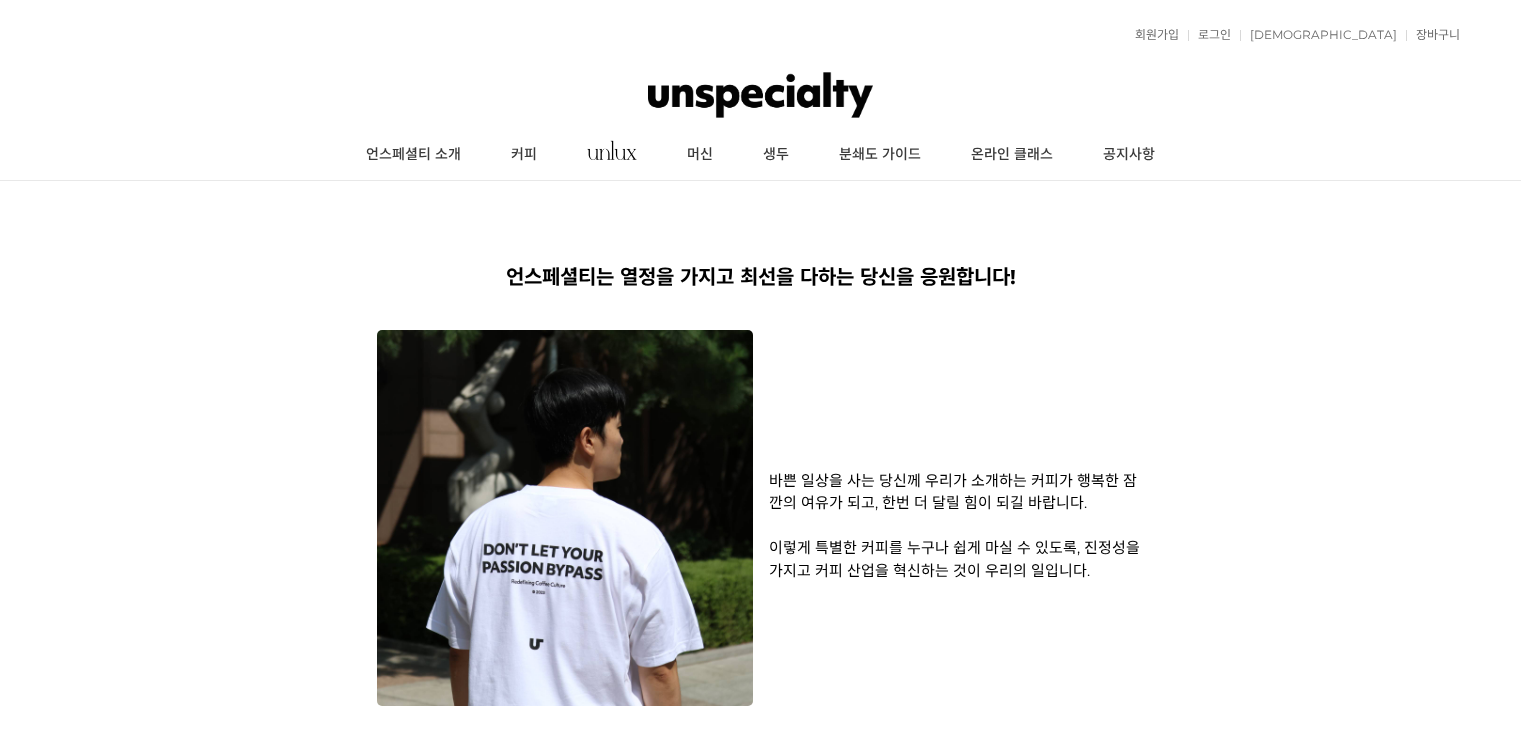 scroll, scrollTop: 0, scrollLeft: 0, axis: both 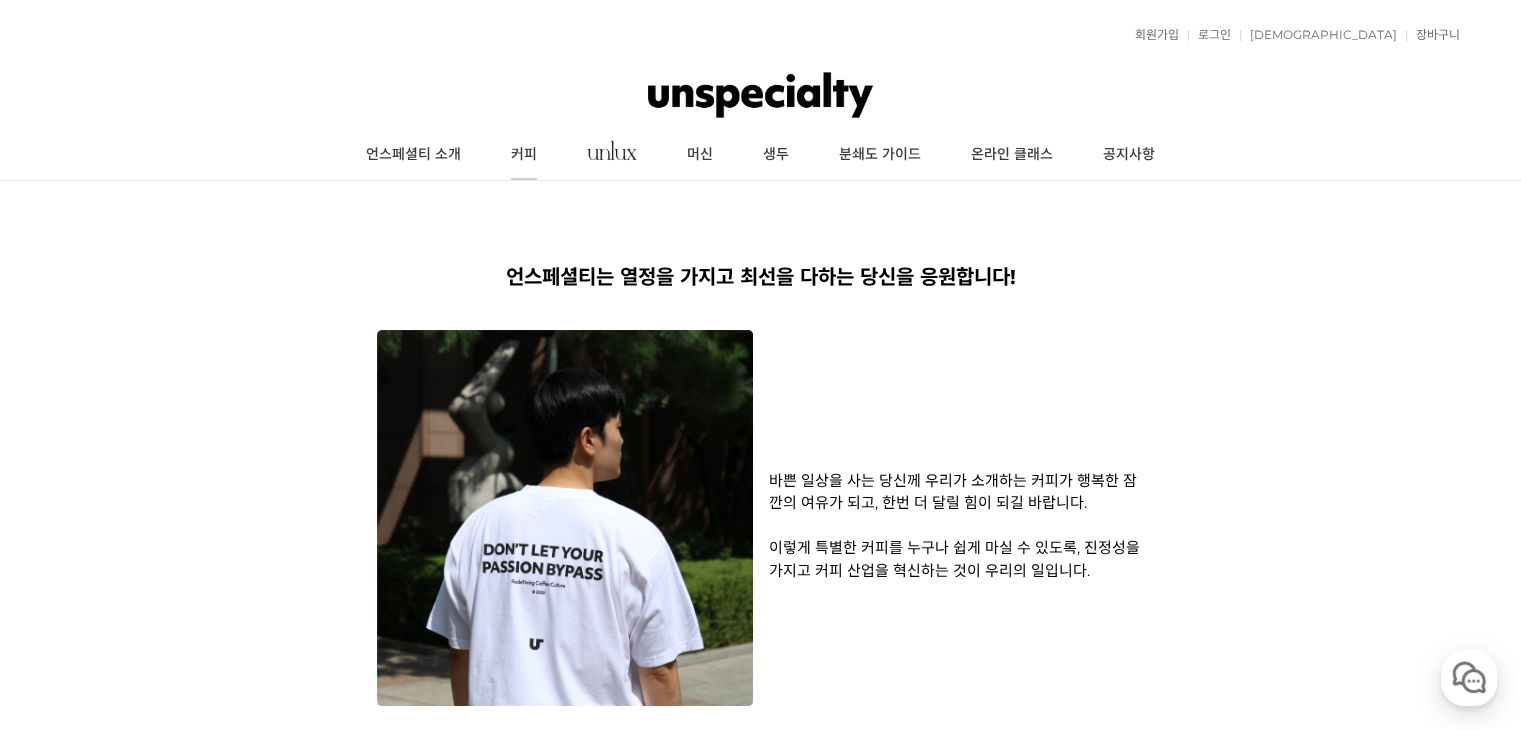 click on "커피" at bounding box center (524, 155) 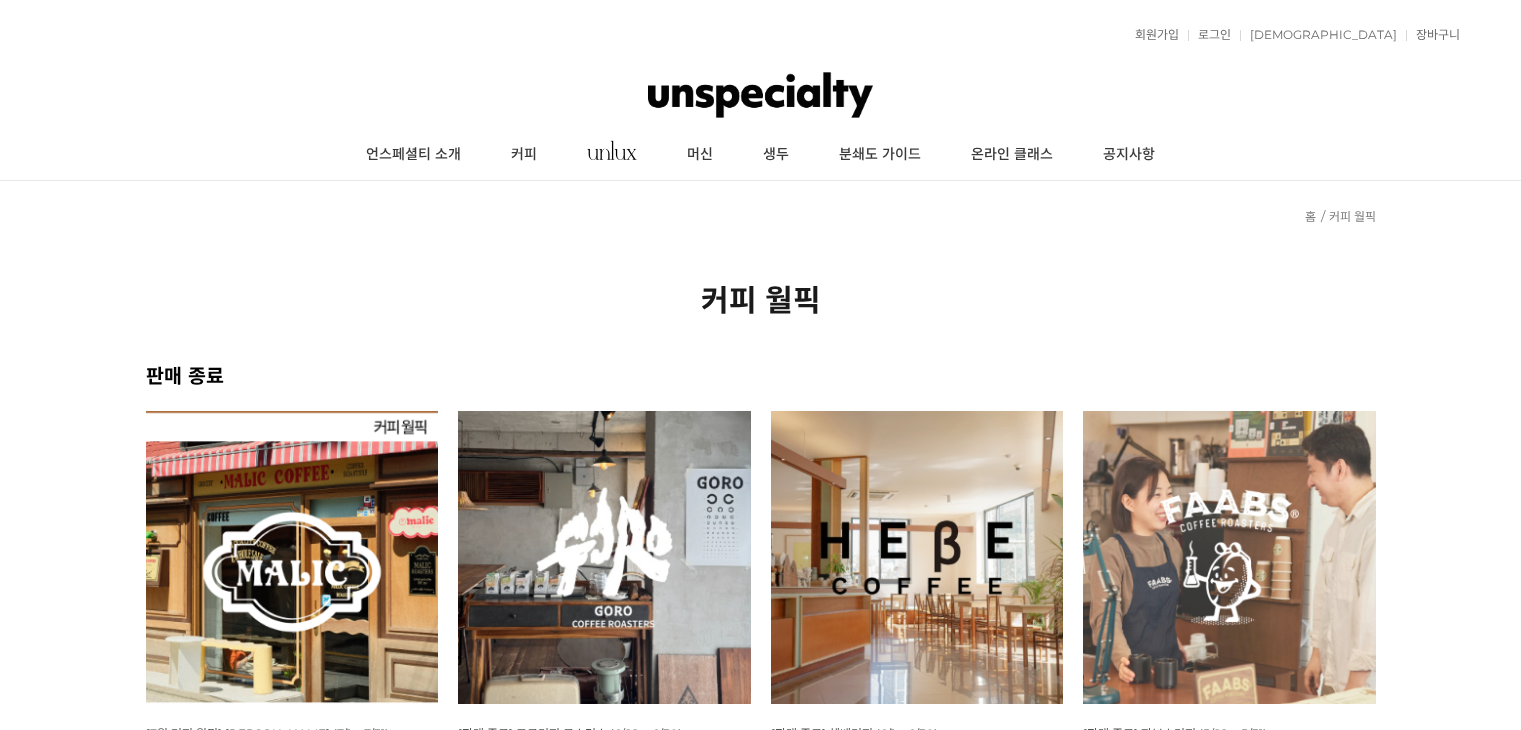 scroll, scrollTop: 0, scrollLeft: 0, axis: both 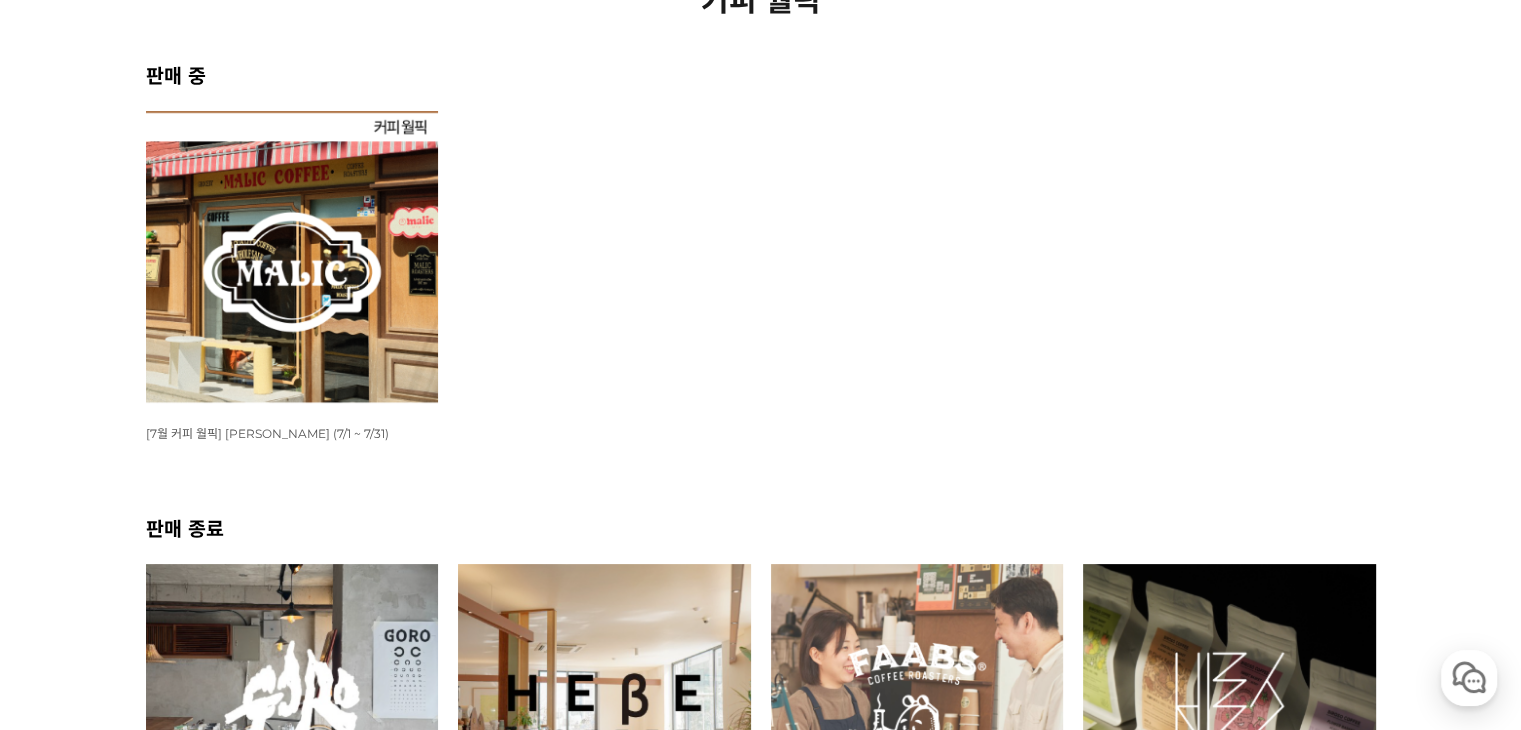 click at bounding box center (292, 257) 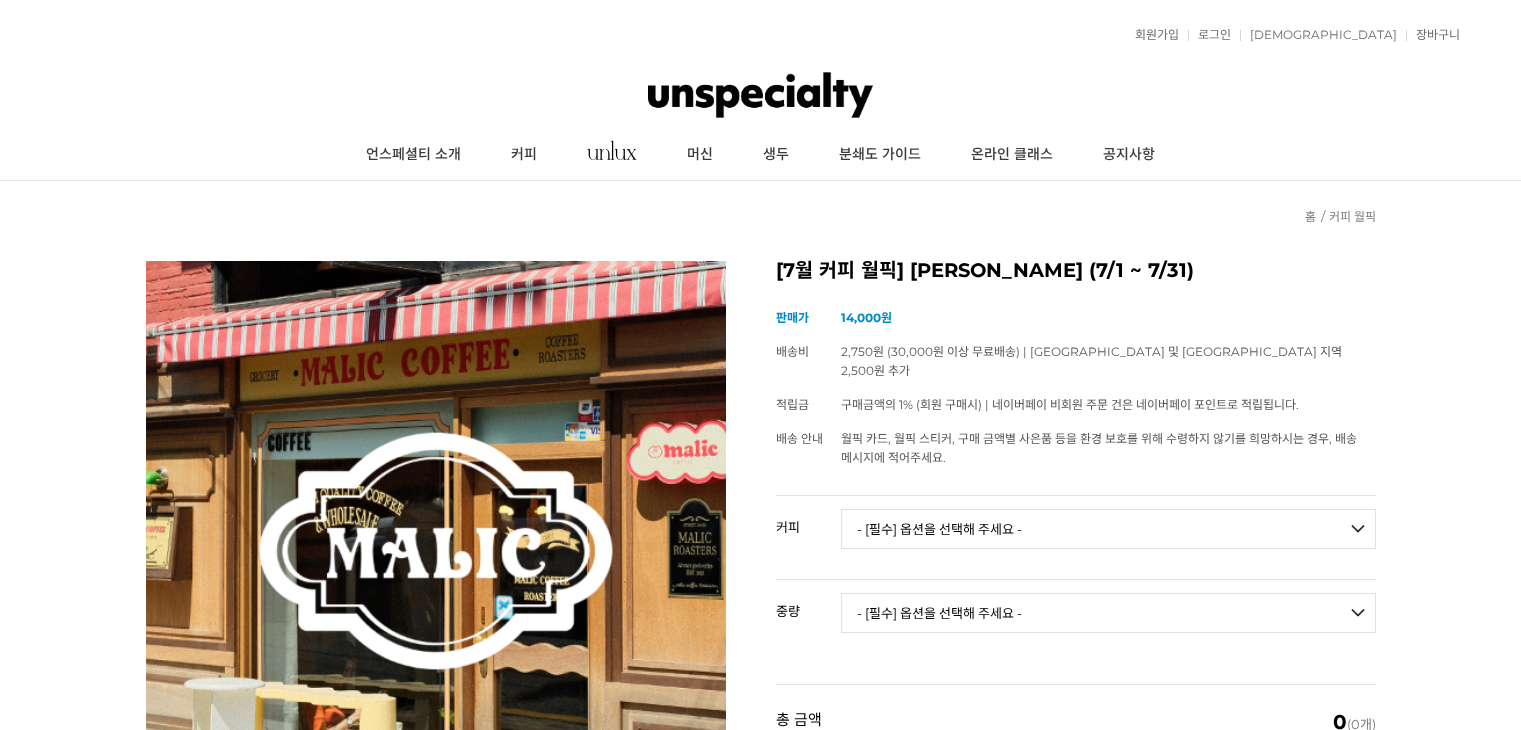 scroll, scrollTop: 0, scrollLeft: 0, axis: both 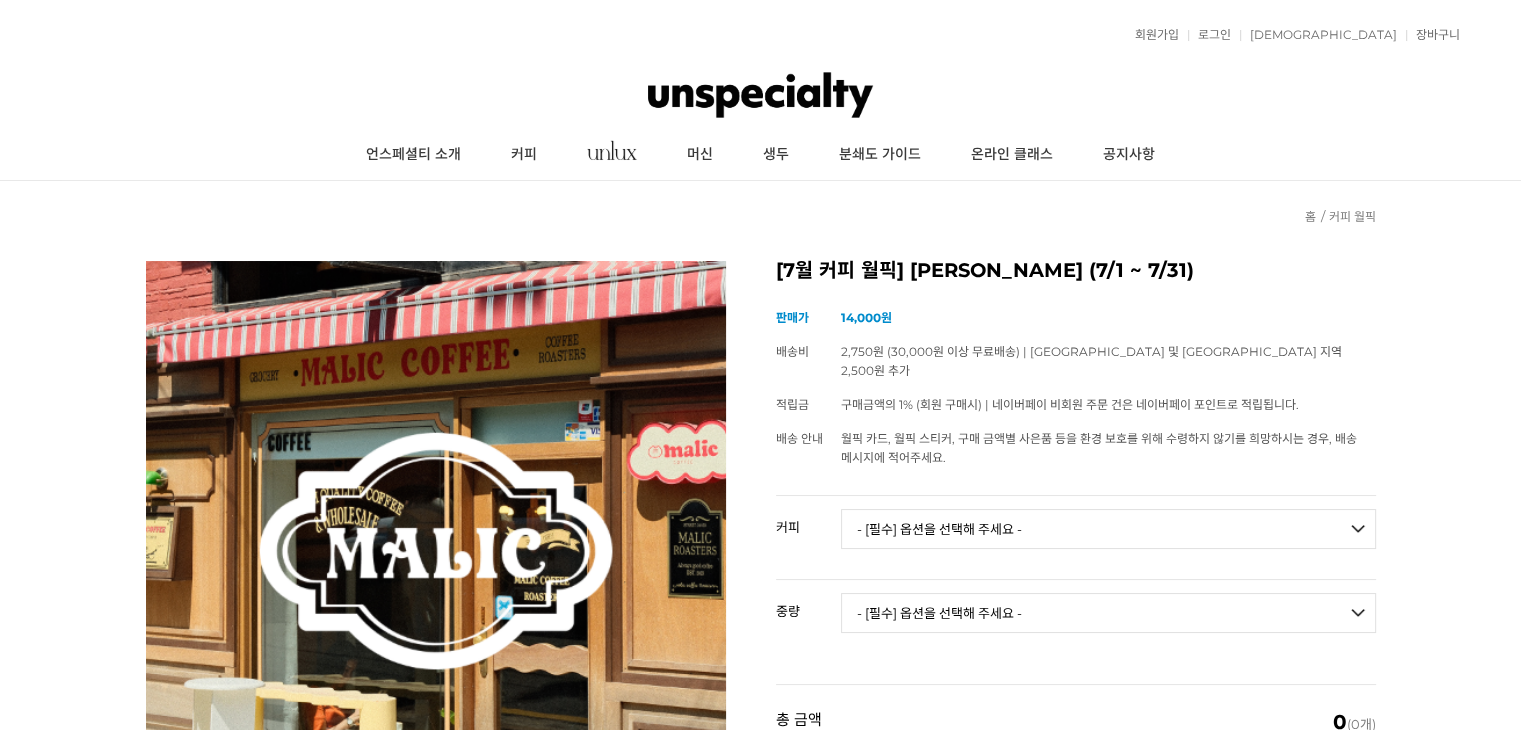 click on "- [필수] 옵션을 선택해 주세요 - ------------------- 언스페셜티 분쇄도 가이드 종이(주문 1개당 최대 1개 제공) [PERSON_NAME] (언스페셜티 블렌드) 애플 쥬스 (언스페셜티 블렌드) 허니 자몽 쥬스 (언스페셜티 블렌드) [기획상품] 2024 Best of Panama 3종 10g 레시피팩 프루티 블렌드 마일드 블렌드 모닝 블렌드 #1 탄자니아 아카시아 힐스 게이샤 AA 풀리 워시드 [품절] #2 콜롬비아 포파얀 슈가케인 디카페인 #3 에티오피아 알로 타미루 미리가 74158 워시드 #4 에티오피아 첼베사 워시드 디카페인 #5 케냐 뚱구리 AB 풀리 워시드 [품절] #6 에티오피아 버그 우 셀렉션 에얼룸 내추럴 (Lot2) #7 에티오피아 알로 타미루 무라고 74158 클래식 워시드 #8 케냐 은가라투아 AB 워시드 (Lot 159) [품절] [7.4 오픈] #9 온두라스 마리사벨 카바예로 파카마라 워시드 #24 [PERSON_NAME]" at bounding box center [1108, 529] 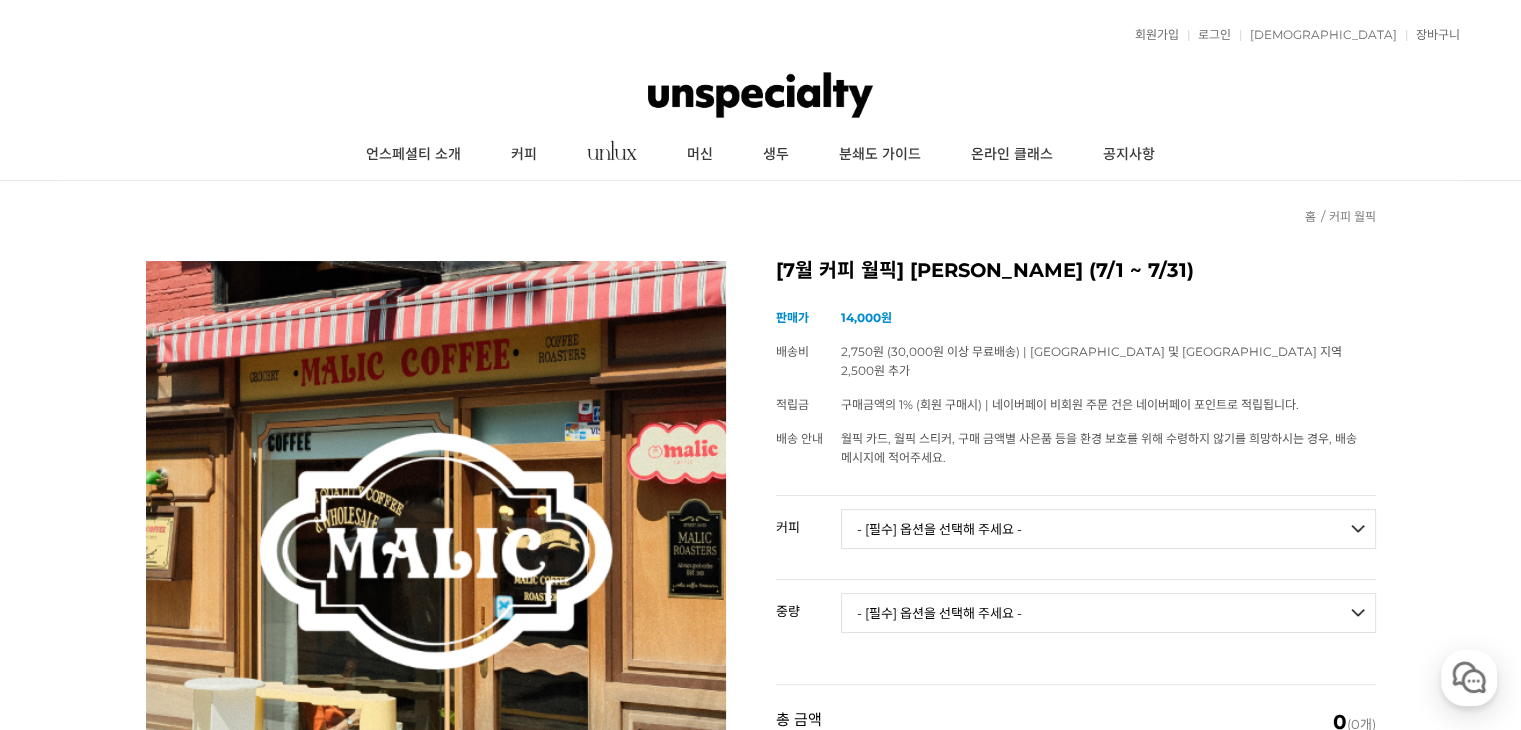 select on "#22 에티오피아 알로 타미루 무라고 74158 하이브리드 워시드" 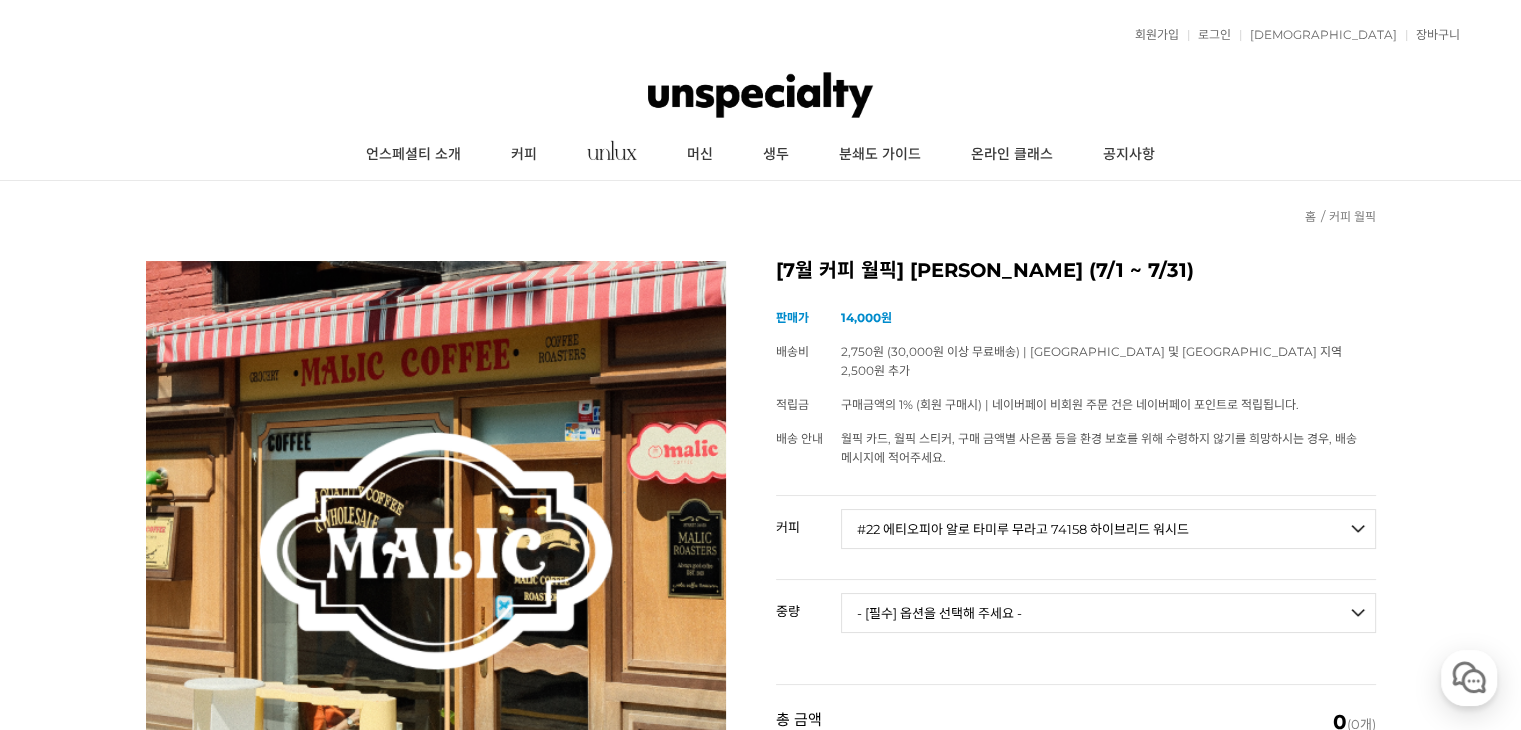 click on "- [필수] 옵션을 선택해 주세요 - ------------------- 언스페셜티 분쇄도 가이드 종이(주문 1개당 최대 1개 제공) [PERSON_NAME] (언스페셜티 블렌드) 애플 쥬스 (언스페셜티 블렌드) 허니 자몽 쥬스 (언스페셜티 블렌드) [기획상품] 2024 Best of Panama 3종 10g 레시피팩 프루티 블렌드 마일드 블렌드 모닝 블렌드 #1 탄자니아 아카시아 힐스 게이샤 AA 풀리 워시드 [품절] #2 콜롬비아 포파얀 슈가케인 디카페인 #3 에티오피아 알로 타미루 미리가 74158 워시드 #4 에티오피아 첼베사 워시드 디카페인 #5 케냐 뚱구리 AB 풀리 워시드 [품절] #6 에티오피아 버그 우 셀렉션 에얼룸 내추럴 (Lot2) #7 에티오피아 알로 타미루 무라고 74158 클래식 워시드 #8 케냐 은가라투아 AB 워시드 (Lot 159) [품절] [7.4 오픈] #9 온두라스 마리사벨 카바예로 파카마라 워시드 #24 [PERSON_NAME]" at bounding box center (1108, 529) 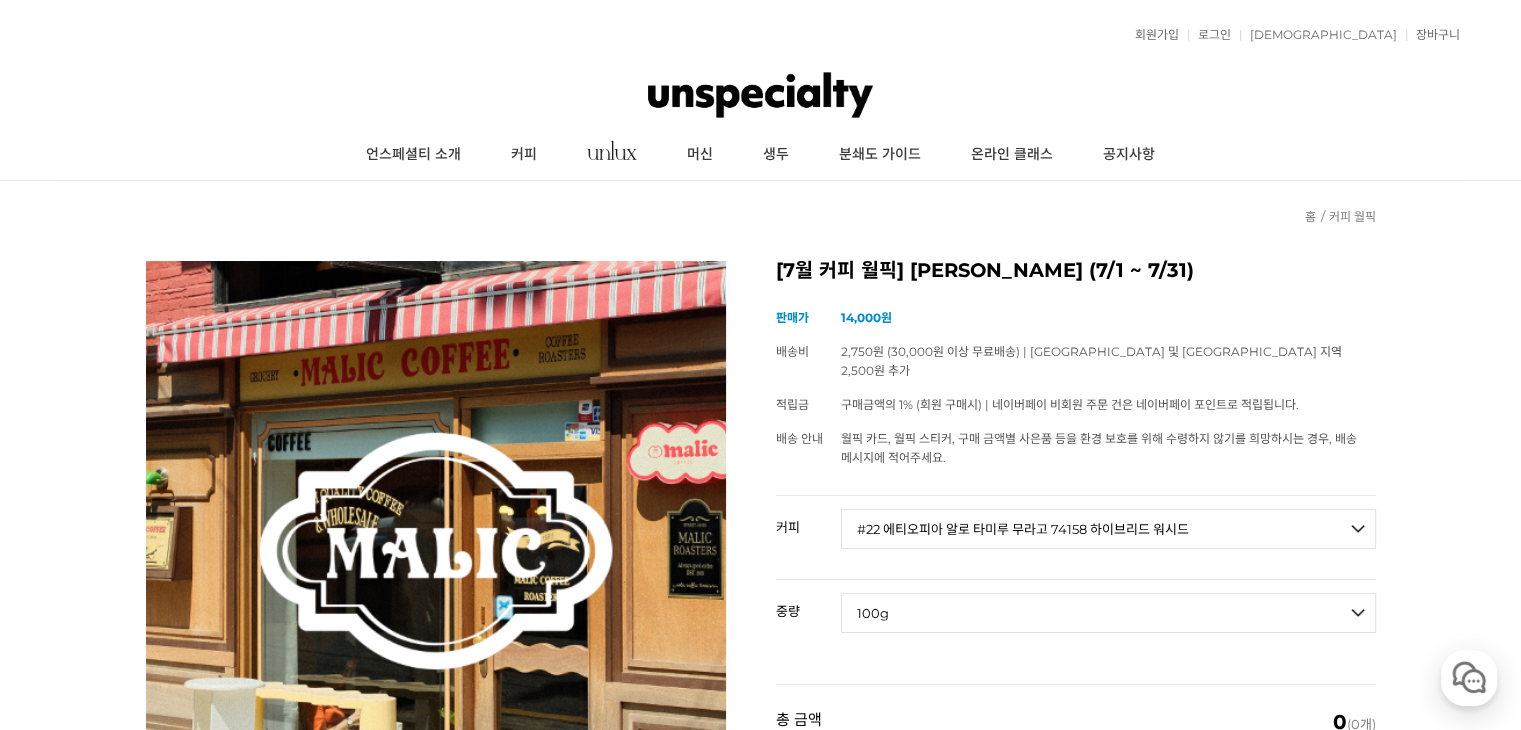 click on "- [필수] 옵션을 선택해 주세요 - ------------------- 100g" at bounding box center (1108, 613) 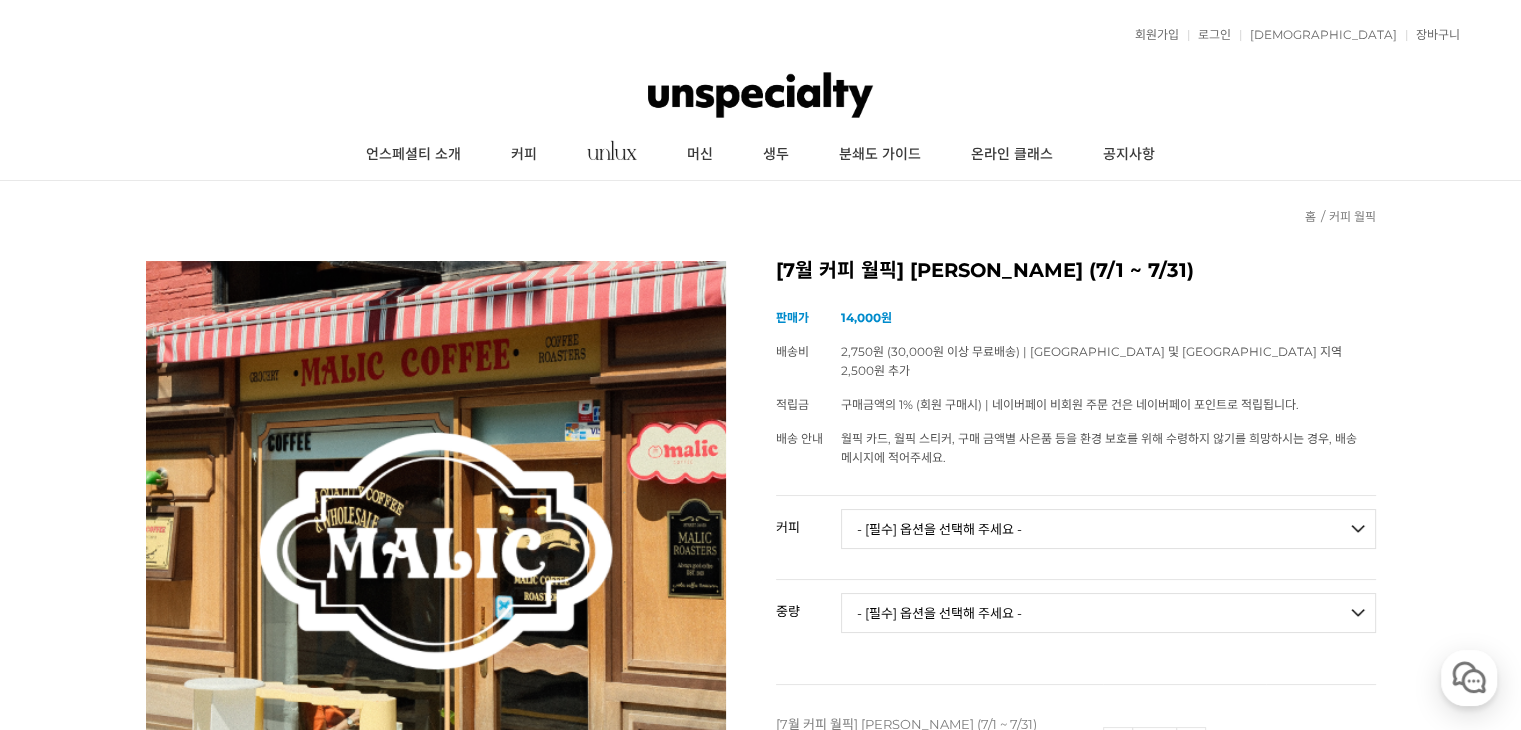 scroll, scrollTop: 300, scrollLeft: 0, axis: vertical 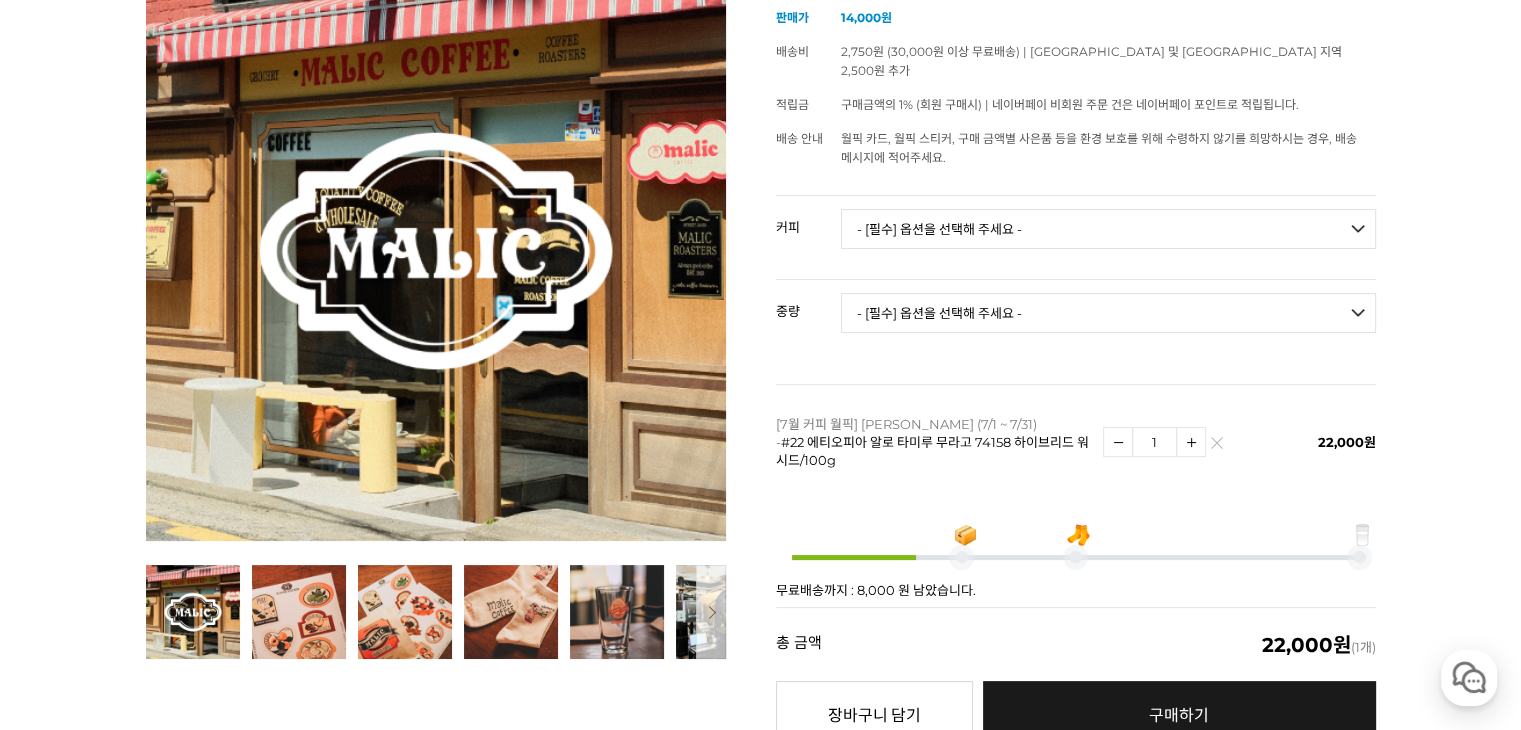 click on "- [필수] 옵션을 선택해 주세요 - ------------------- 언스페셜티 분쇄도 가이드 종이(주문 1개당 최대 1개 제공) [PERSON_NAME] (언스페셜티 블렌드) 애플 쥬스 (언스페셜티 블렌드) 허니 자몽 쥬스 (언스페셜티 블렌드) [기획상품] 2024 Best of Panama 3종 10g 레시피팩 프루티 블렌드 마일드 블렌드 모닝 블렌드 #1 탄자니아 아카시아 힐스 게이샤 AA 풀리 워시드 [품절] #2 콜롬비아 포파얀 슈가케인 디카페인 #3 에티오피아 알로 타미루 미리가 74158 워시드 #4 에티오피아 첼베사 워시드 디카페인 #5 케냐 뚱구리 AB 풀리 워시드 [품절] #6 에티오피아 버그 우 셀렉션 에얼룸 내추럴 (Lot2) #7 에티오피아 알로 타미루 무라고 74158 클래식 워시드 #8 케냐 은가라투아 AB 워시드 (Lot 159) [품절] [7.4 오픈] #9 온두라스 마리사벨 카바예로 파카마라 워시드 #24 [PERSON_NAME]" at bounding box center [1108, 229] 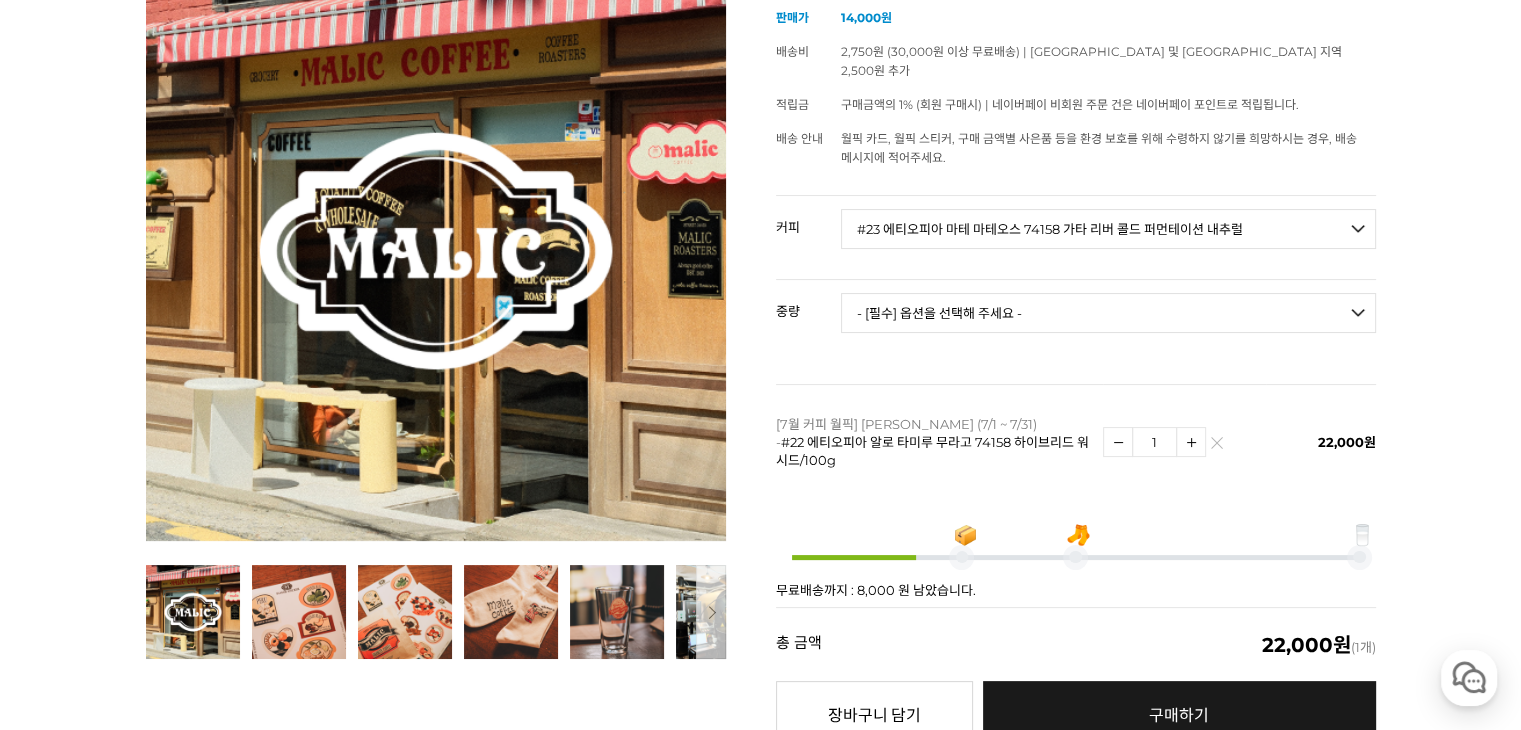 click on "- [필수] 옵션을 선택해 주세요 - ------------------- 언스페셜티 분쇄도 가이드 종이(주문 1개당 최대 1개 제공) [PERSON_NAME] (언스페셜티 블렌드) 애플 쥬스 (언스페셜티 블렌드) 허니 자몽 쥬스 (언스페셜티 블렌드) [기획상품] 2024 Best of Panama 3종 10g 레시피팩 프루티 블렌드 마일드 블렌드 모닝 블렌드 #1 탄자니아 아카시아 힐스 게이샤 AA 풀리 워시드 [품절] #2 콜롬비아 포파얀 슈가케인 디카페인 #3 에티오피아 알로 타미루 미리가 74158 워시드 #4 에티오피아 첼베사 워시드 디카페인 #5 케냐 뚱구리 AB 풀리 워시드 [품절] #6 에티오피아 버그 우 셀렉션 에얼룸 내추럴 (Lot2) #7 에티오피아 알로 타미루 무라고 74158 클래식 워시드 #8 케냐 은가라투아 AB 워시드 (Lot 159) [품절] [7.4 오픈] #9 온두라스 마리사벨 카바예로 파카마라 워시드 #24 [PERSON_NAME]" at bounding box center (1108, 229) 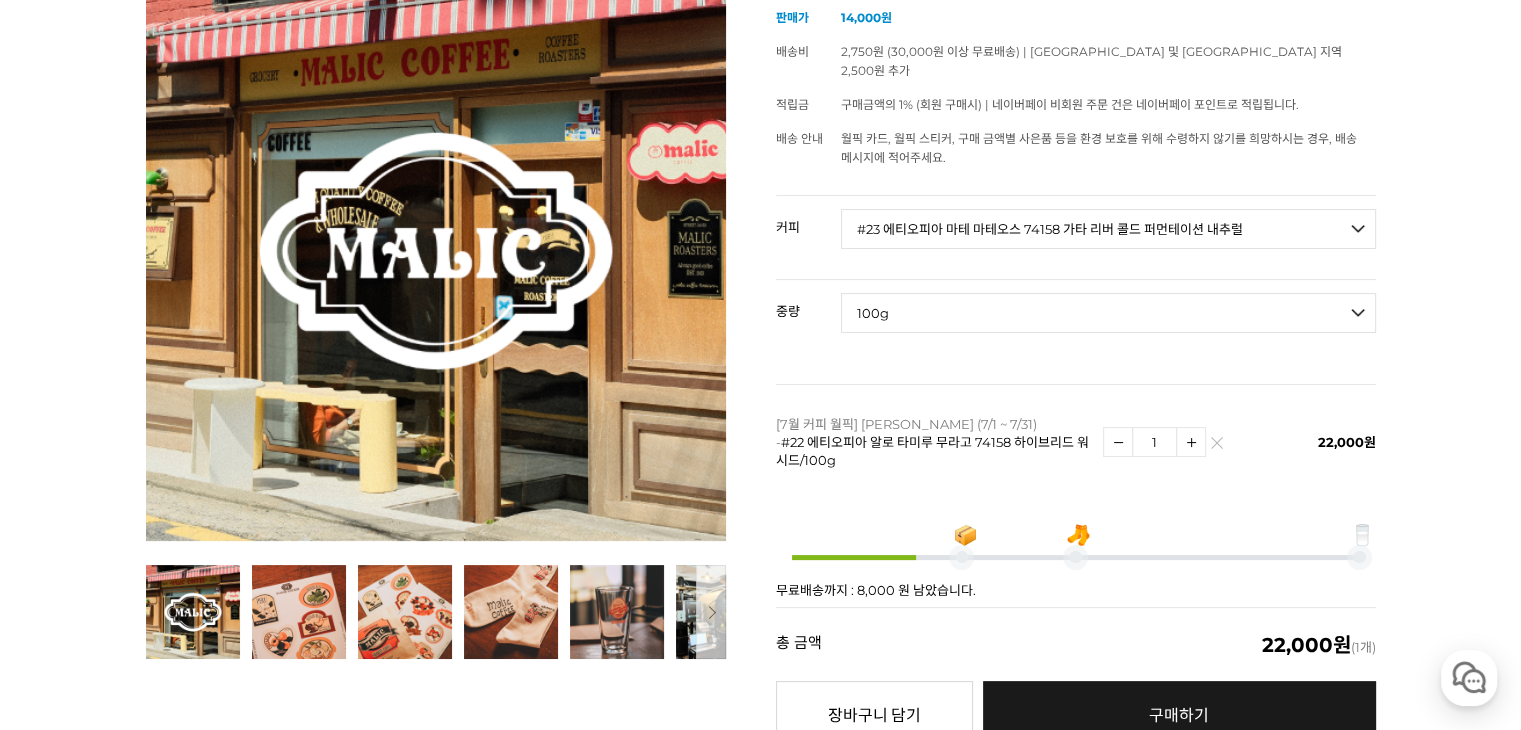 click on "- [필수] 옵션을 선택해 주세요 - ------------------- 100g" at bounding box center (1108, 313) 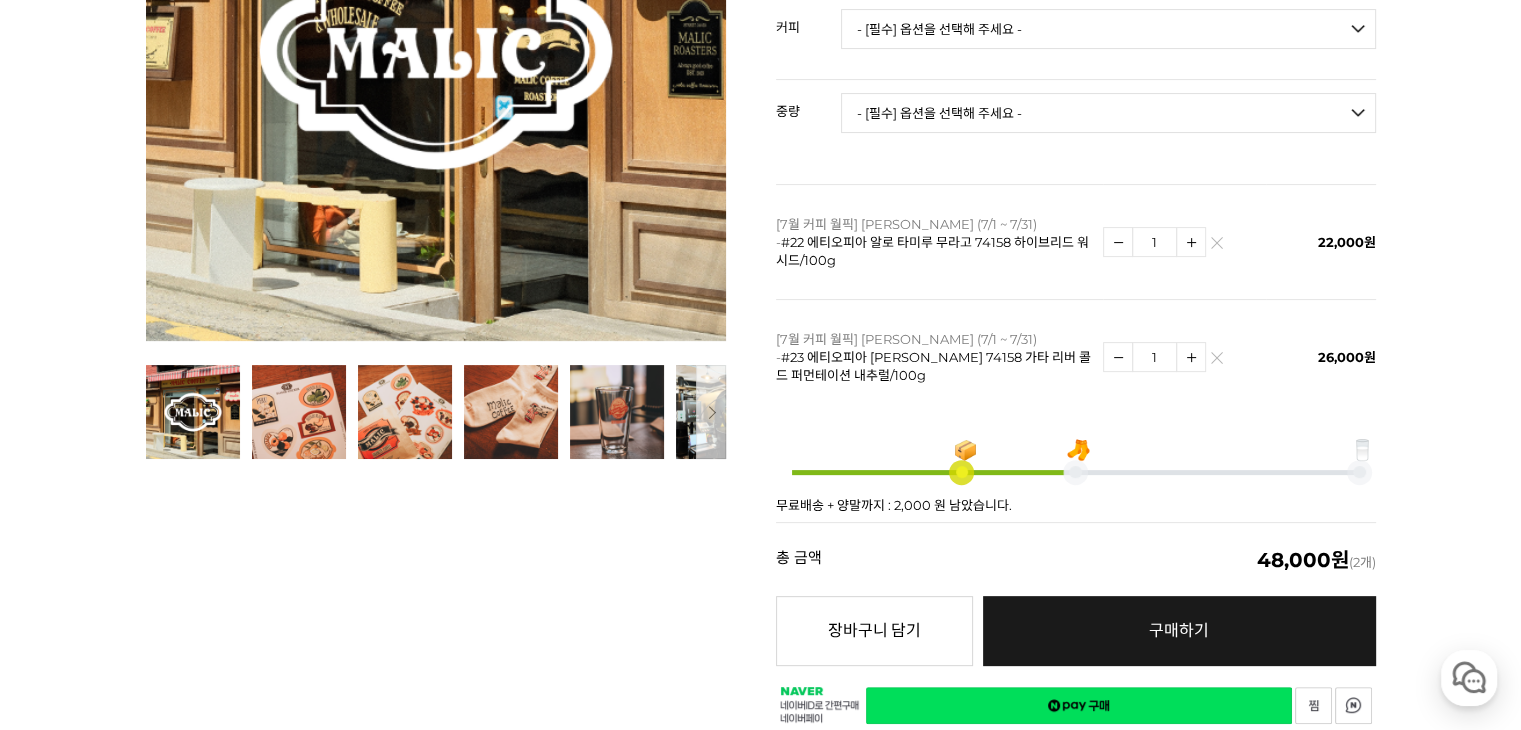 scroll, scrollTop: 200, scrollLeft: 0, axis: vertical 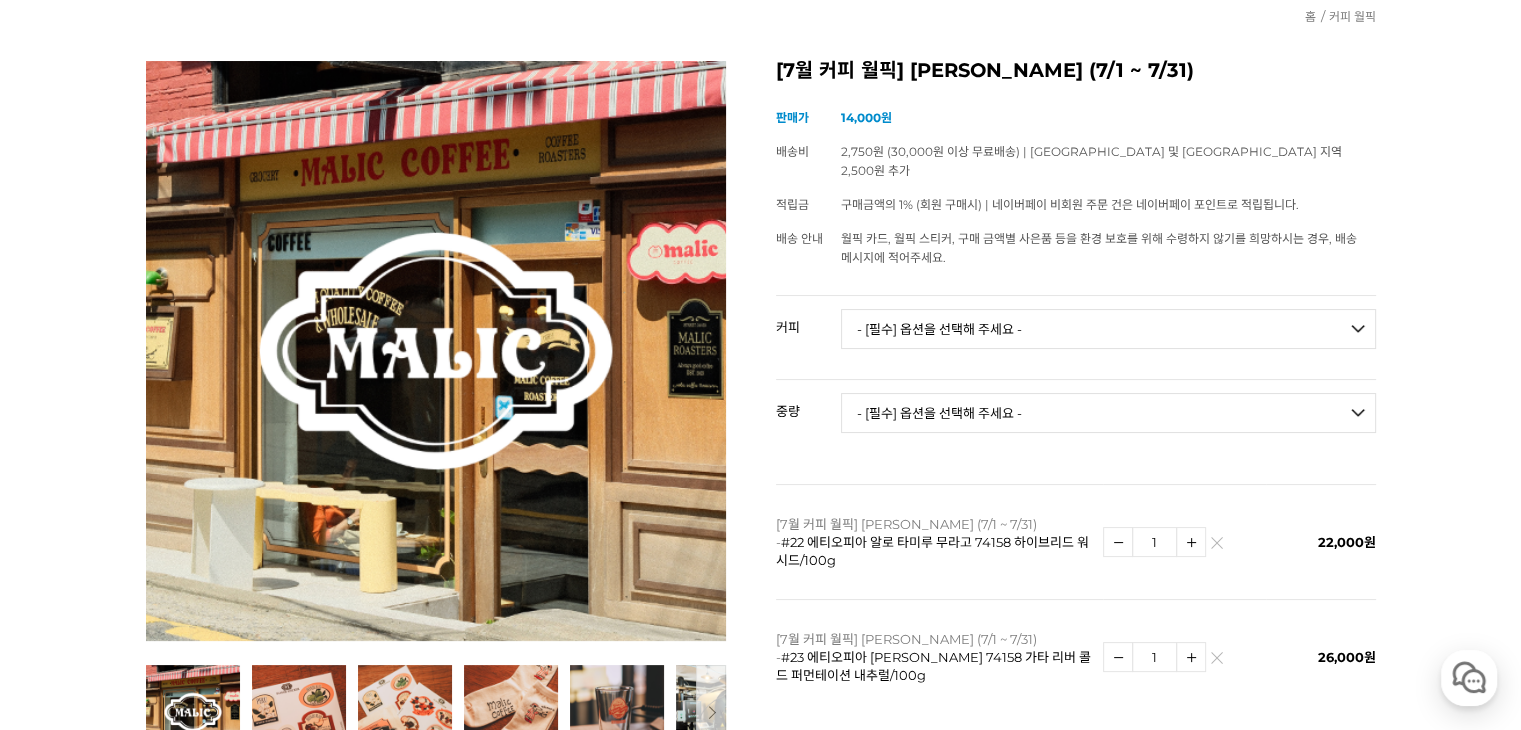 click on "- [필수] 옵션을 선택해 주세요 - ------------------- 언스페셜티 분쇄도 가이드 종이(주문 1개당 최대 1개 제공) [PERSON_NAME] (언스페셜티 블렌드) 애플 쥬스 (언스페셜티 블렌드) 허니 자몽 쥬스 (언스페셜티 블렌드) [기획상품] 2024 Best of Panama 3종 10g 레시피팩 프루티 블렌드 마일드 블렌드 모닝 블렌드 #1 탄자니아 아카시아 힐스 게이샤 AA 풀리 워시드 [품절] #2 콜롬비아 포파얀 슈가케인 디카페인 #3 에티오피아 알로 타미루 미리가 74158 워시드 #4 에티오피아 첼베사 워시드 디카페인 #5 케냐 뚱구리 AB 풀리 워시드 [품절] #6 에티오피아 버그 우 셀렉션 에얼룸 내추럴 (Lot2) #7 에티오피아 알로 타미루 무라고 74158 클래식 워시드 #8 케냐 은가라투아 AB 워시드 (Lot 159) [품절] [7.4 오픈] #9 온두라스 마리사벨 카바예로 파카마라 워시드 #24 [PERSON_NAME]" at bounding box center [1108, 329] 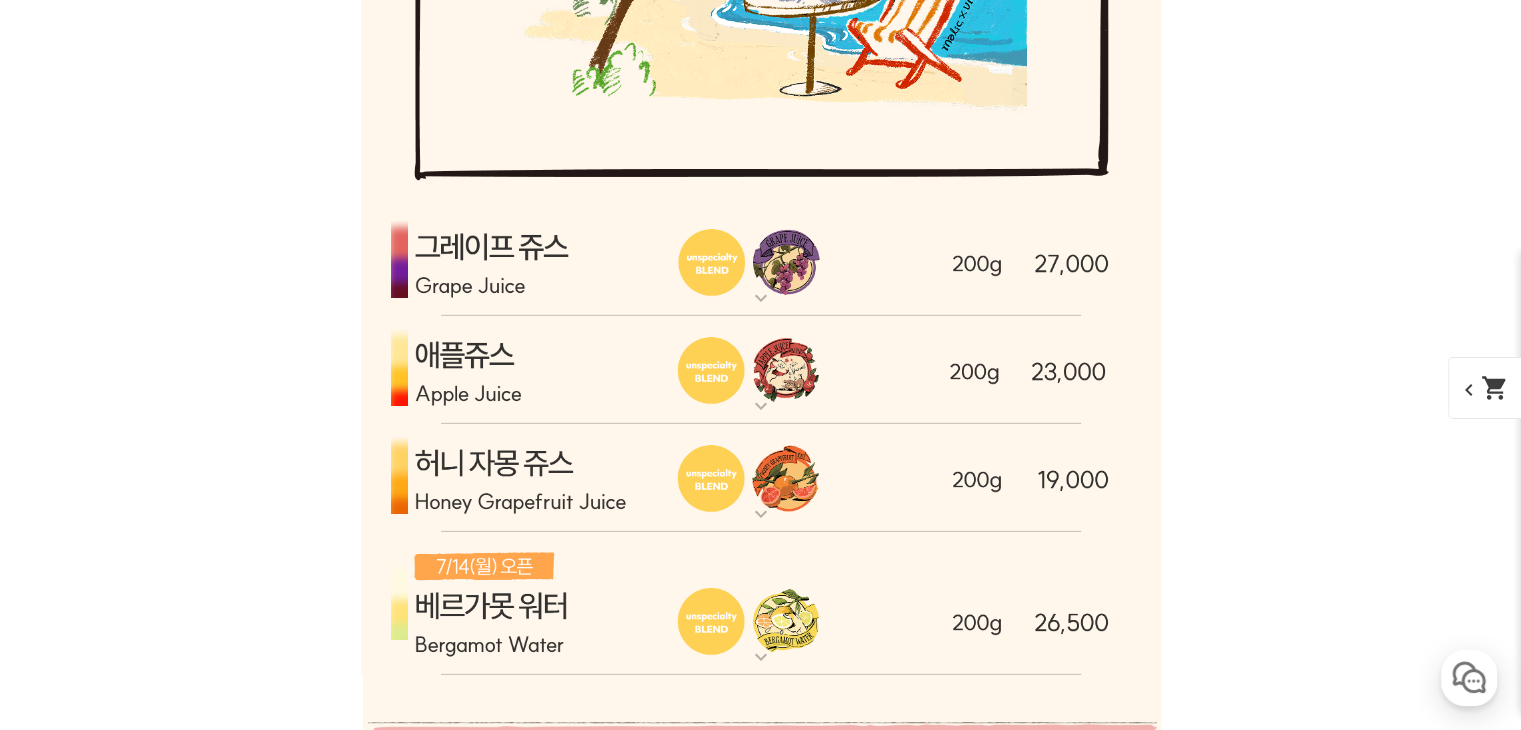 scroll, scrollTop: 6083, scrollLeft: 0, axis: vertical 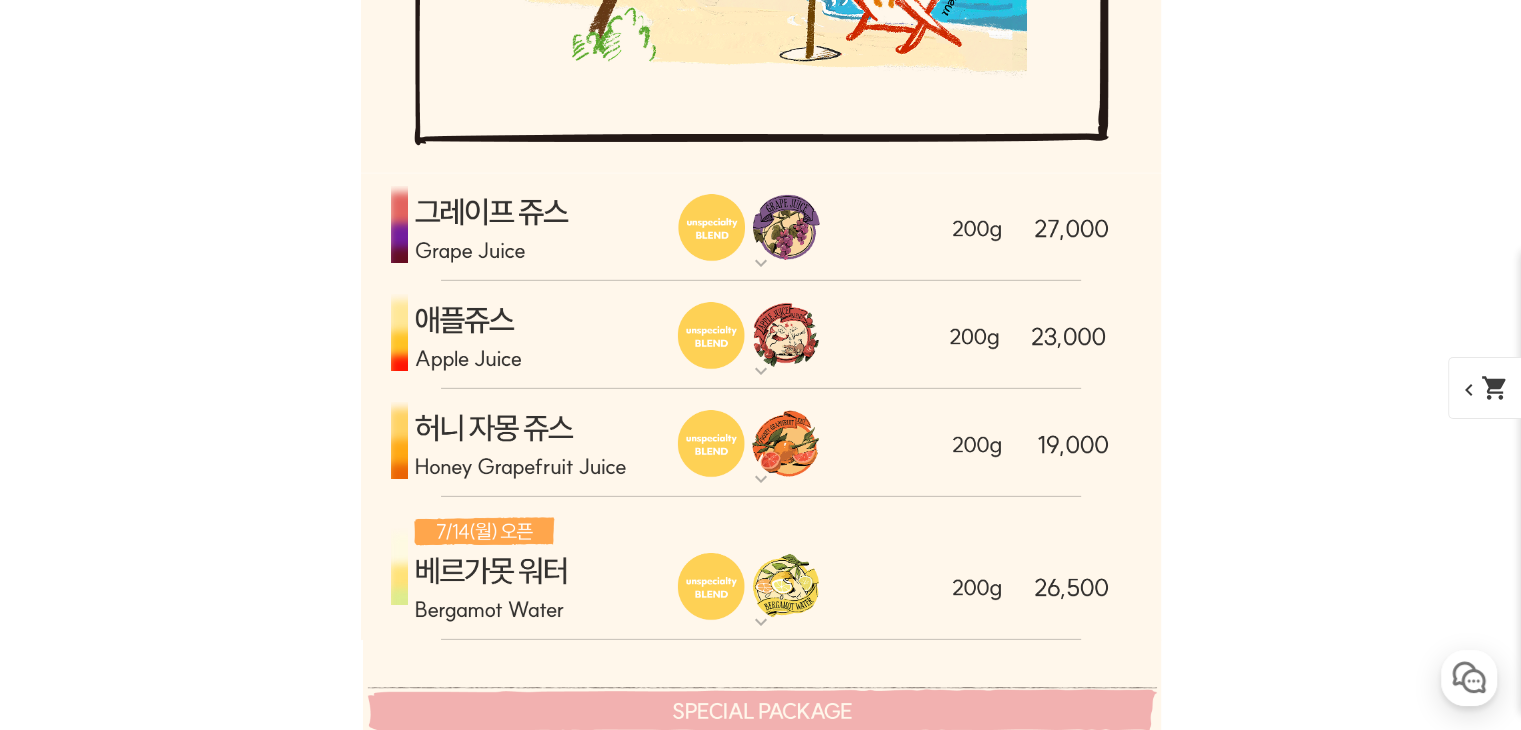click at bounding box center [761, 443] 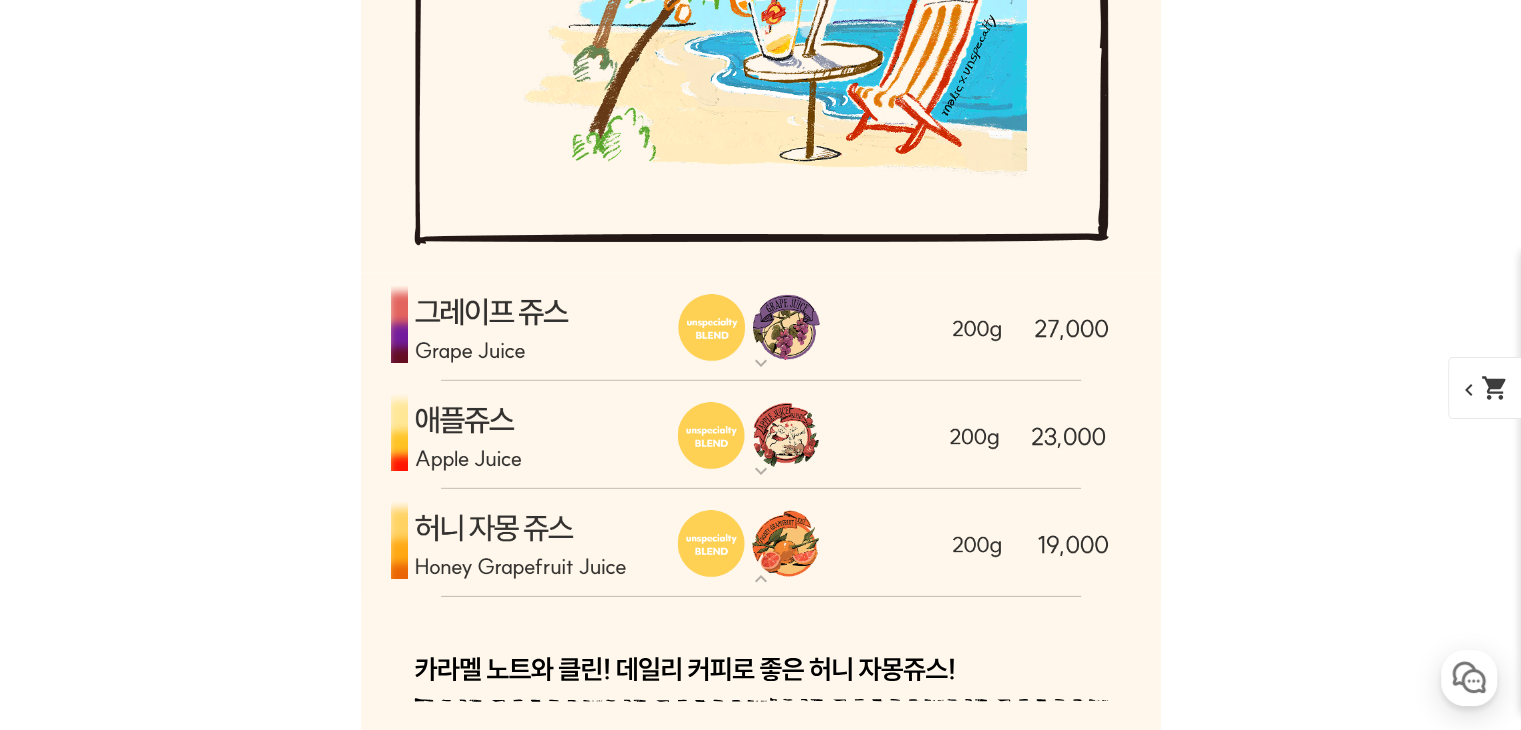 click at bounding box center [761, 327] 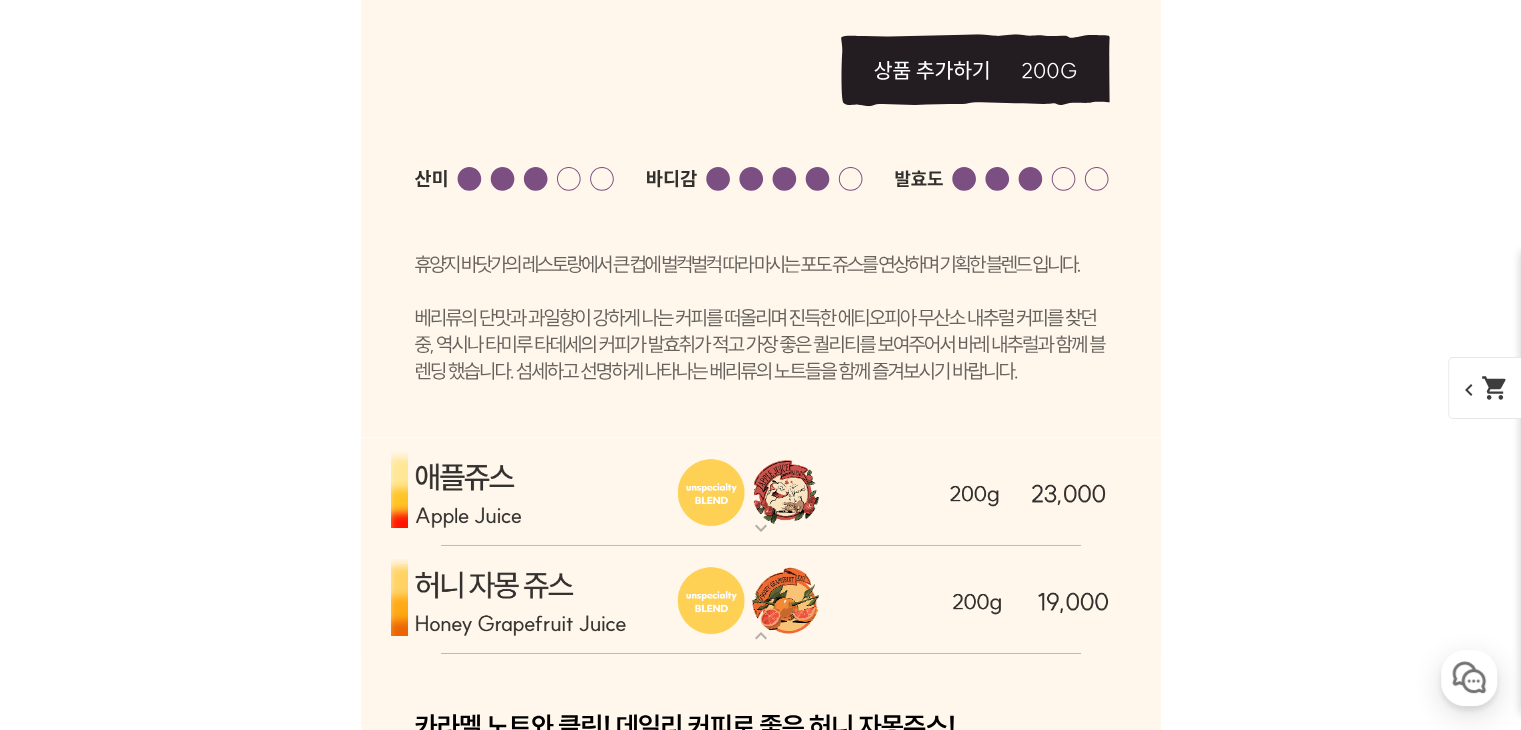 scroll, scrollTop: 6983, scrollLeft: 0, axis: vertical 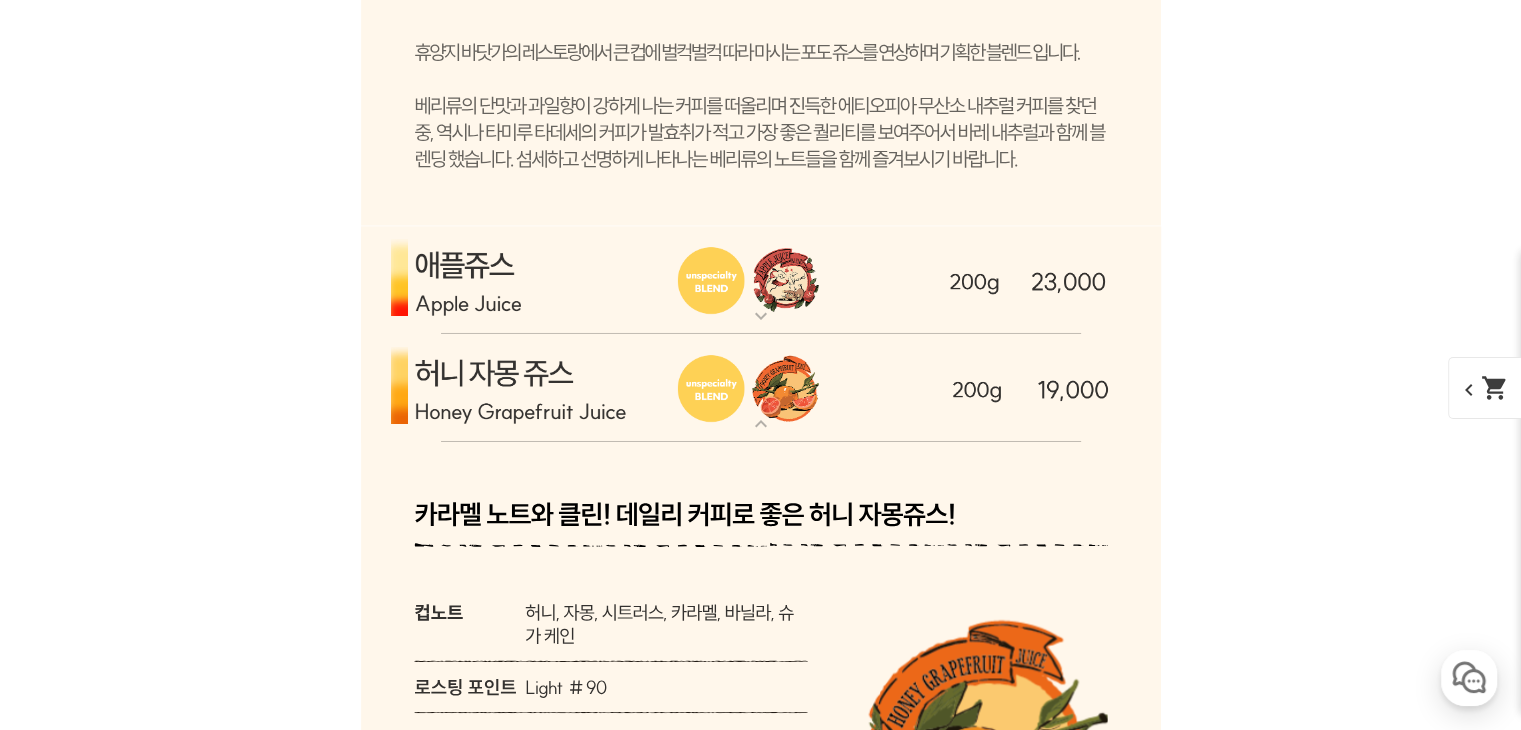 click at bounding box center [761, 280] 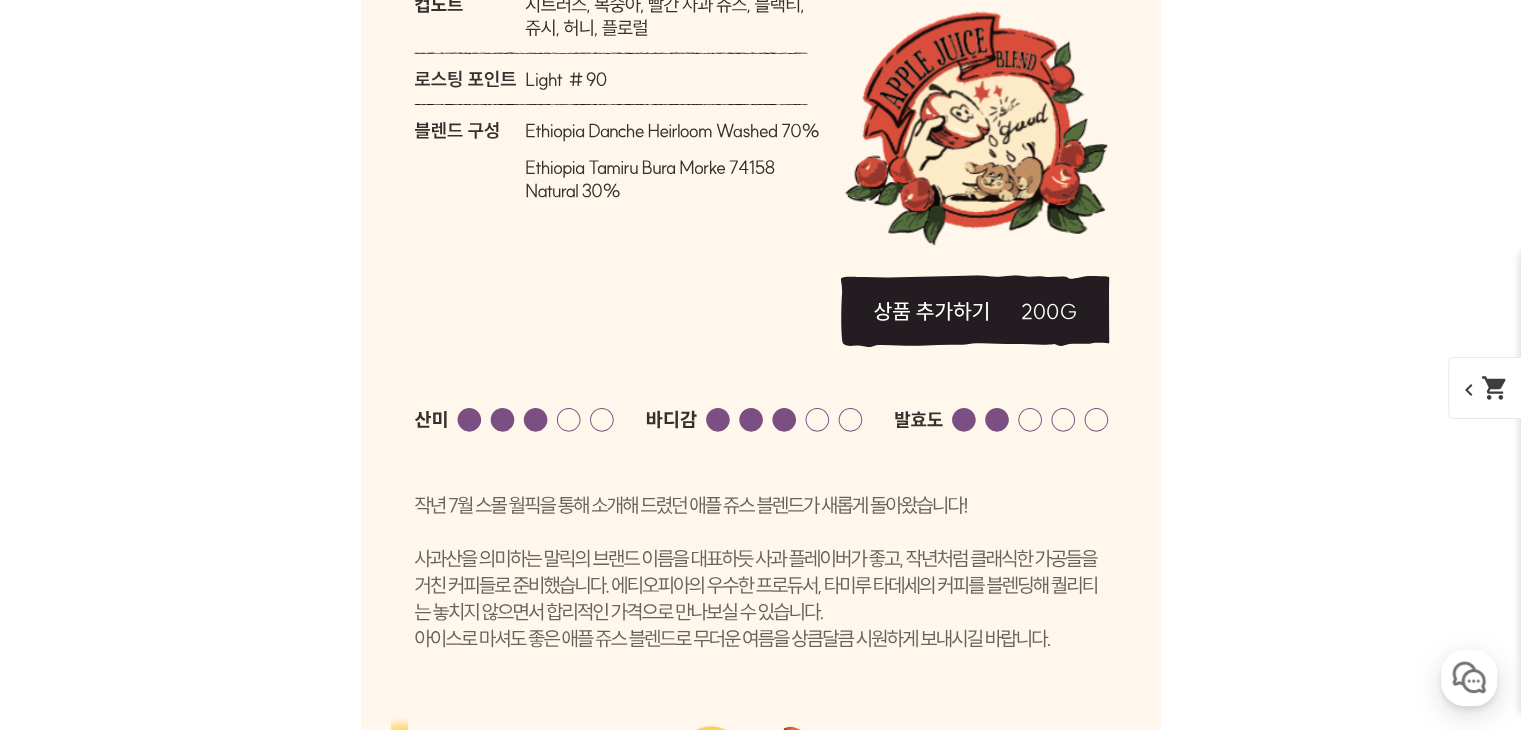 scroll, scrollTop: 7783, scrollLeft: 0, axis: vertical 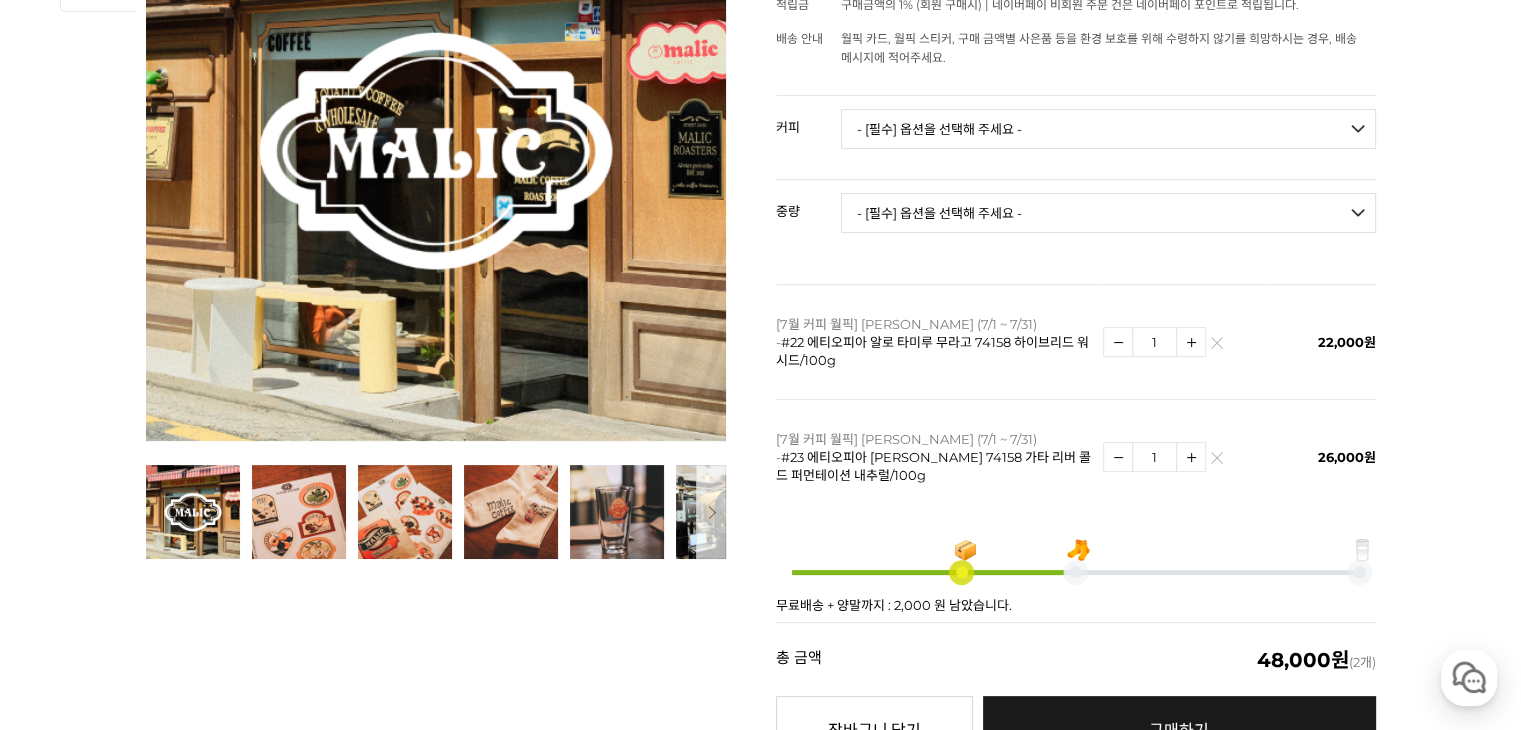 click on "- [필수] 옵션을 선택해 주세요 - ------------------- 언스페셜티 분쇄도 가이드 종이(주문 1개당 최대 1개 제공) [PERSON_NAME] (언스페셜티 블렌드) 애플 쥬스 (언스페셜티 블렌드) 허니 자몽 쥬스 (언스페셜티 블렌드) [기획상품] 2024 Best of Panama 3종 10g 레시피팩 프루티 블렌드 마일드 블렌드 모닝 블렌드 #1 탄자니아 아카시아 힐스 게이샤 AA 풀리 워시드 [품절] #2 콜롬비아 포파얀 슈가케인 디카페인 #3 에티오피아 알로 타미루 미리가 74158 워시드 #4 에티오피아 첼베사 워시드 디카페인 #5 케냐 뚱구리 AB 풀리 워시드 [품절] #6 에티오피아 버그 우 셀렉션 에얼룸 내추럴 (Lot2) #7 에티오피아 알로 타미루 무라고 74158 클래식 워시드 #8 케냐 은가라투아 AB 워시드 (Lot 159) [품절] [7.4 오픈] #9 온두라스 마리사벨 카바예로 파카마라 워시드 #24 [PERSON_NAME]" at bounding box center [1108, 129] 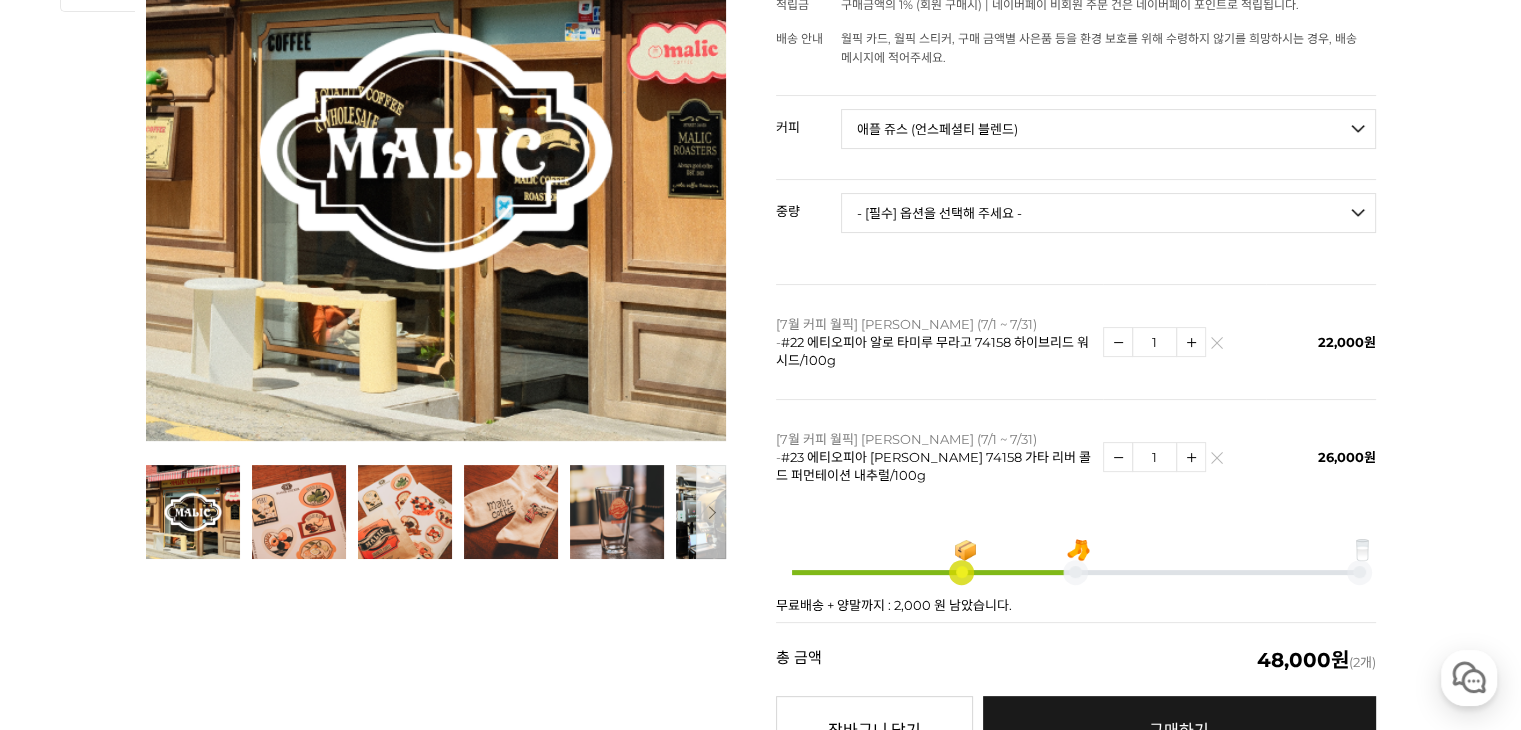 click on "- [필수] 옵션을 선택해 주세요 - ------------------- 언스페셜티 분쇄도 가이드 종이(주문 1개당 최대 1개 제공) [PERSON_NAME] (언스페셜티 블렌드) 애플 쥬스 (언스페셜티 블렌드) 허니 자몽 쥬스 (언스페셜티 블렌드) [기획상품] 2024 Best of Panama 3종 10g 레시피팩 프루티 블렌드 마일드 블렌드 모닝 블렌드 #1 탄자니아 아카시아 힐스 게이샤 AA 풀리 워시드 [품절] #2 콜롬비아 포파얀 슈가케인 디카페인 #3 에티오피아 알로 타미루 미리가 74158 워시드 #4 에티오피아 첼베사 워시드 디카페인 #5 케냐 뚱구리 AB 풀리 워시드 [품절] #6 에티오피아 버그 우 셀렉션 에얼룸 내추럴 (Lot2) #7 에티오피아 알로 타미루 무라고 74158 클래식 워시드 #8 케냐 은가라투아 AB 워시드 (Lot 159) [품절] [7.4 오픈] #9 온두라스 마리사벨 카바예로 파카마라 워시드 #24 [PERSON_NAME]" at bounding box center [1108, 129] 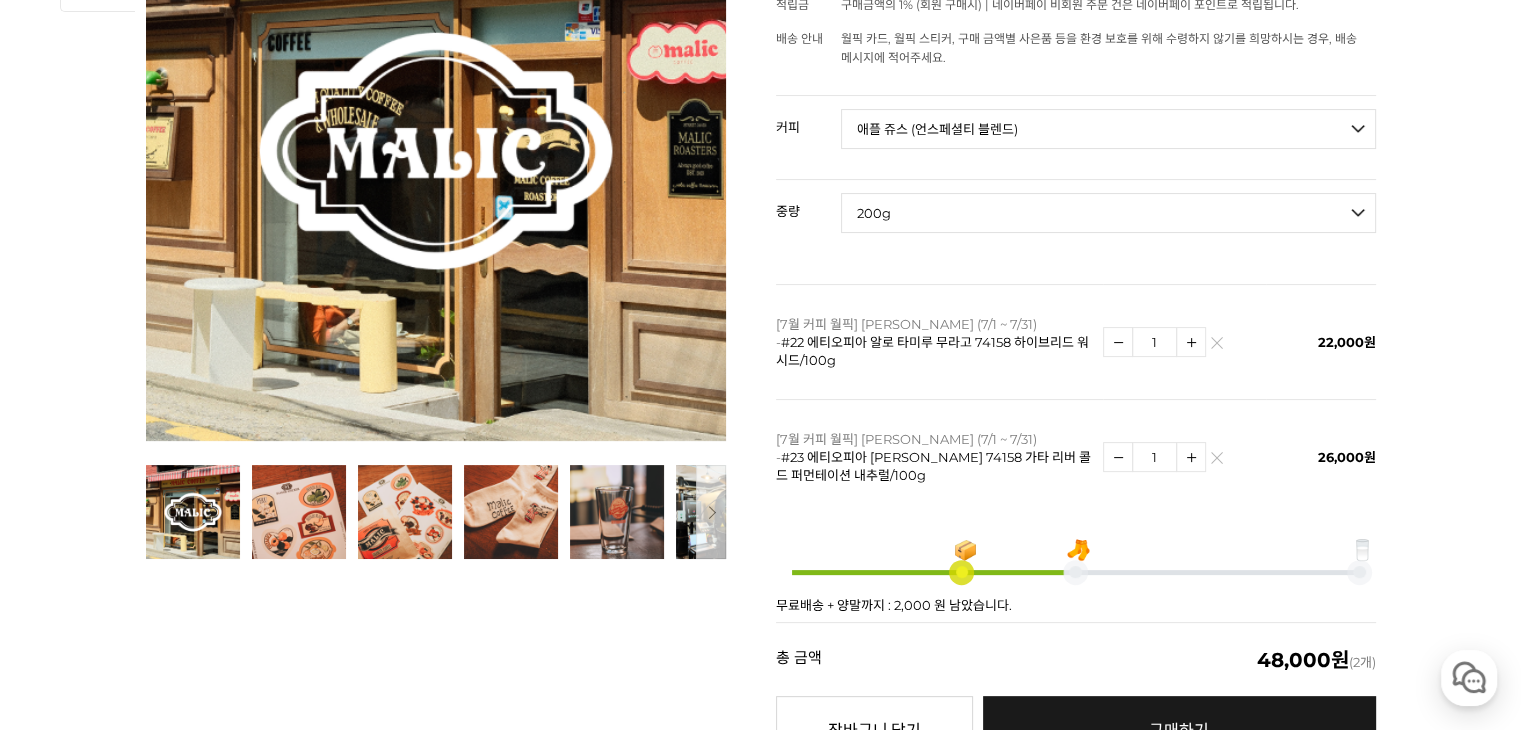 click on "- [필수] 옵션을 선택해 주세요 - ------------------- 200g" at bounding box center [1108, 213] 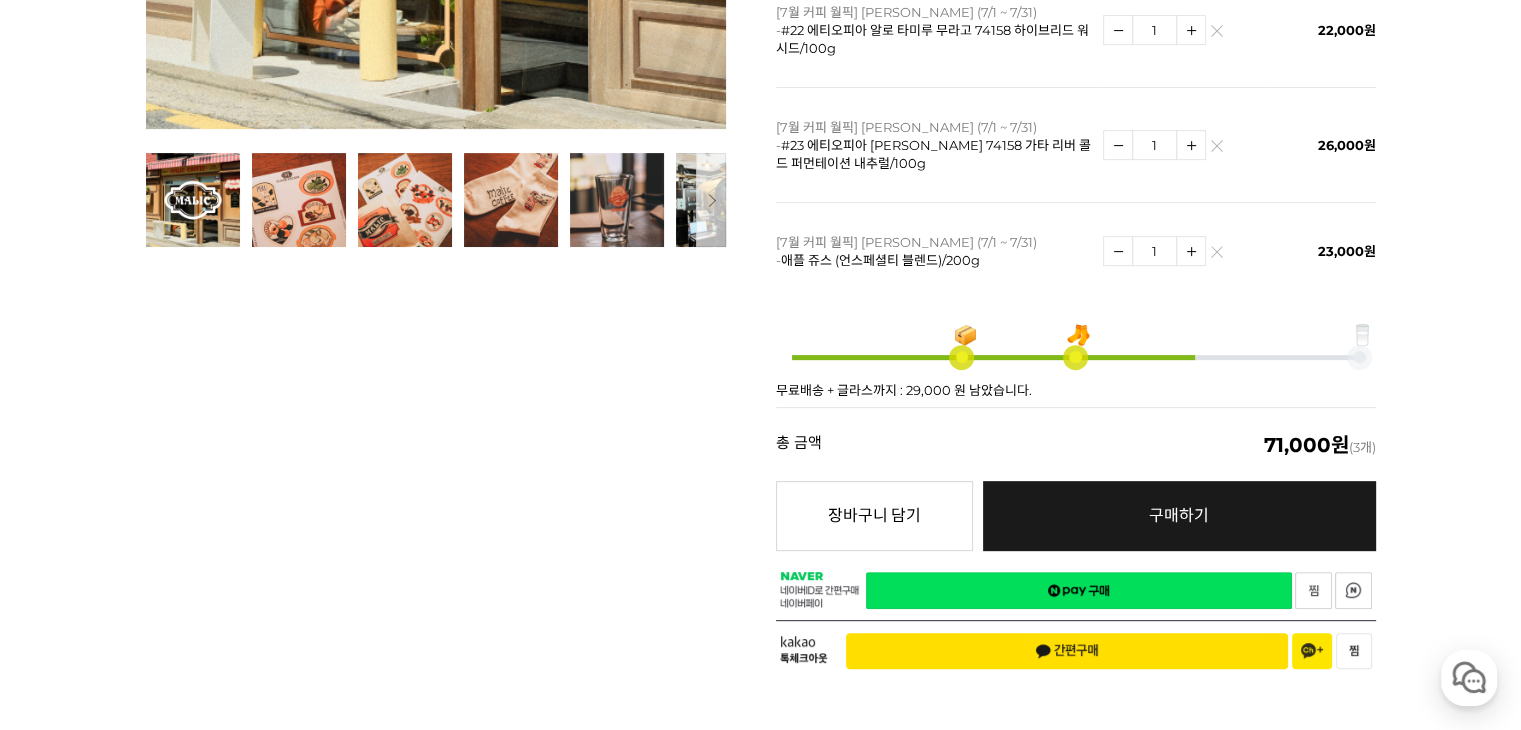 scroll, scrollTop: 800, scrollLeft: 0, axis: vertical 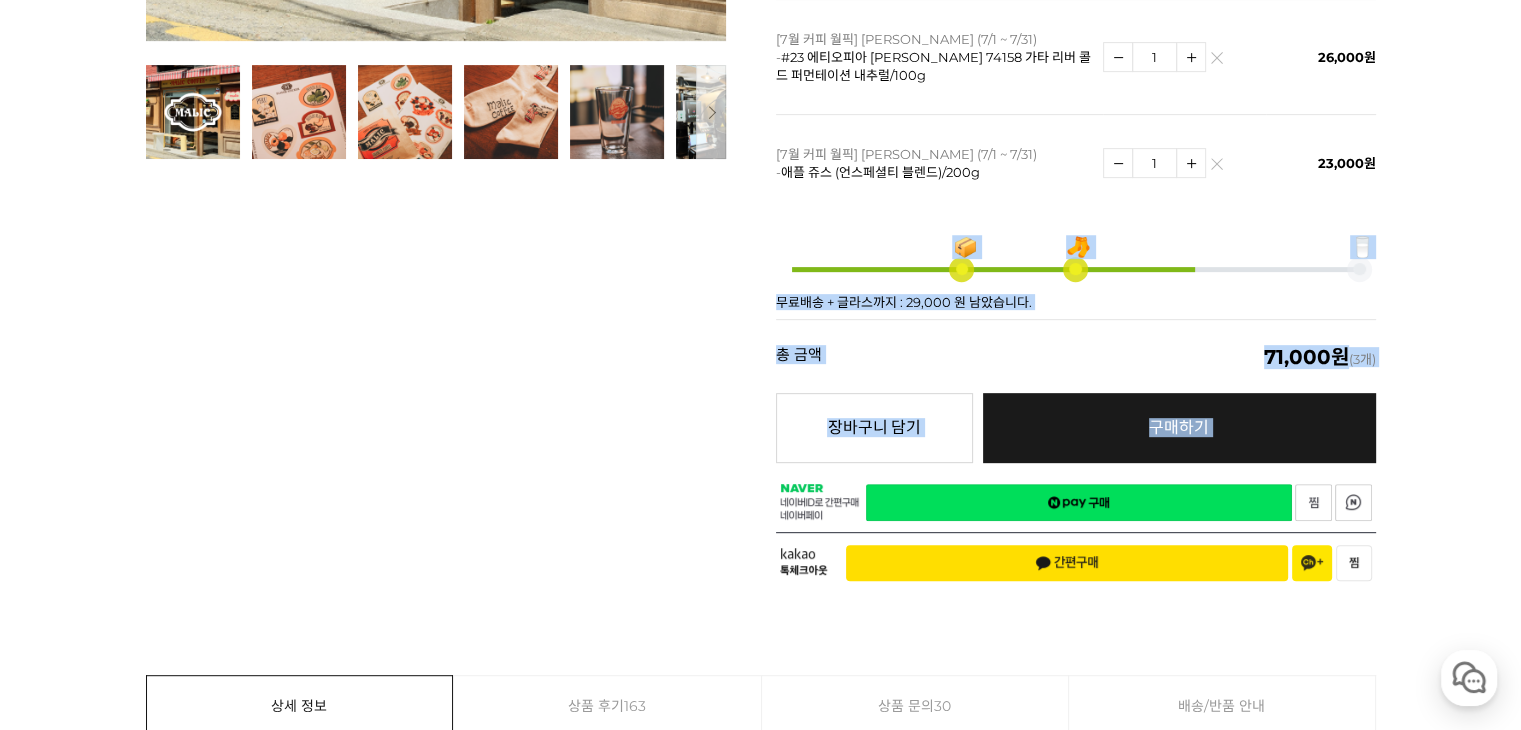 drag, startPoint x: 1363, startPoint y: 211, endPoint x: 1412, endPoint y: 221, distance: 50.01 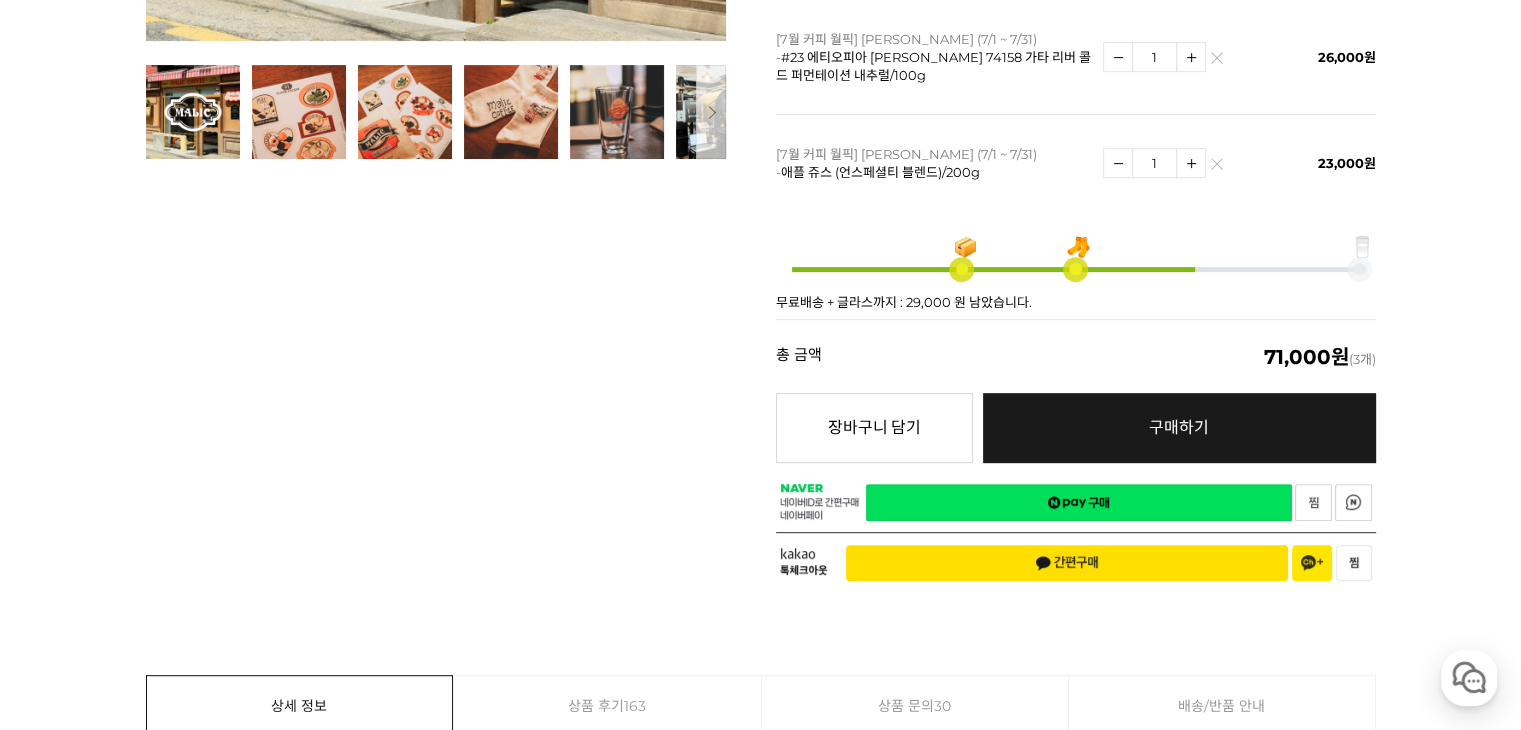 click on "뒤로가기
현재 위치
홈
커피 월픽
상품 상세 정보
이전 다음" at bounding box center (760, 9877) 